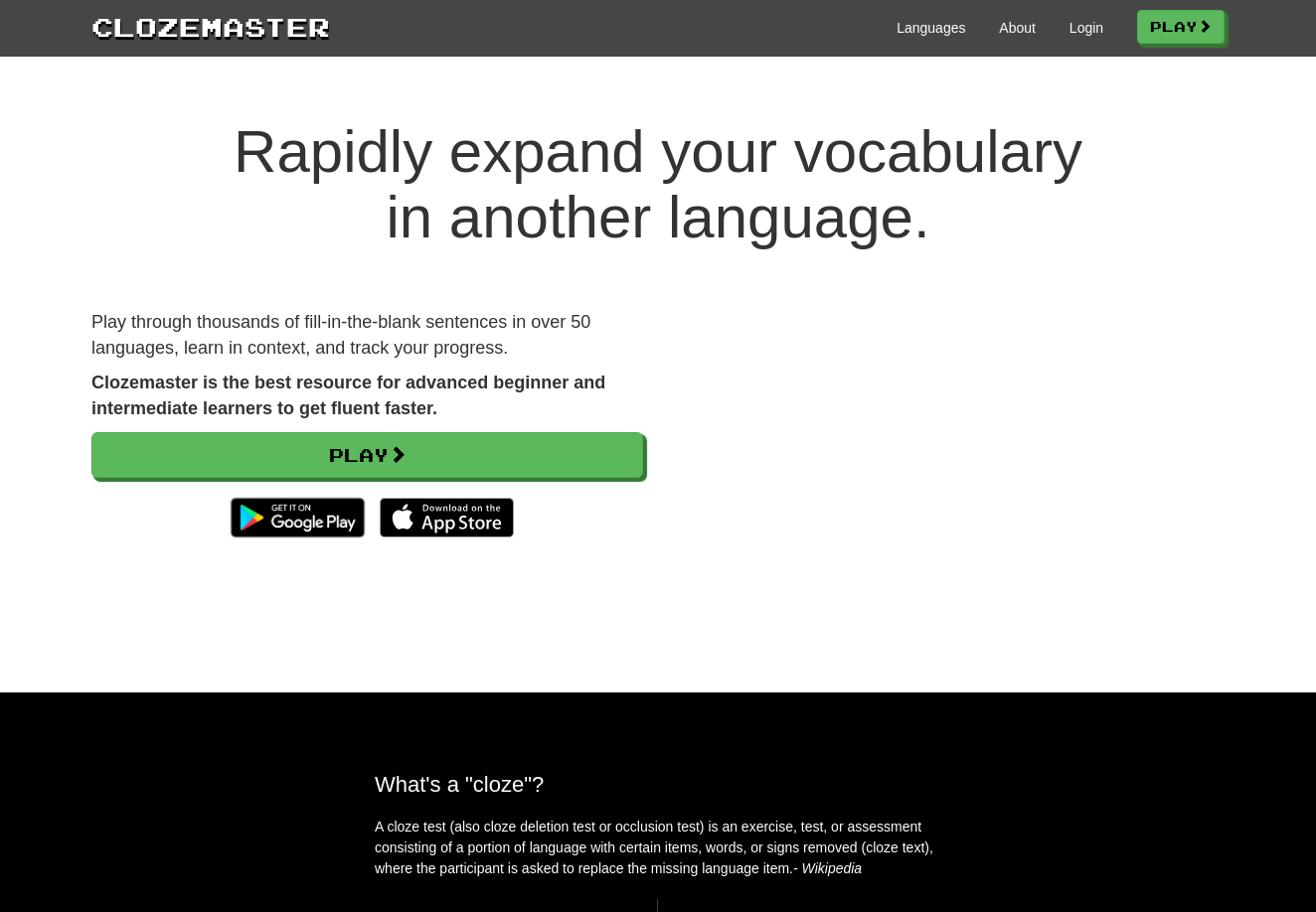 scroll, scrollTop: 0, scrollLeft: 0, axis: both 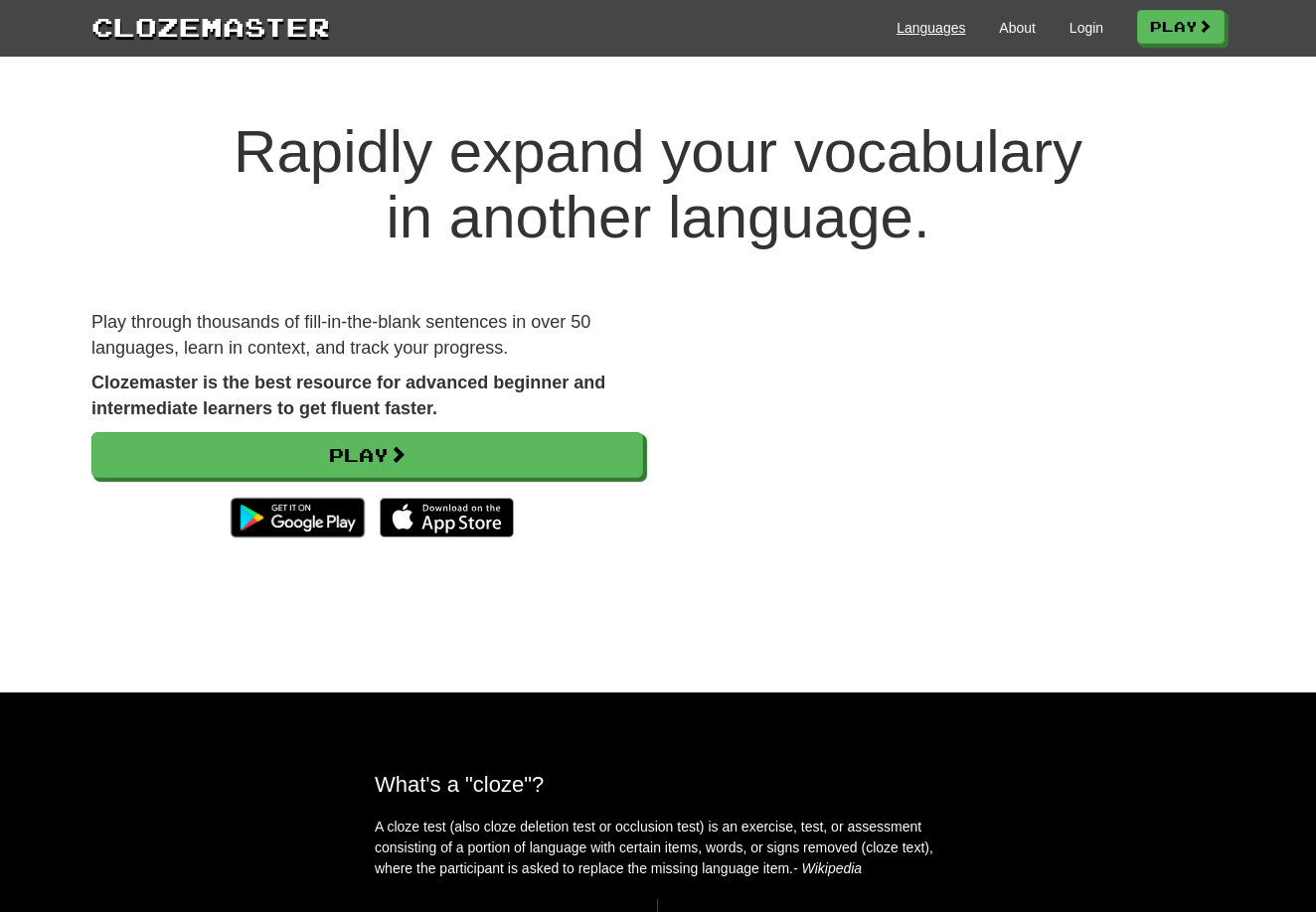 click on "Languages" at bounding box center [930, 28] 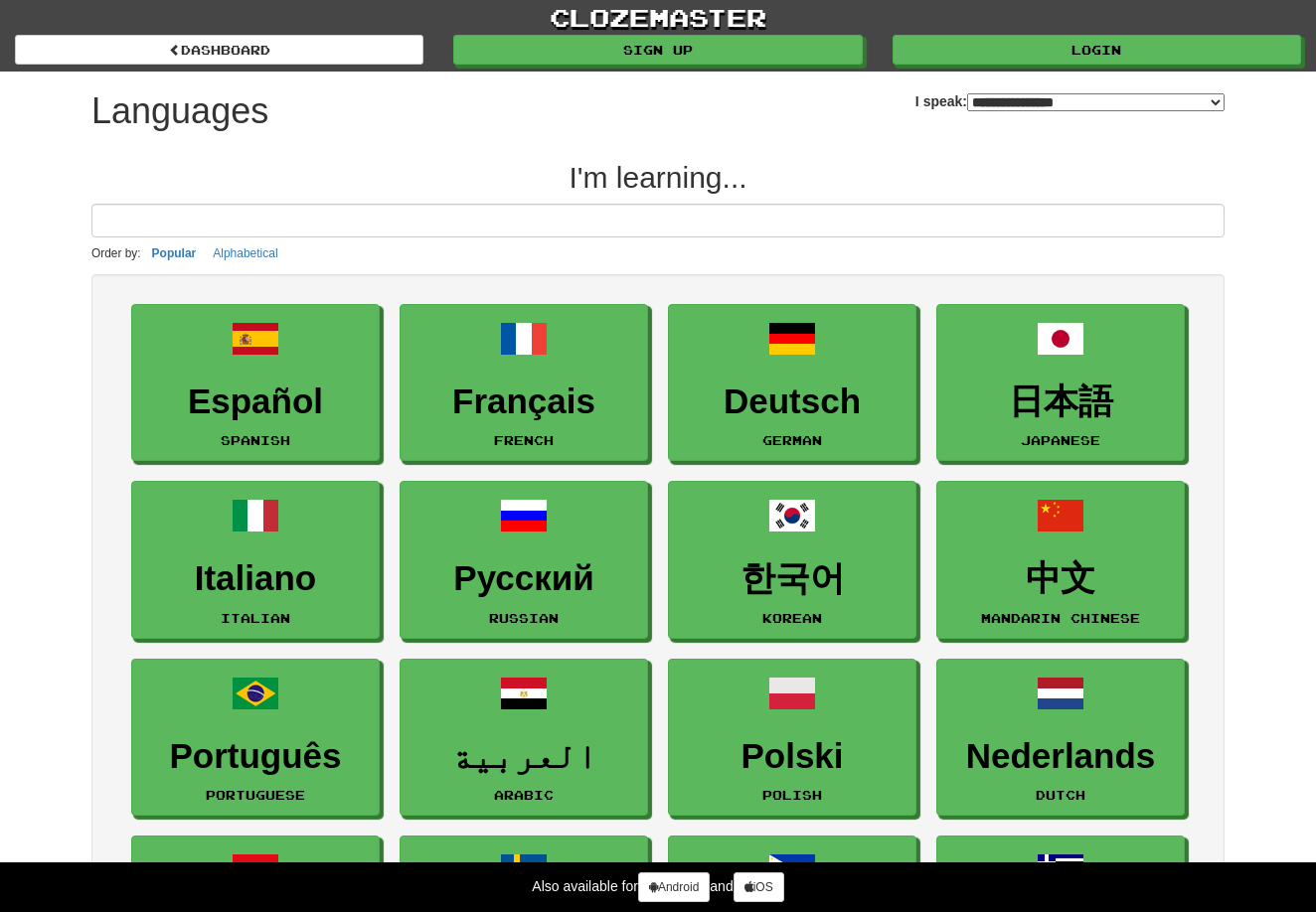 select on "*******" 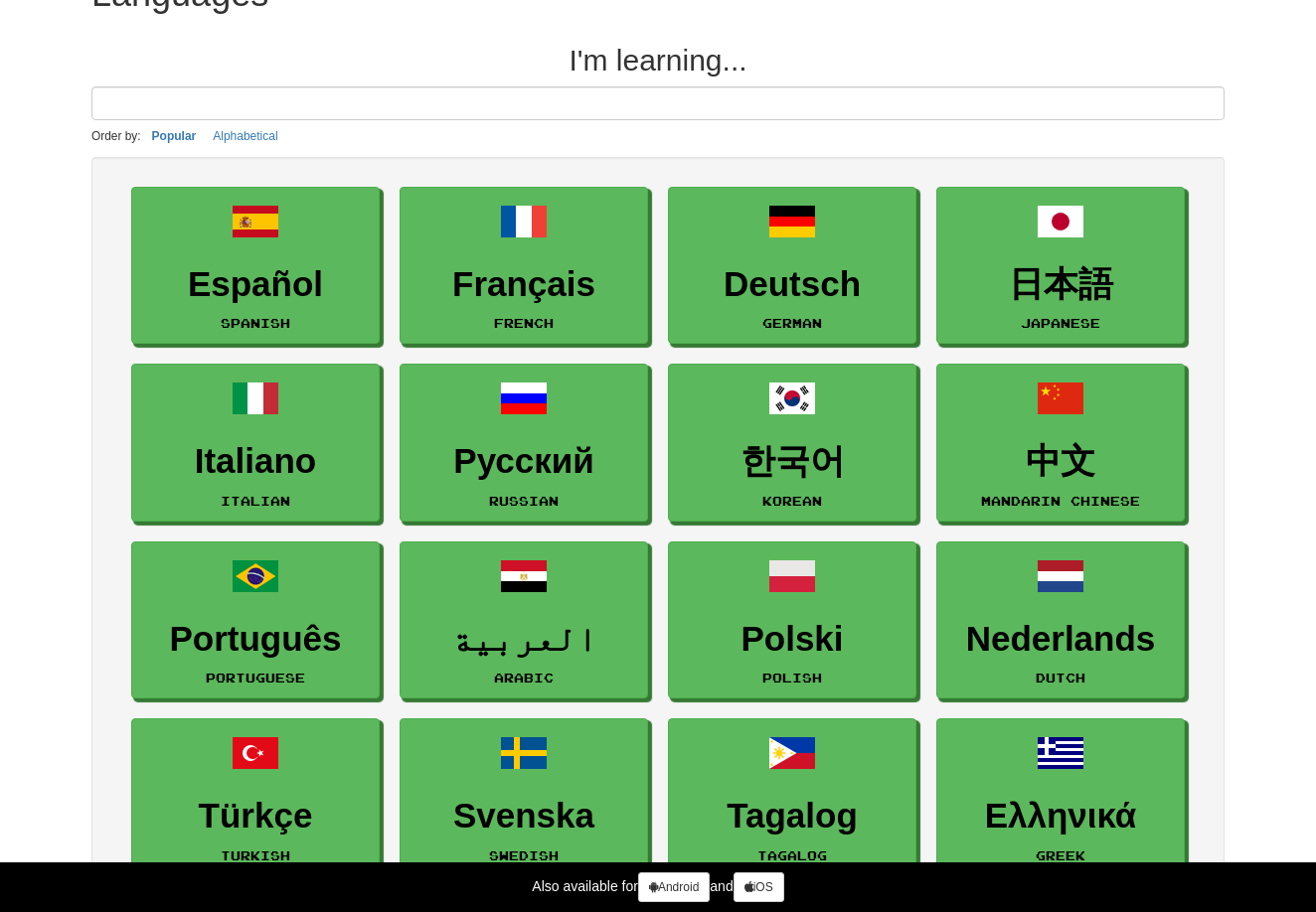 scroll, scrollTop: 91, scrollLeft: 0, axis: vertical 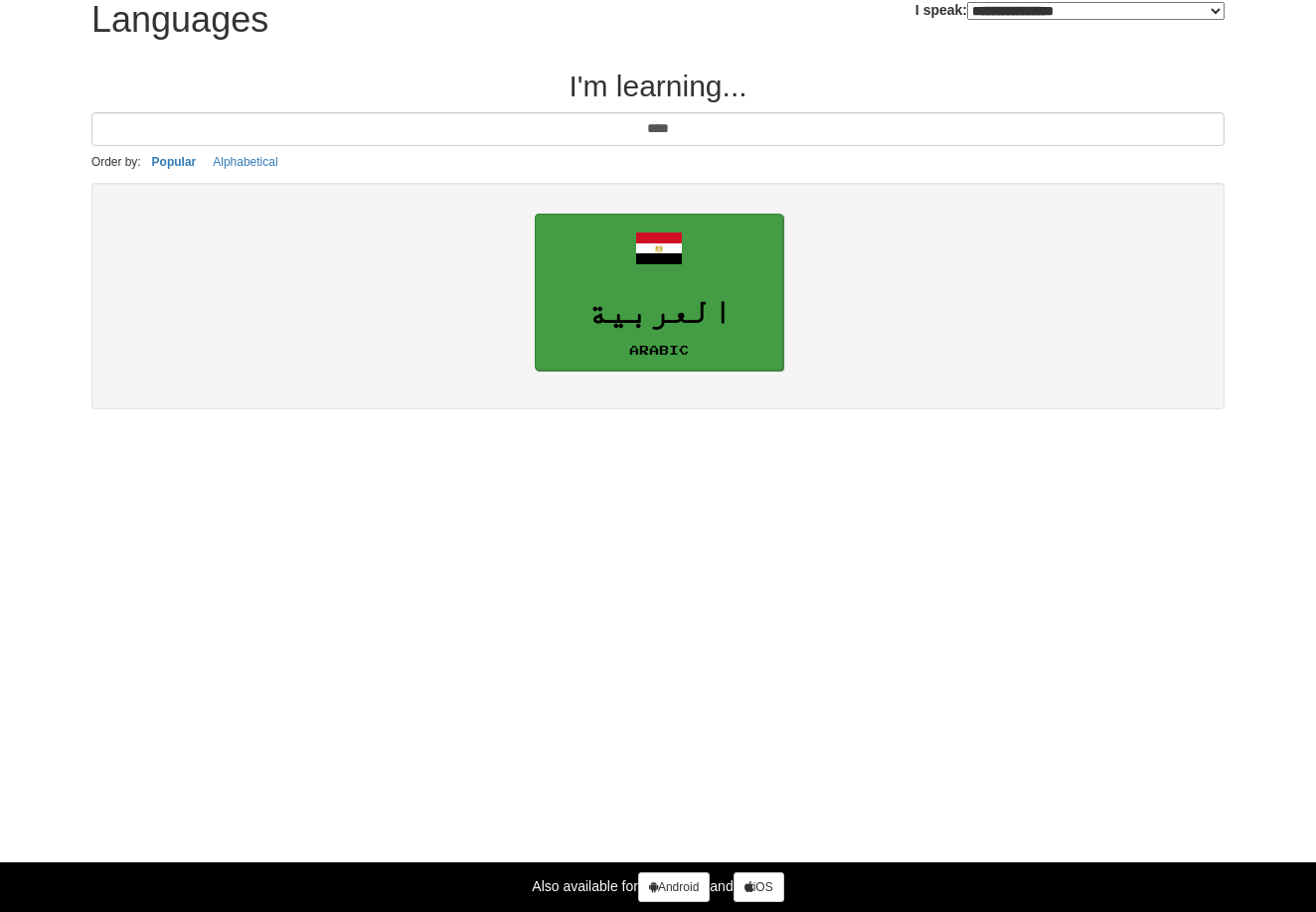 type on "****" 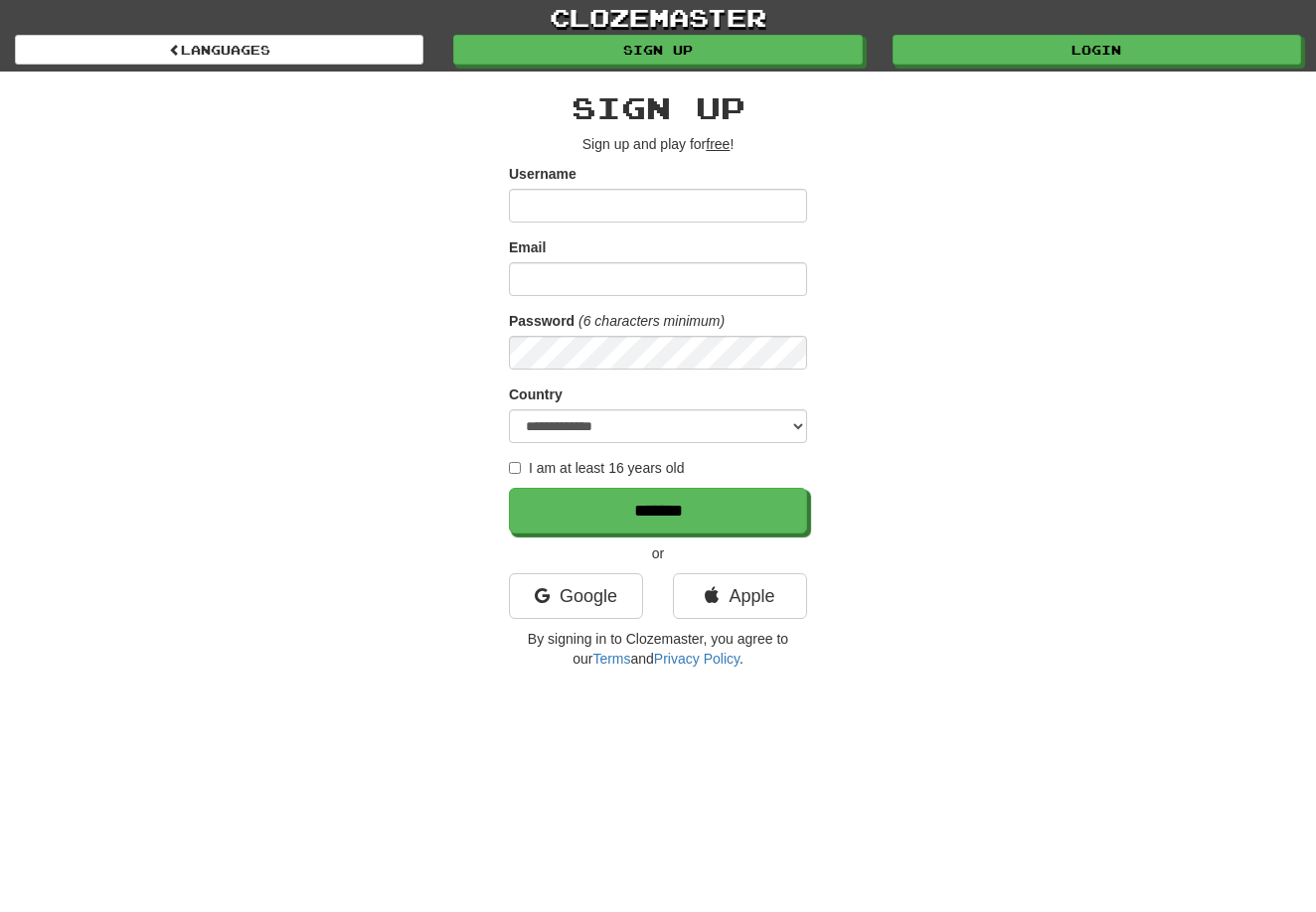 scroll, scrollTop: 0, scrollLeft: 0, axis: both 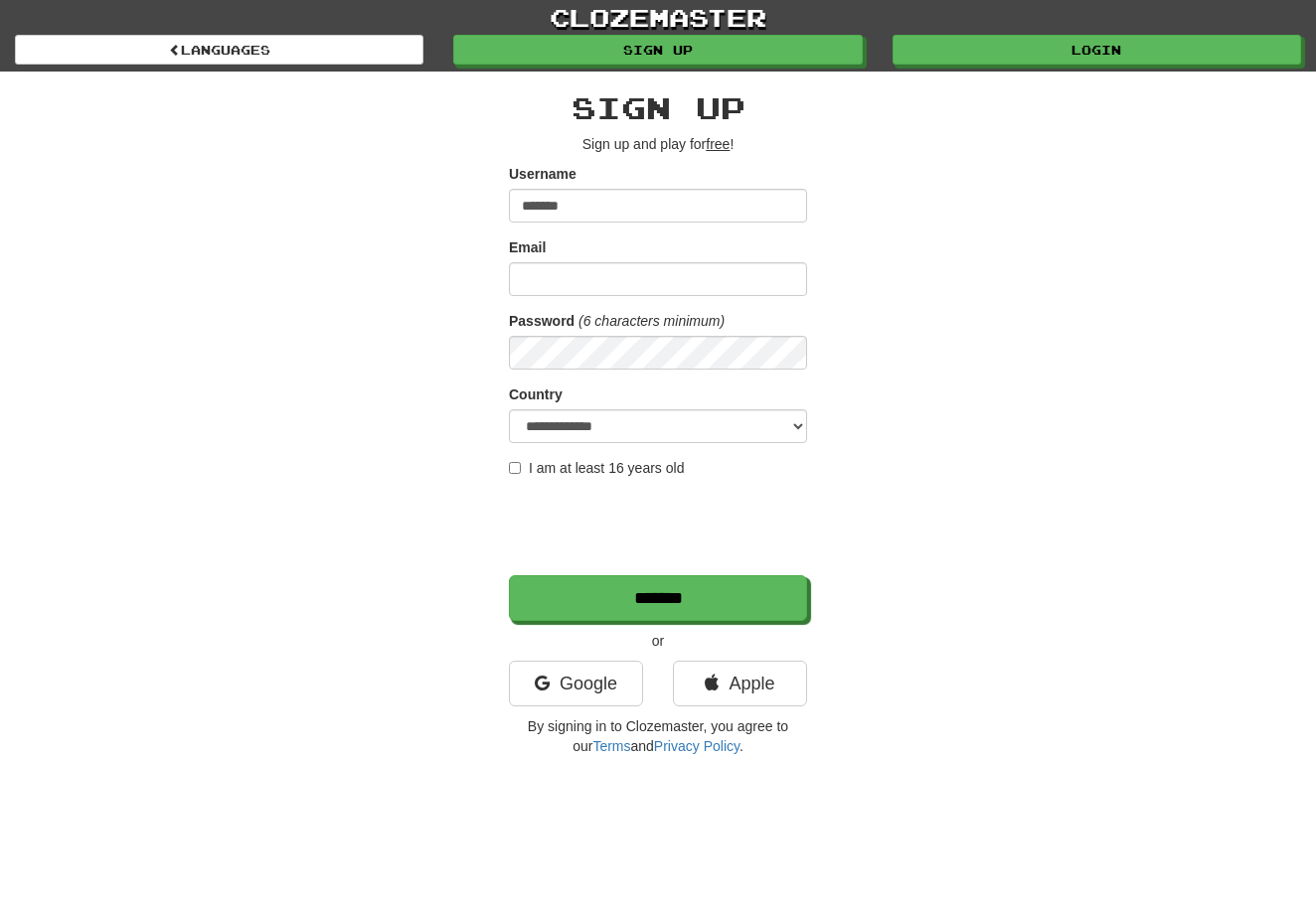 type on "*******" 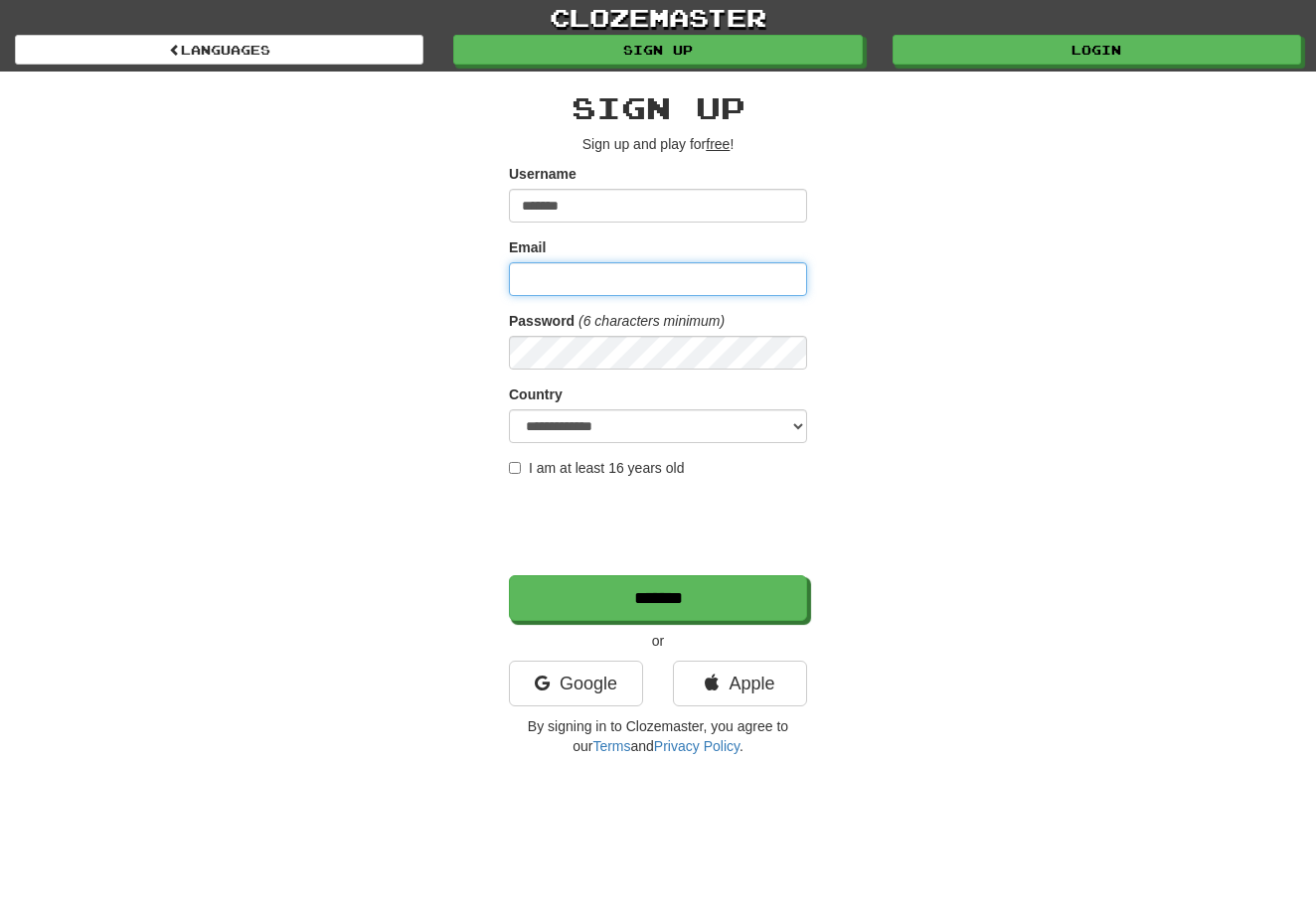 type on "**********" 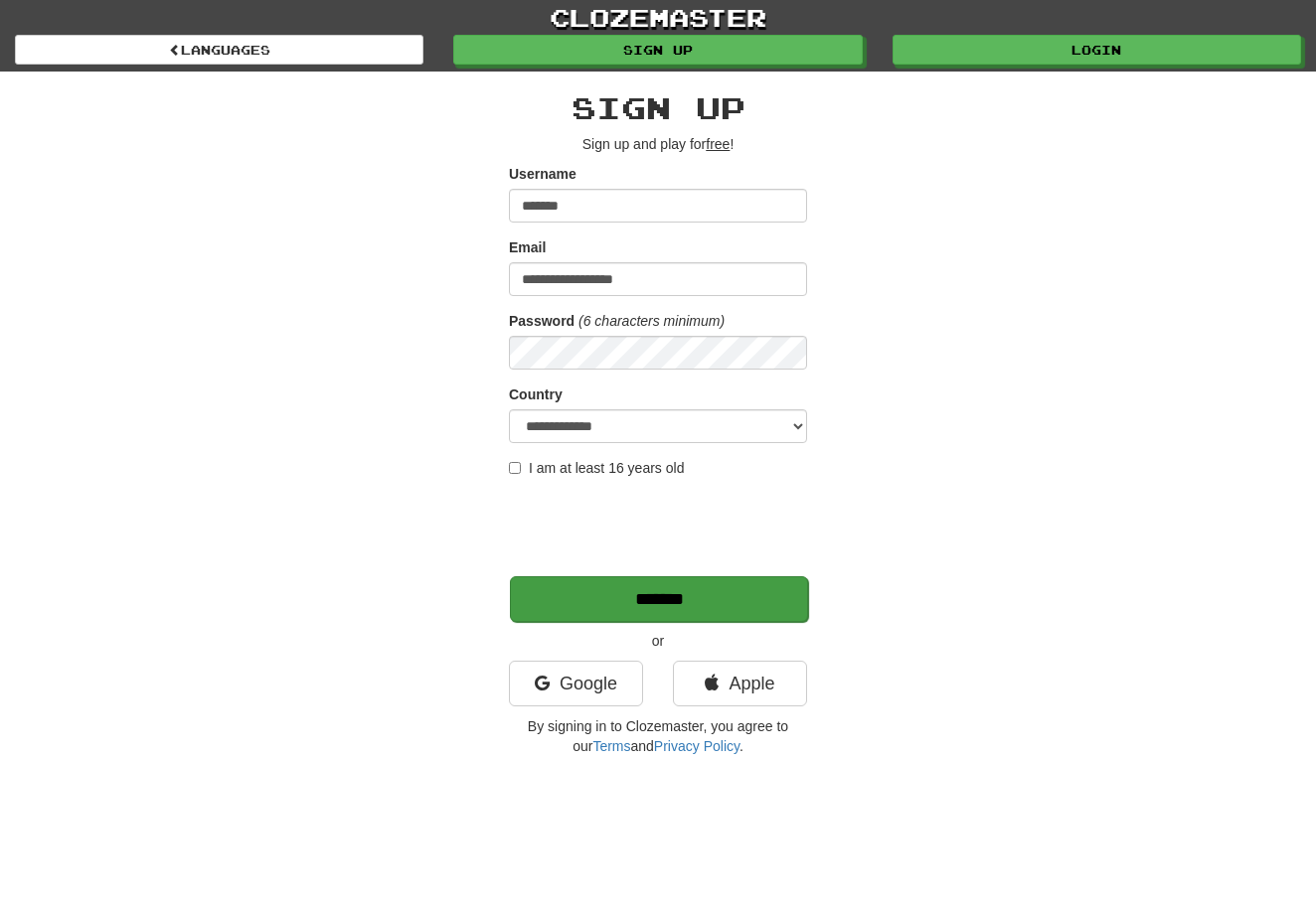 click on "*******" at bounding box center [659, 599] 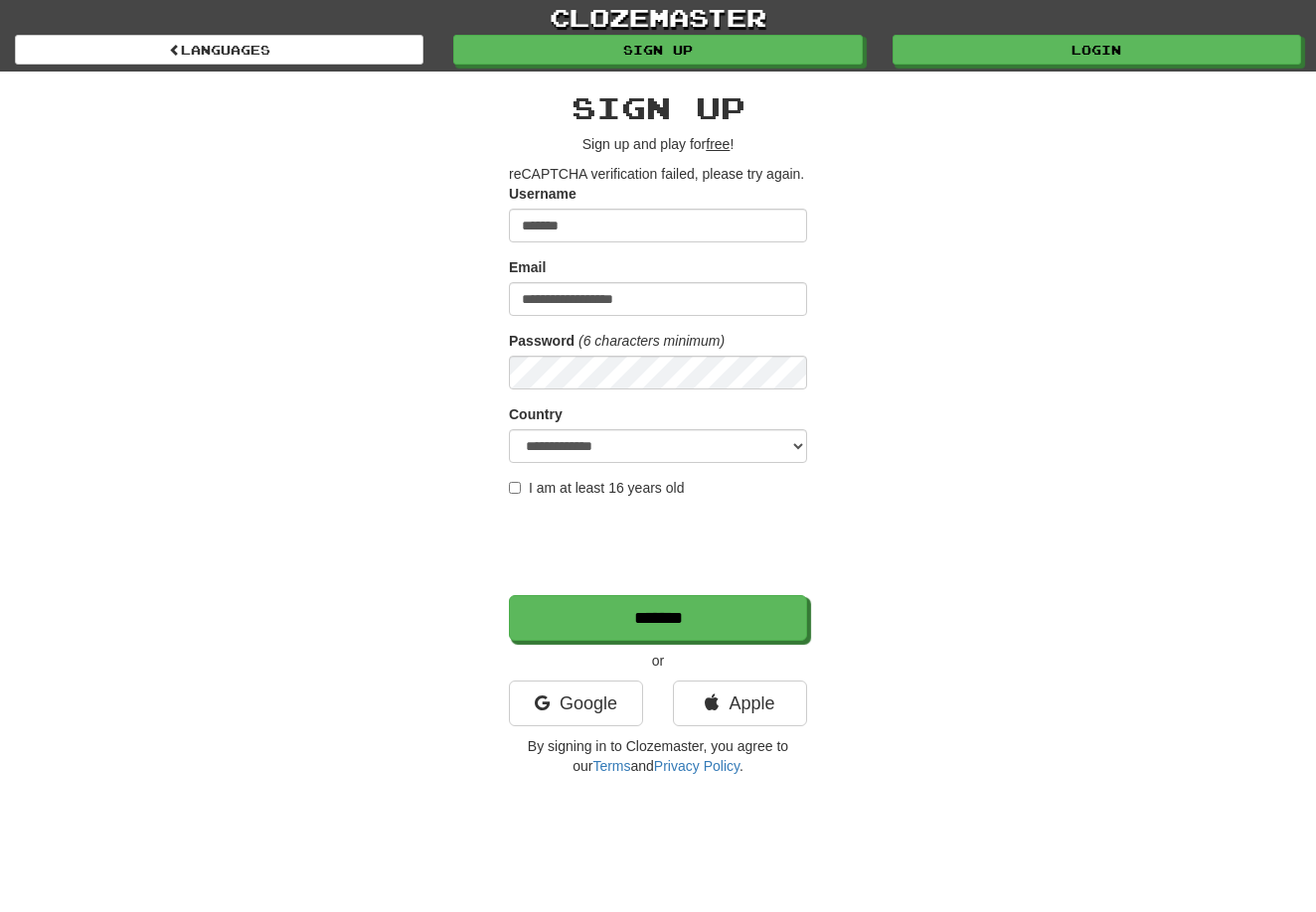 scroll, scrollTop: 0, scrollLeft: 0, axis: both 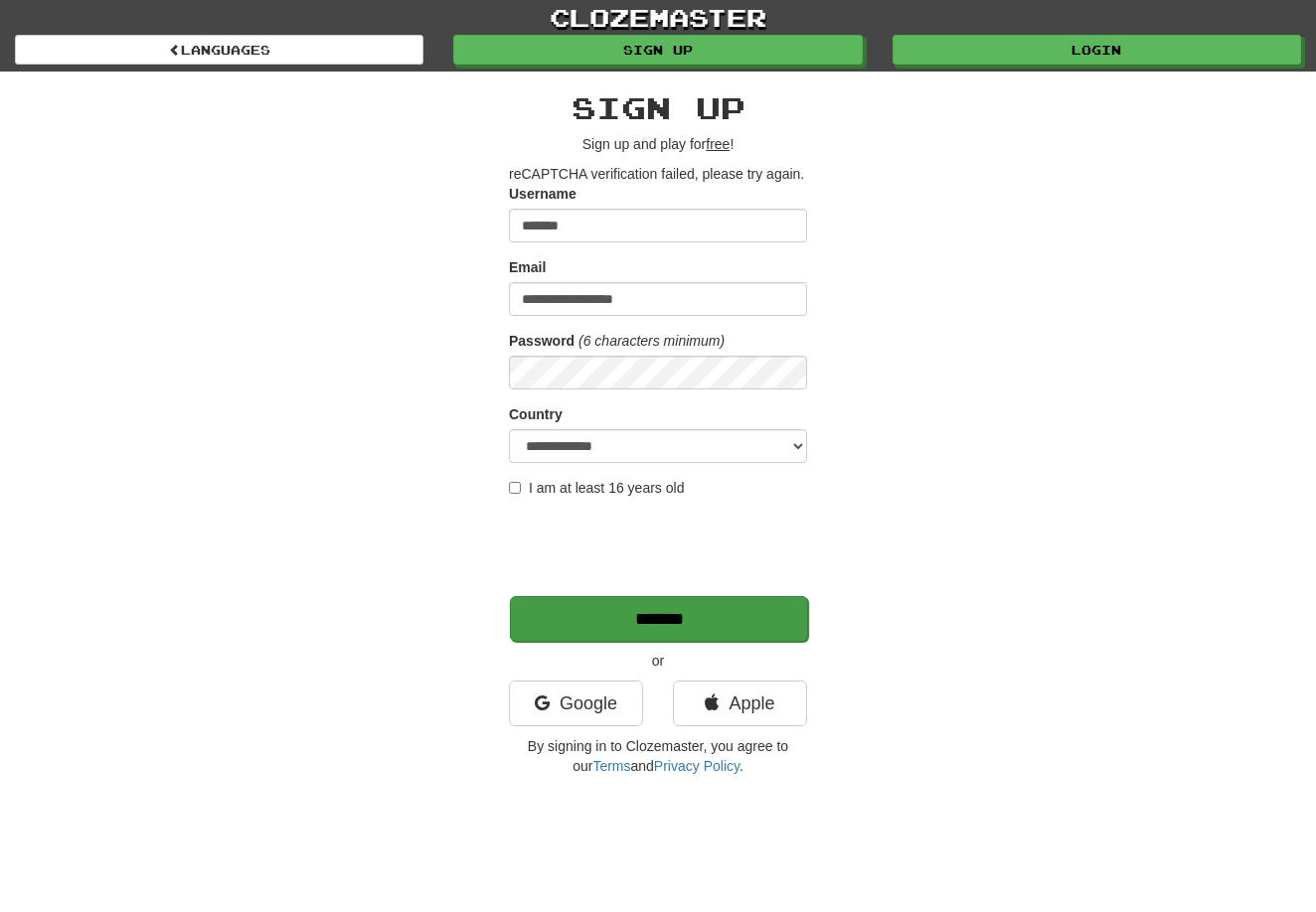 click on "*******" at bounding box center (659, 619) 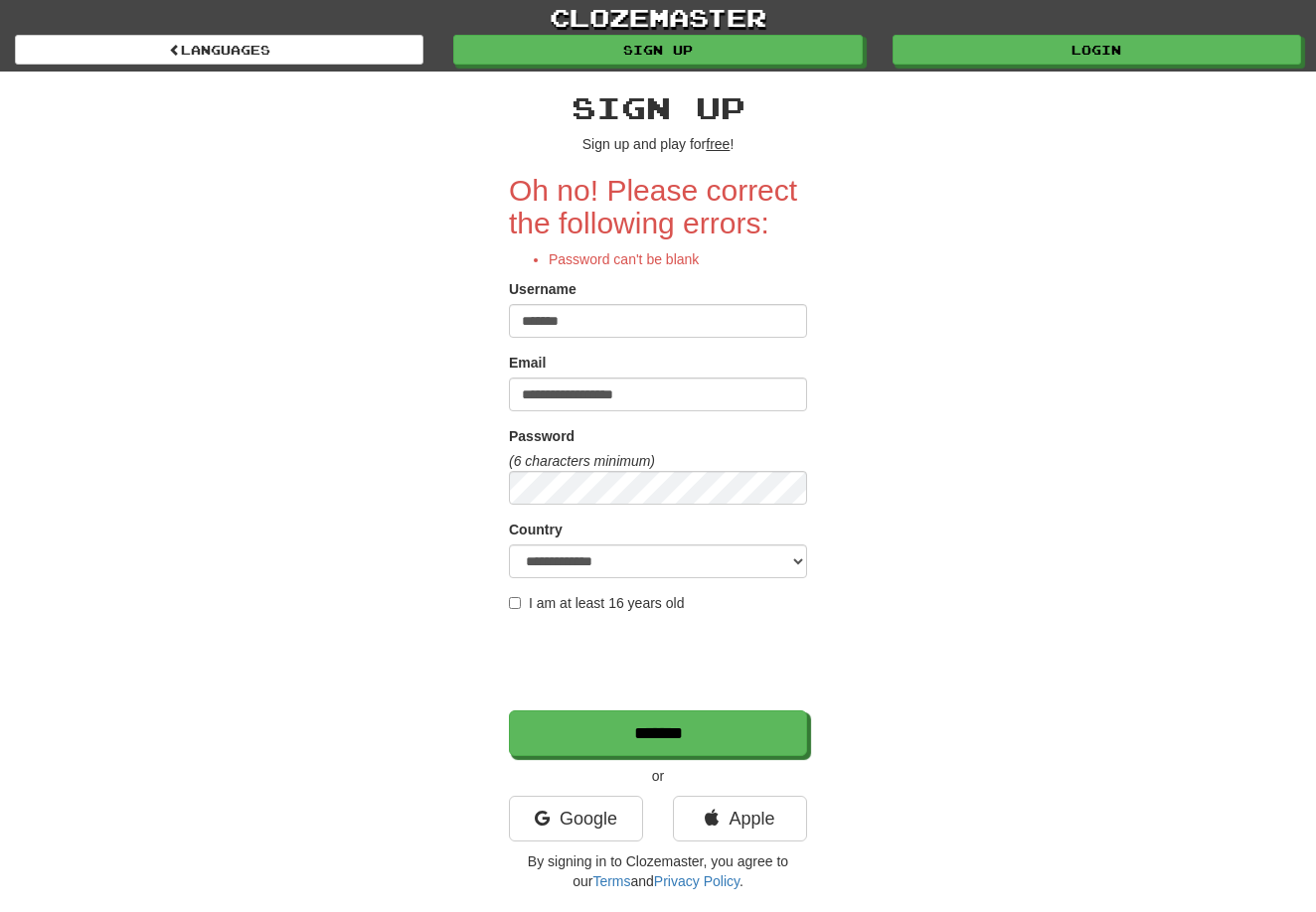 scroll, scrollTop: 48, scrollLeft: 0, axis: vertical 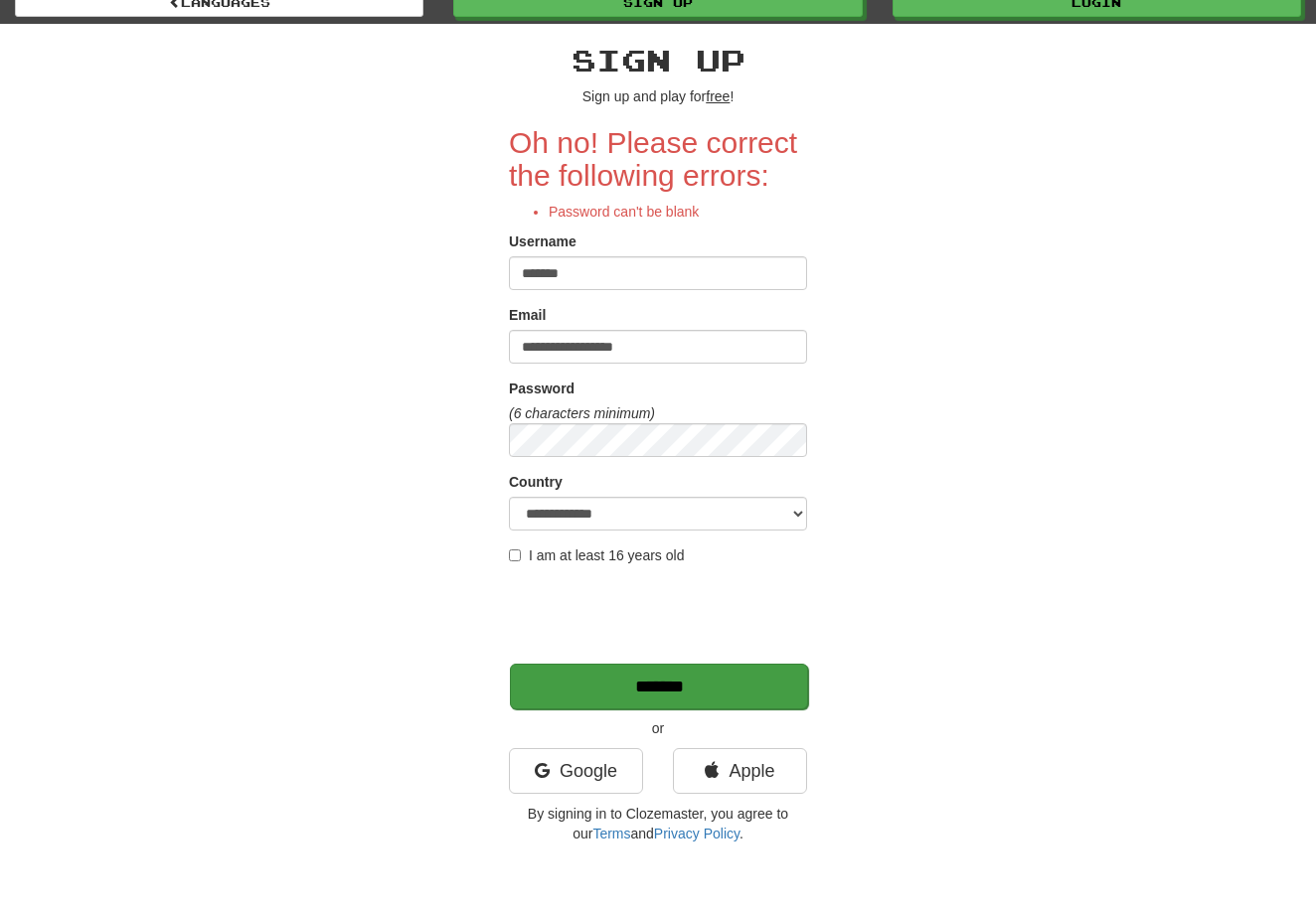 click on "*******" at bounding box center (659, 686) 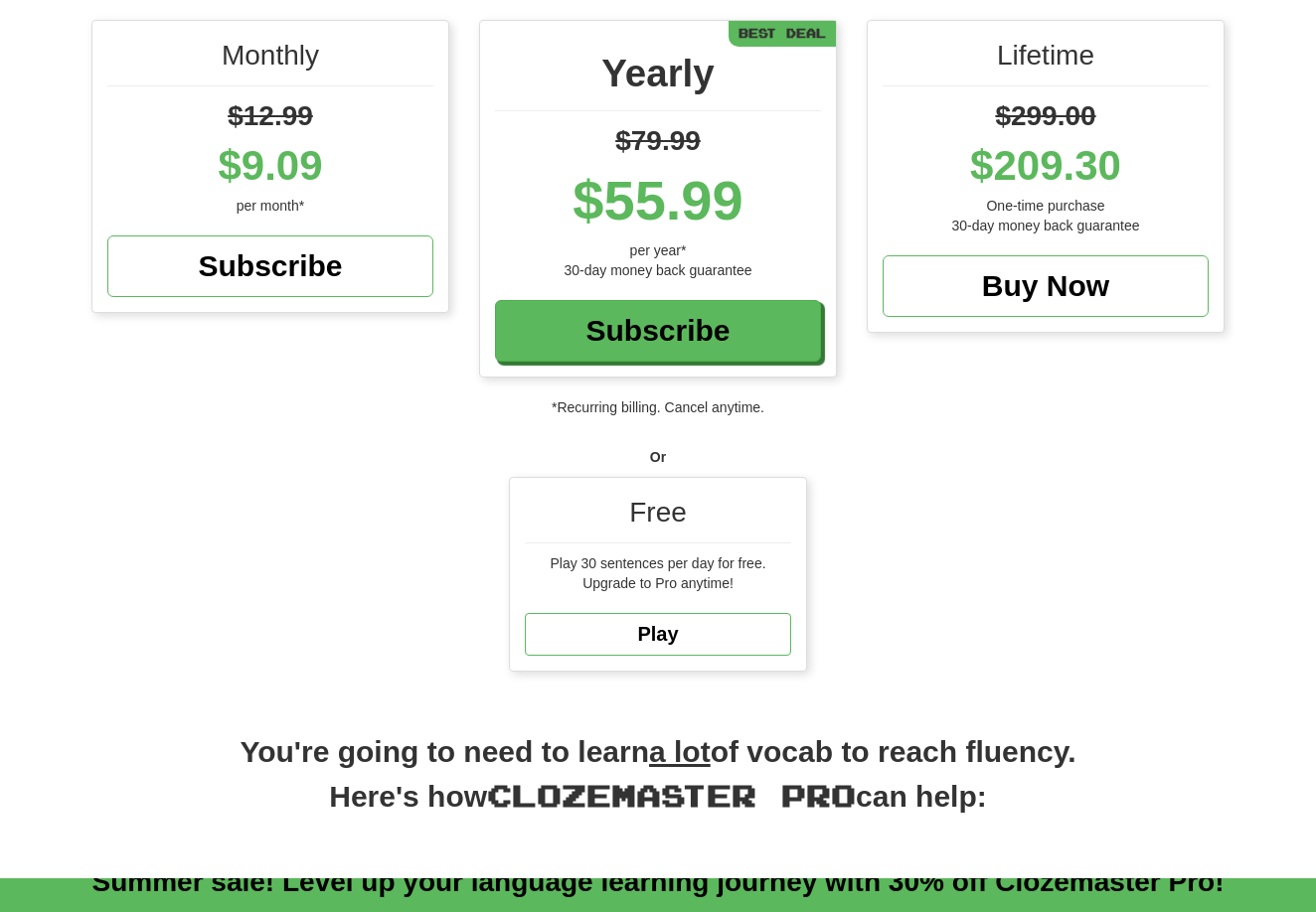 scroll, scrollTop: 272, scrollLeft: 0, axis: vertical 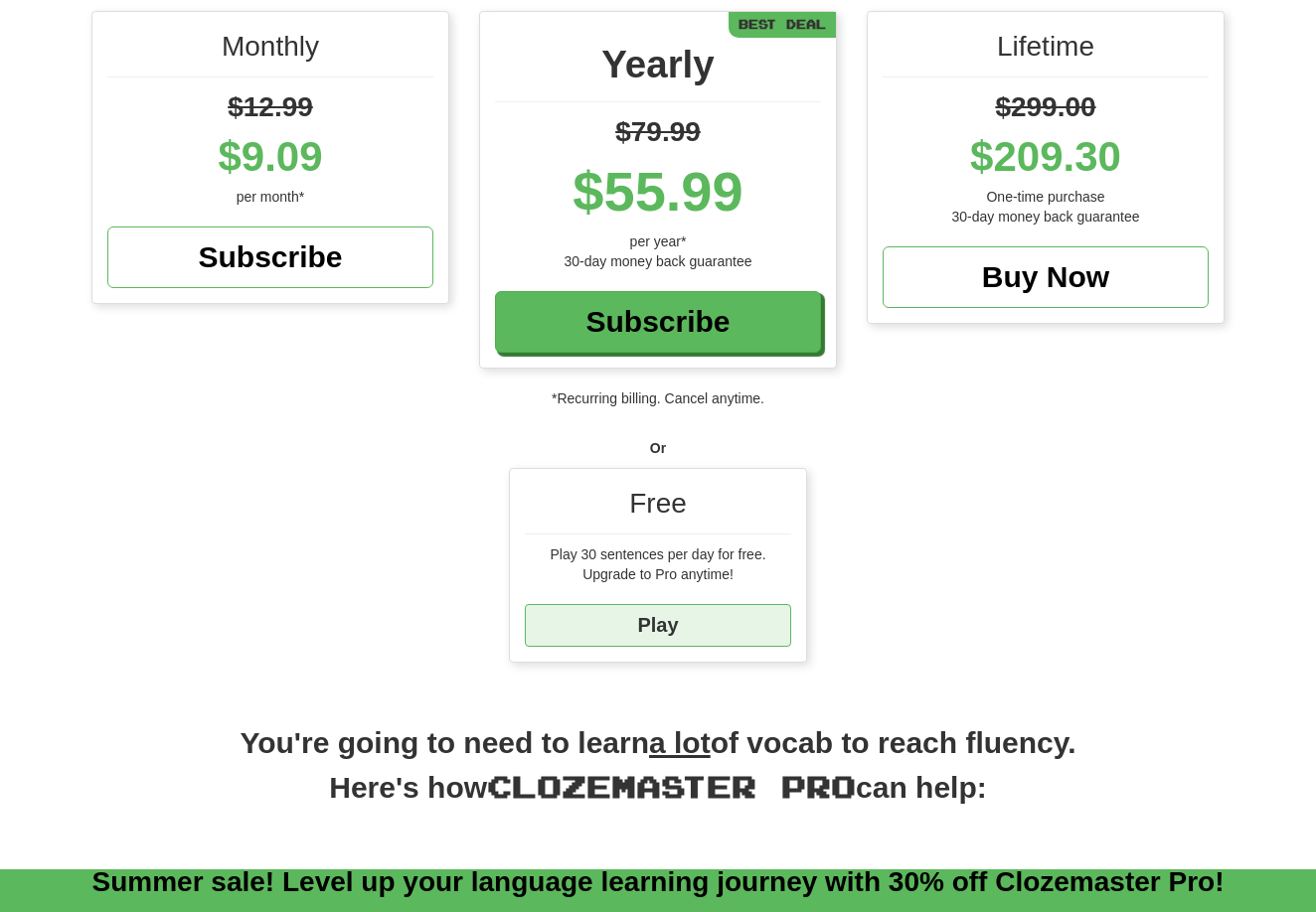click on "Play" at bounding box center [658, 625] 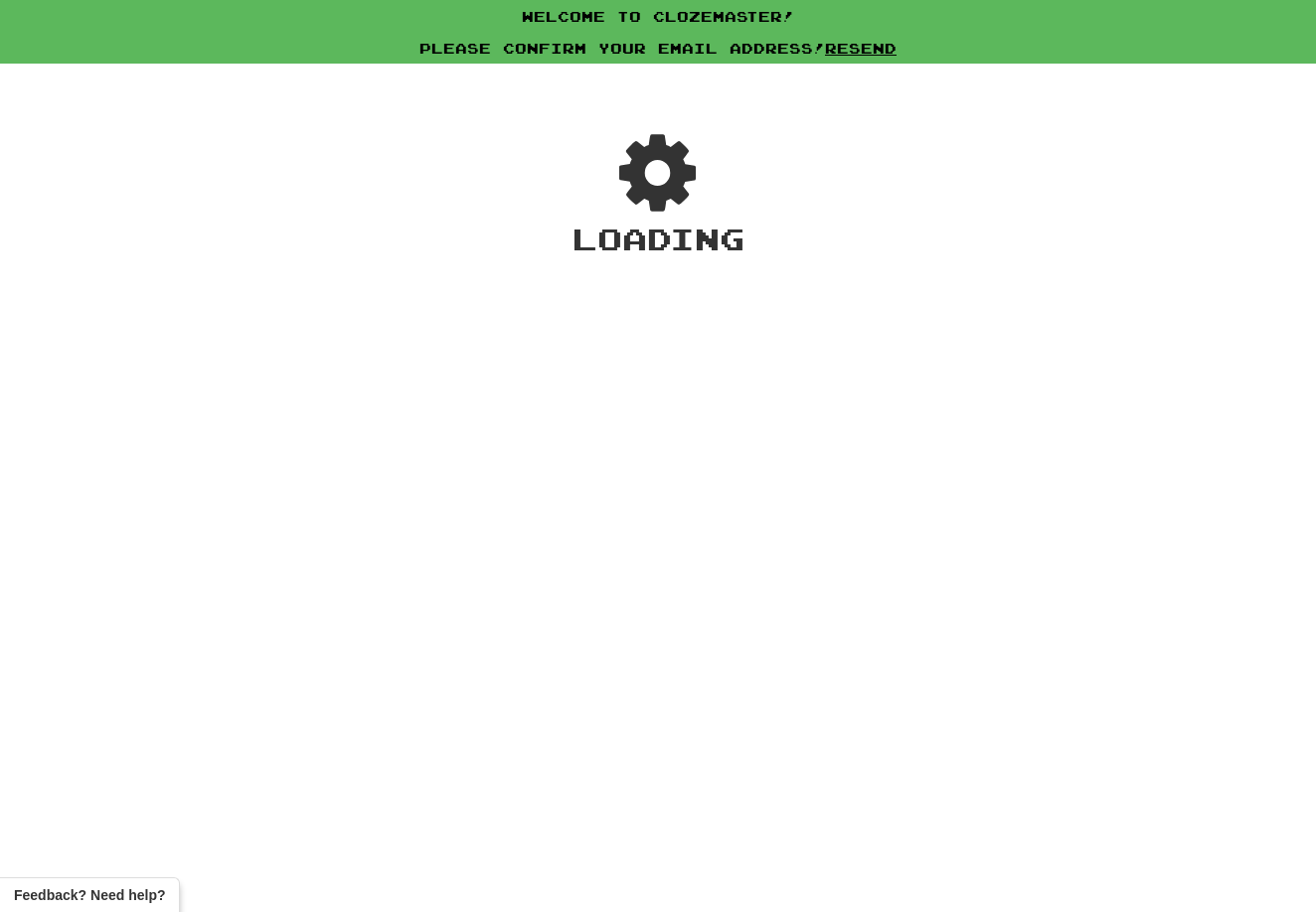 scroll, scrollTop: 0, scrollLeft: 0, axis: both 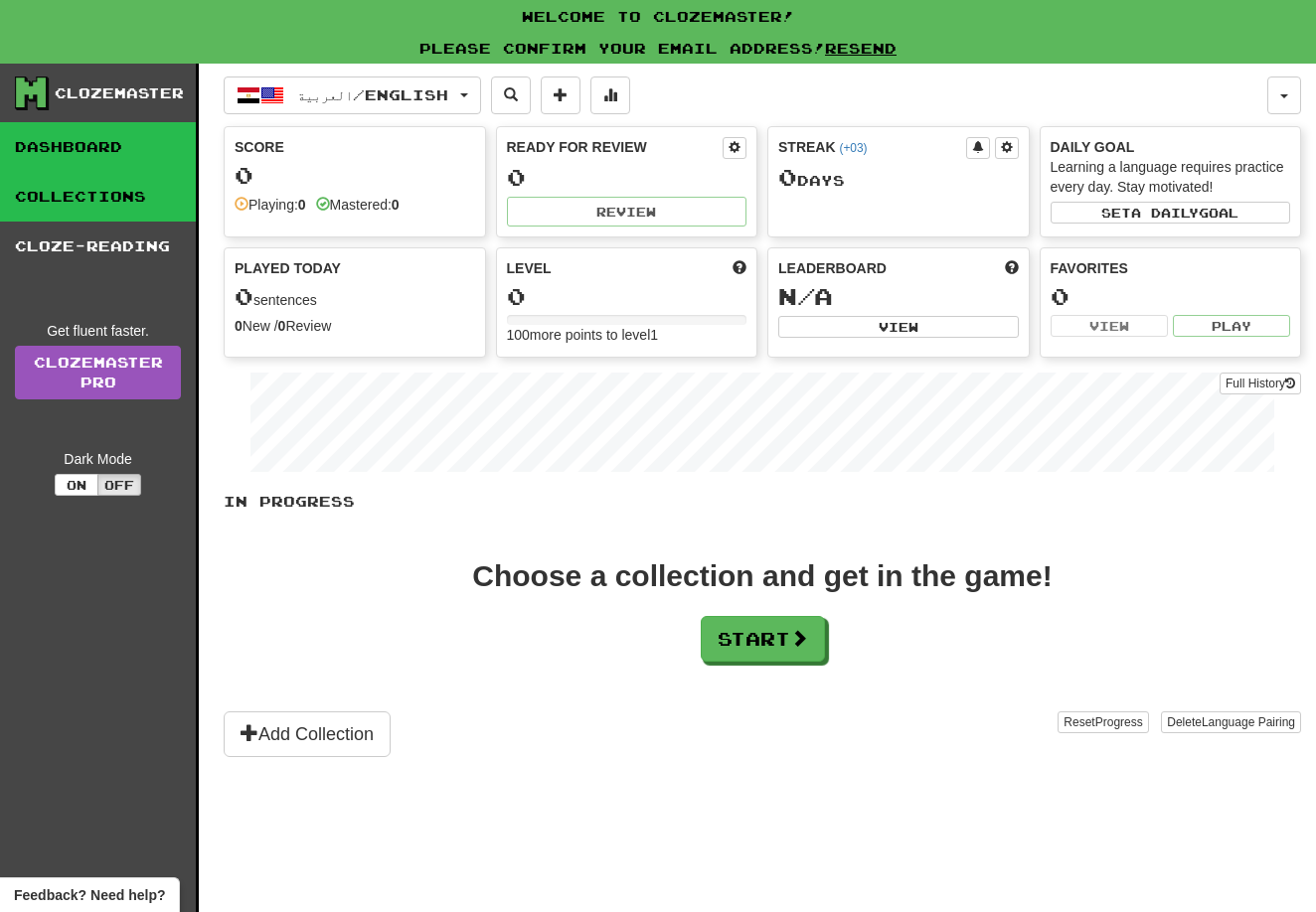 click on "Collections" at bounding box center (97, 197) 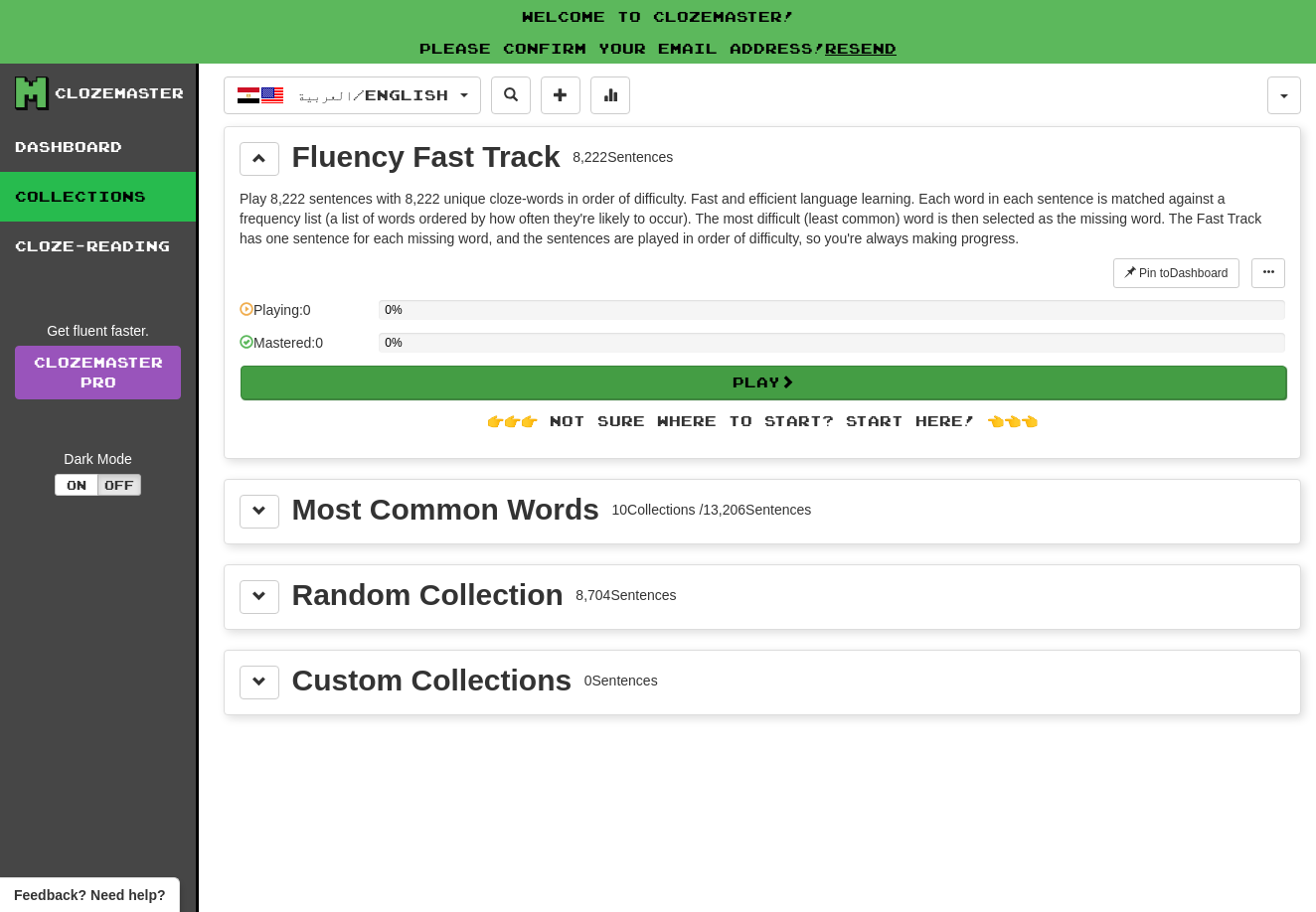 click on "Play" at bounding box center [763, 382] 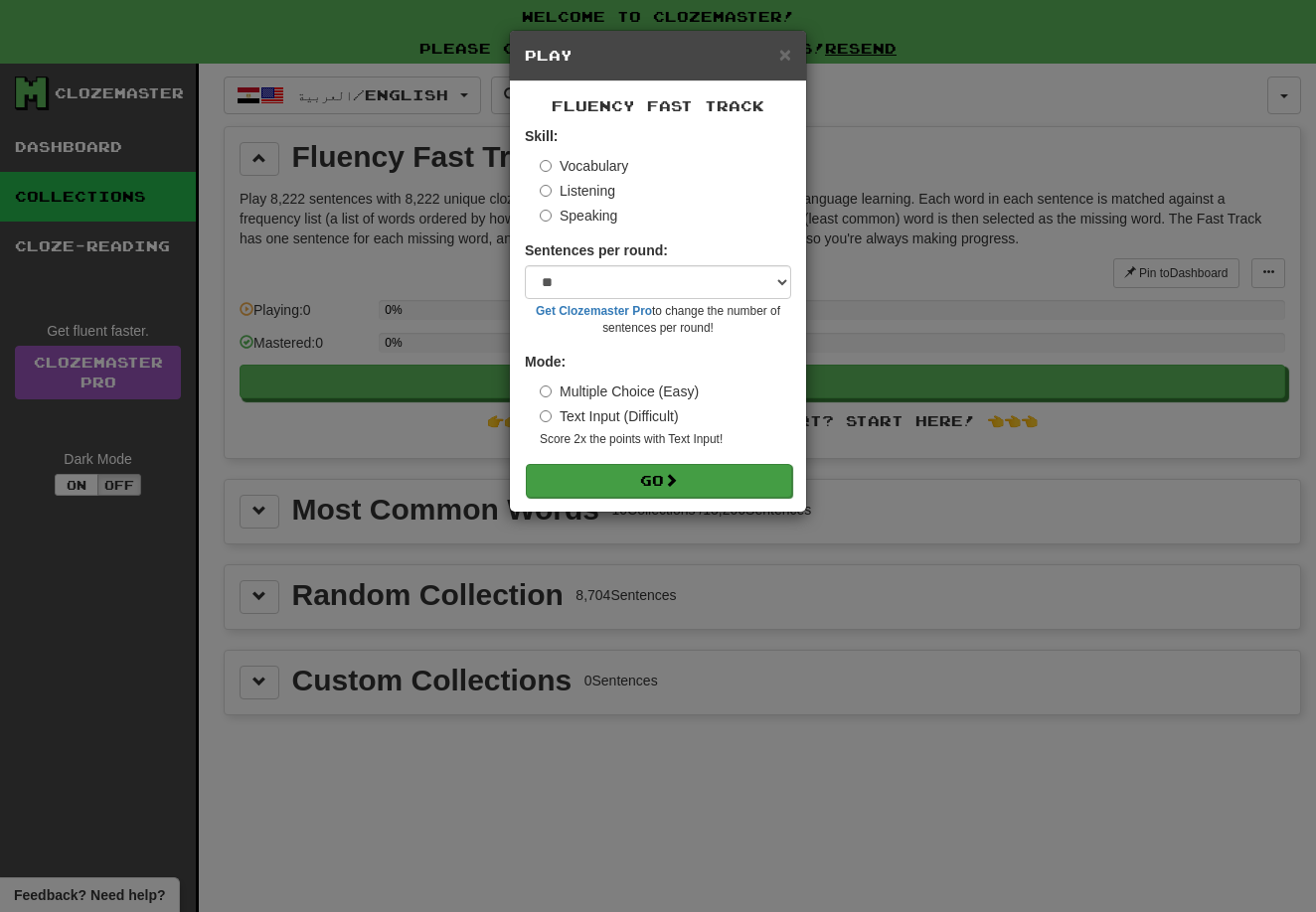 click on "Go" at bounding box center (659, 481) 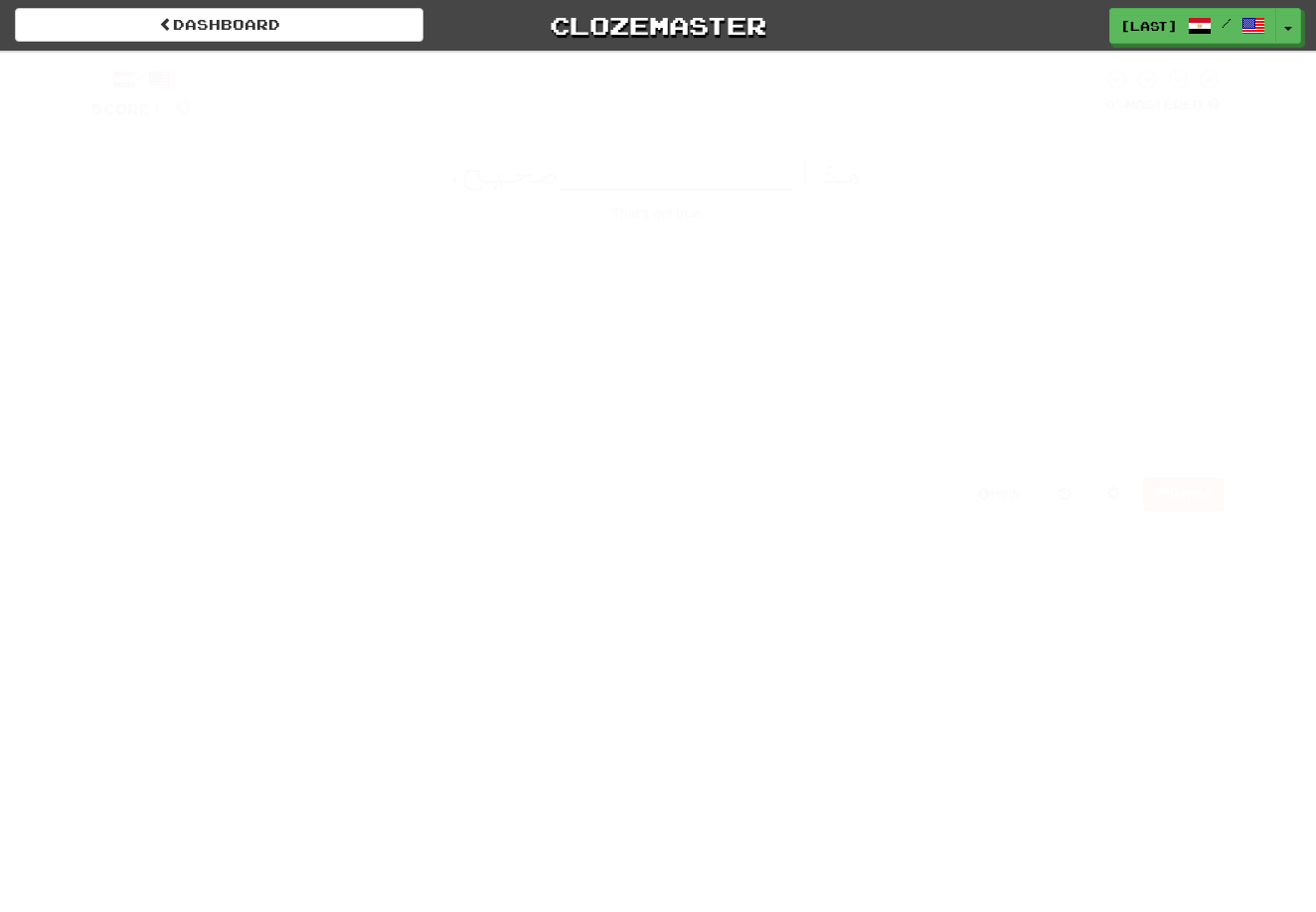 scroll, scrollTop: 0, scrollLeft: 0, axis: both 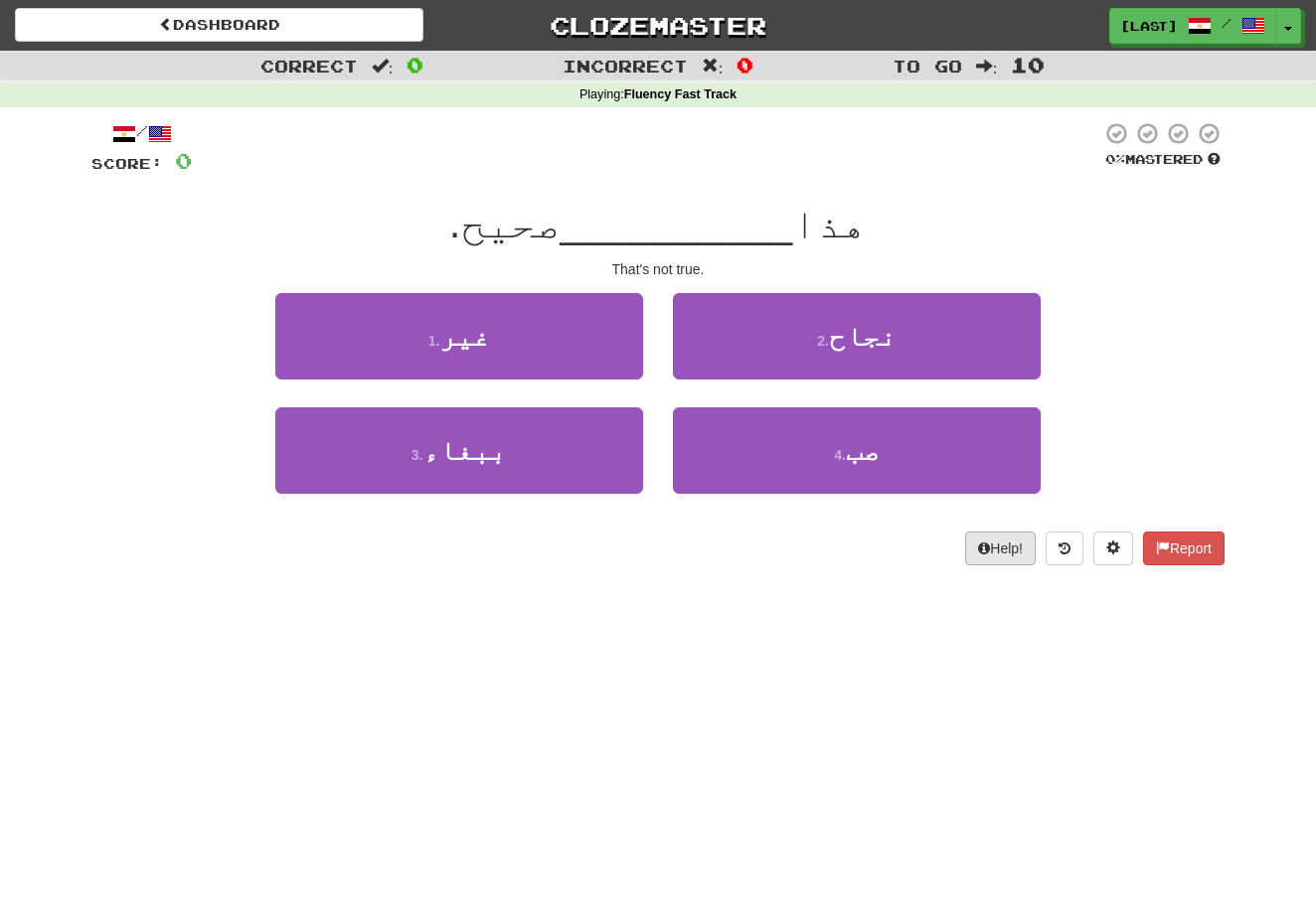 click on "Help!" at bounding box center [1000, 548] 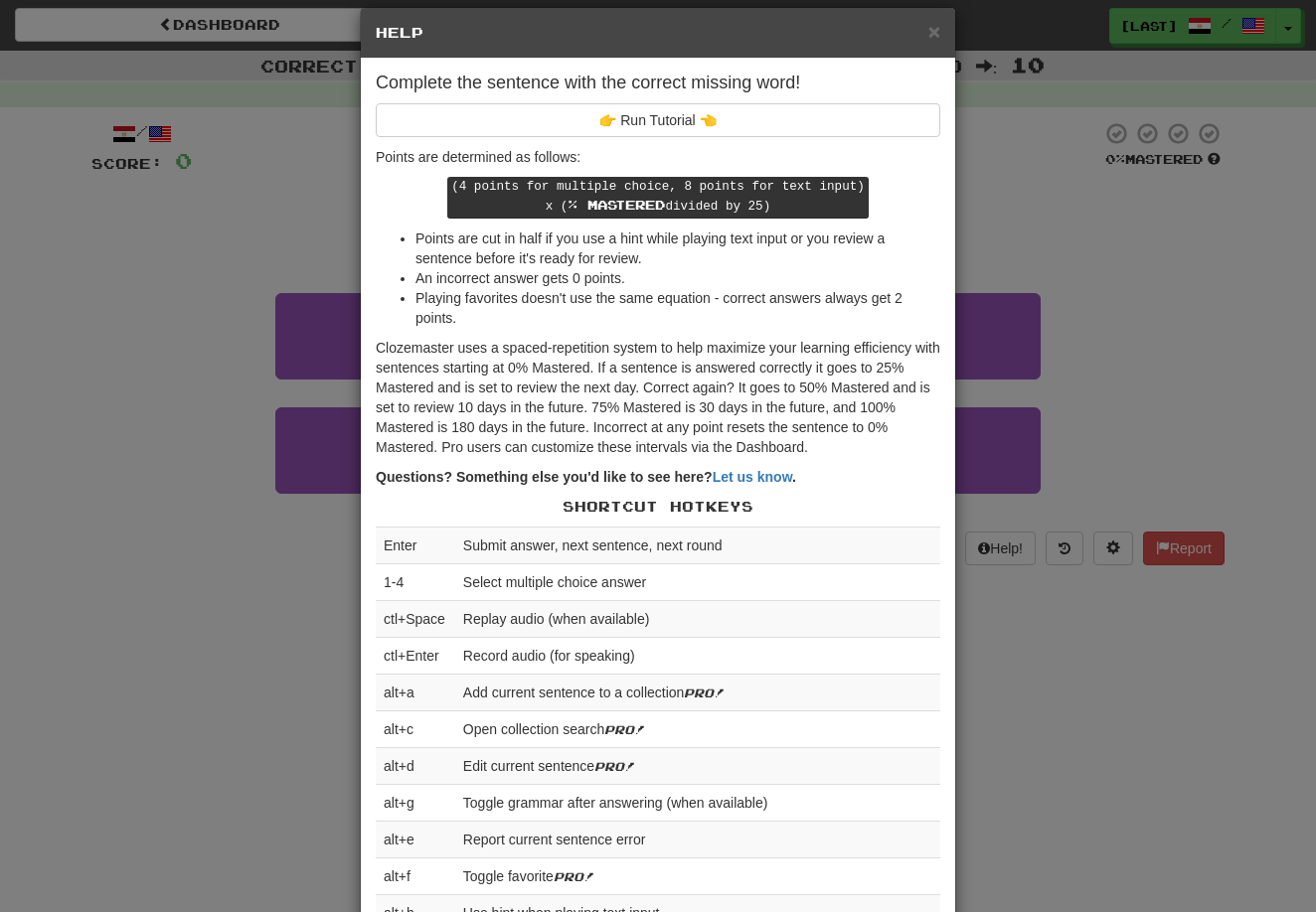 scroll, scrollTop: 25, scrollLeft: 0, axis: vertical 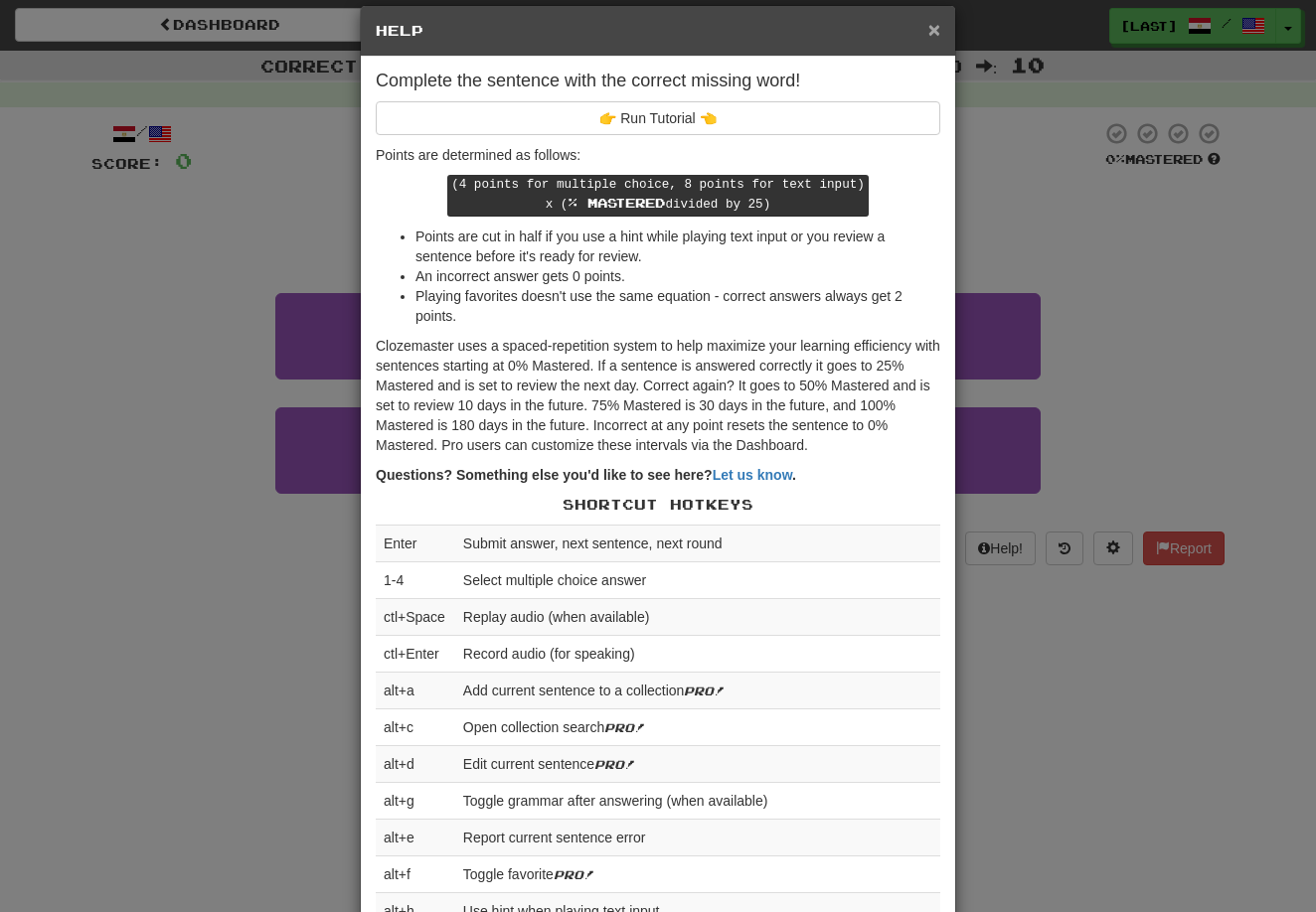 click on "×" at bounding box center [934, 29] 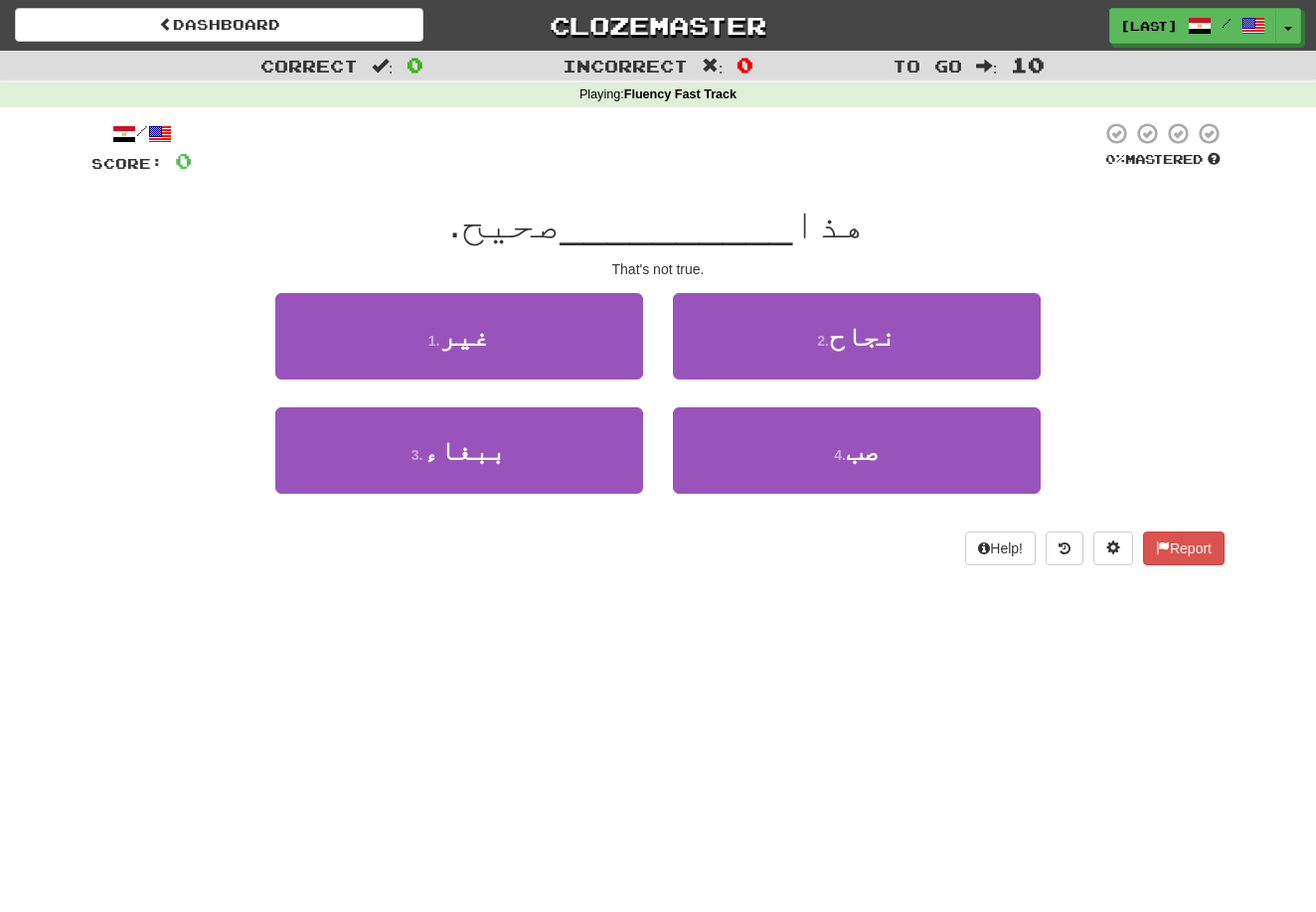 click on "هذا  __________  صحيح." at bounding box center [658, 224] 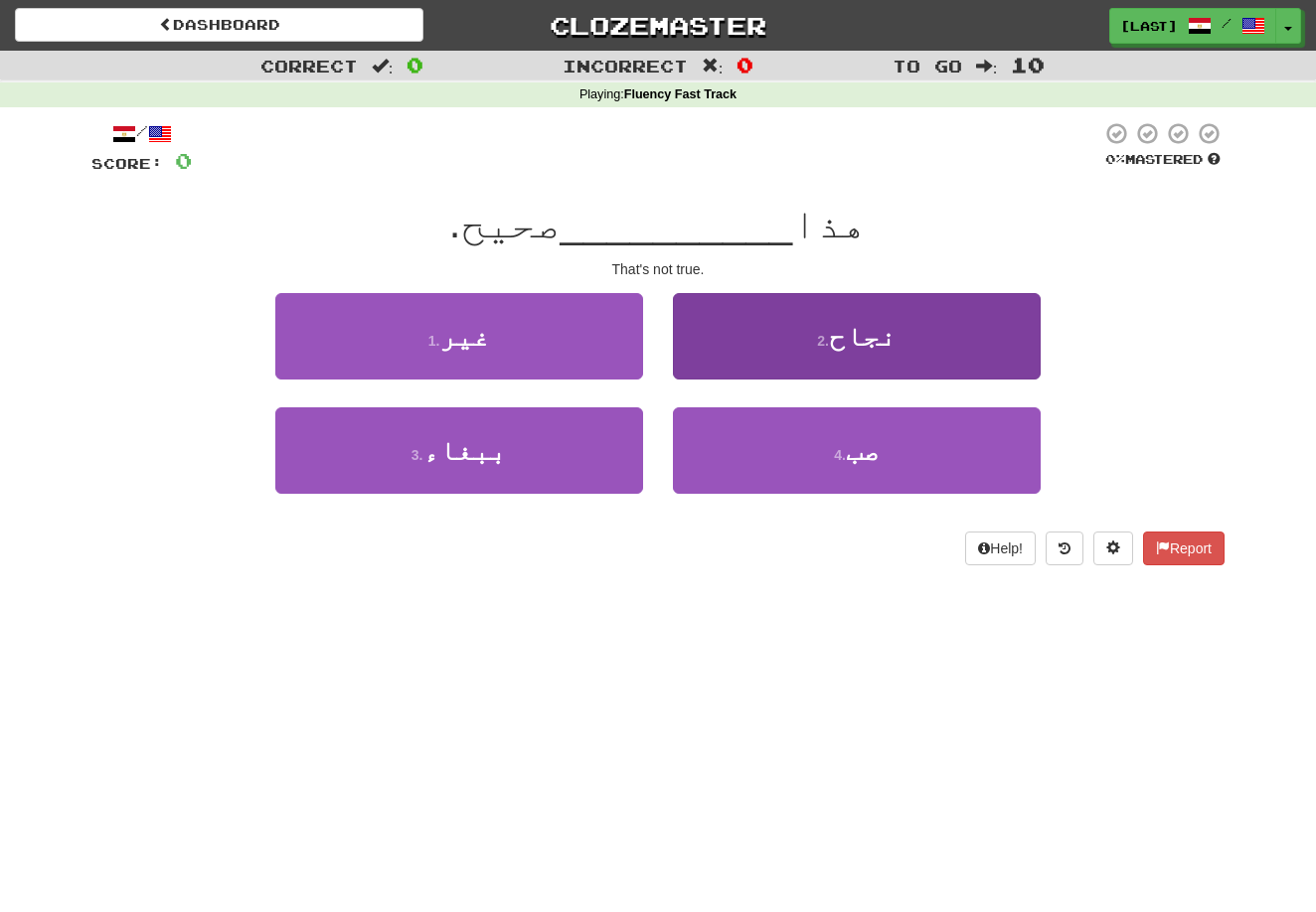 click on "2 .  نجاح" at bounding box center (857, 336) 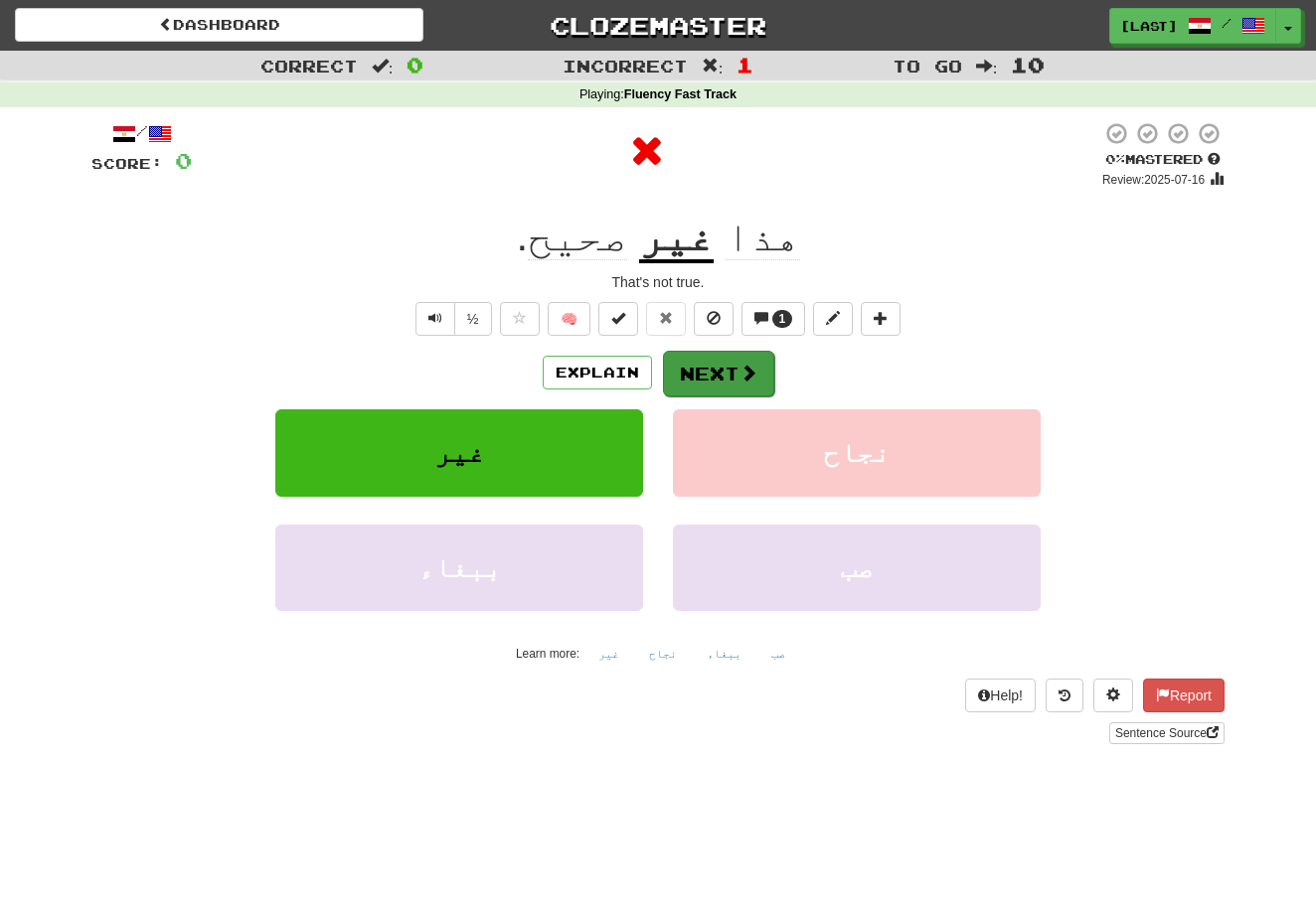 click on "Next" at bounding box center [719, 374] 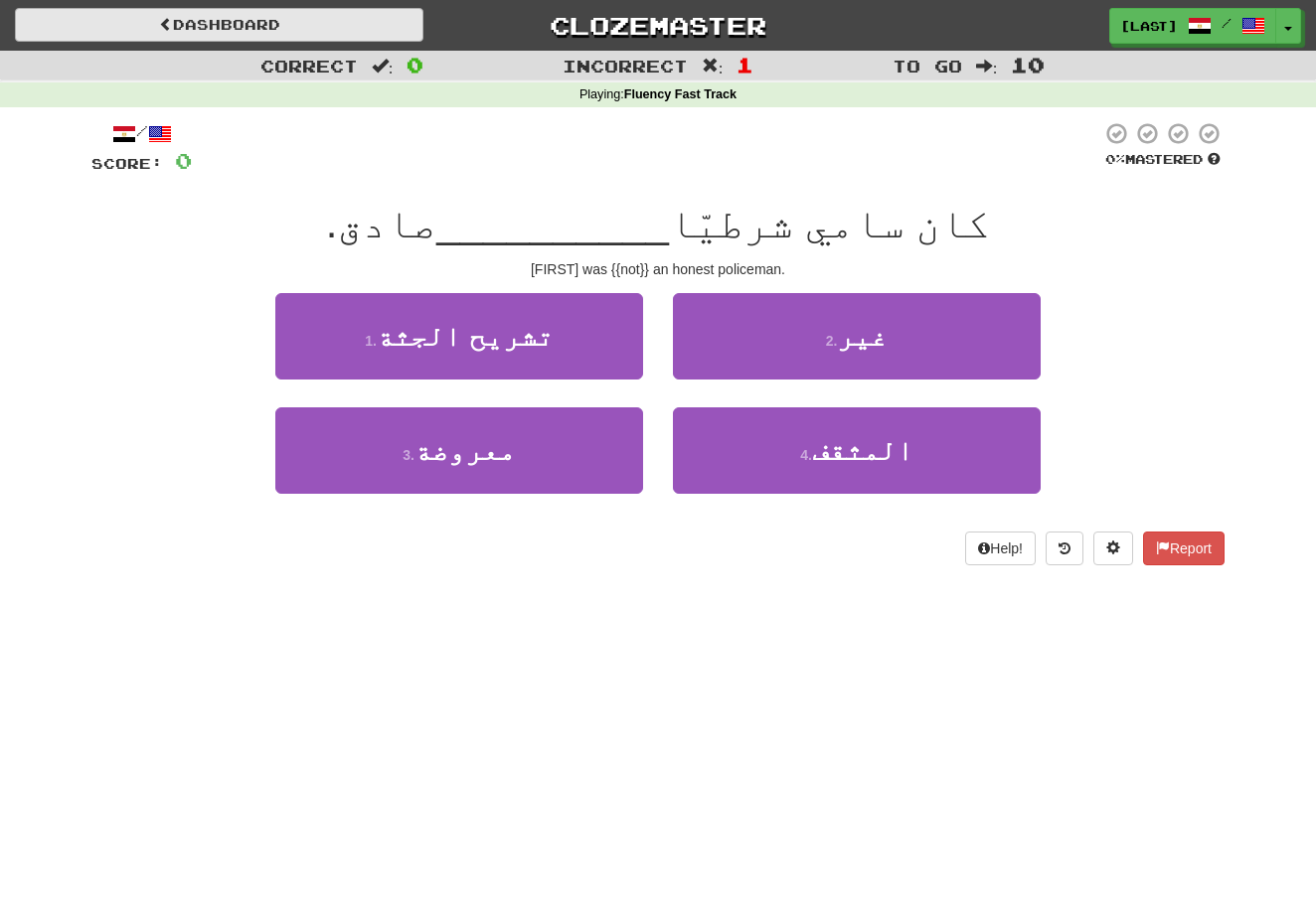 click on "Dashboard" at bounding box center (219, 25) 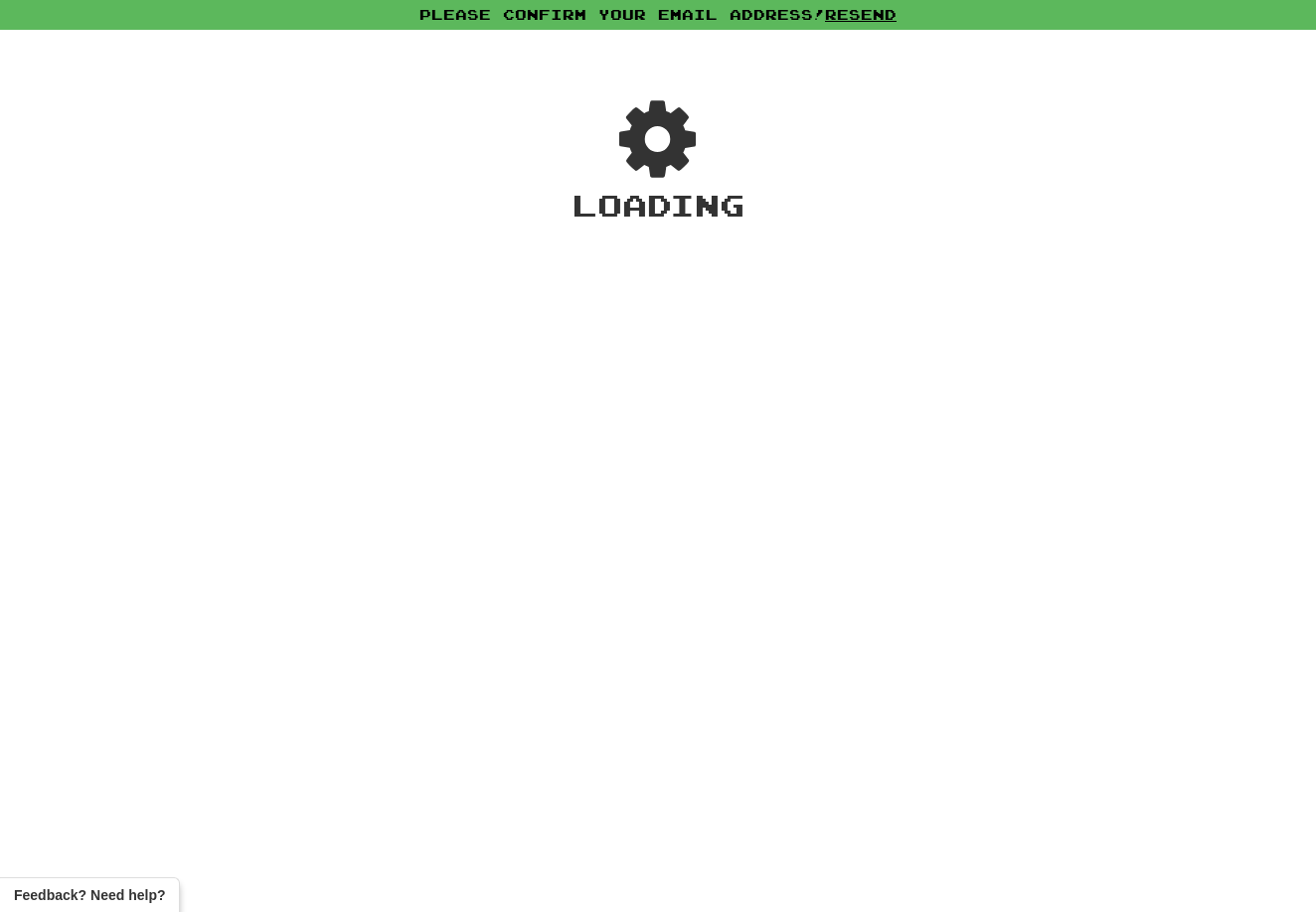 scroll, scrollTop: 0, scrollLeft: 0, axis: both 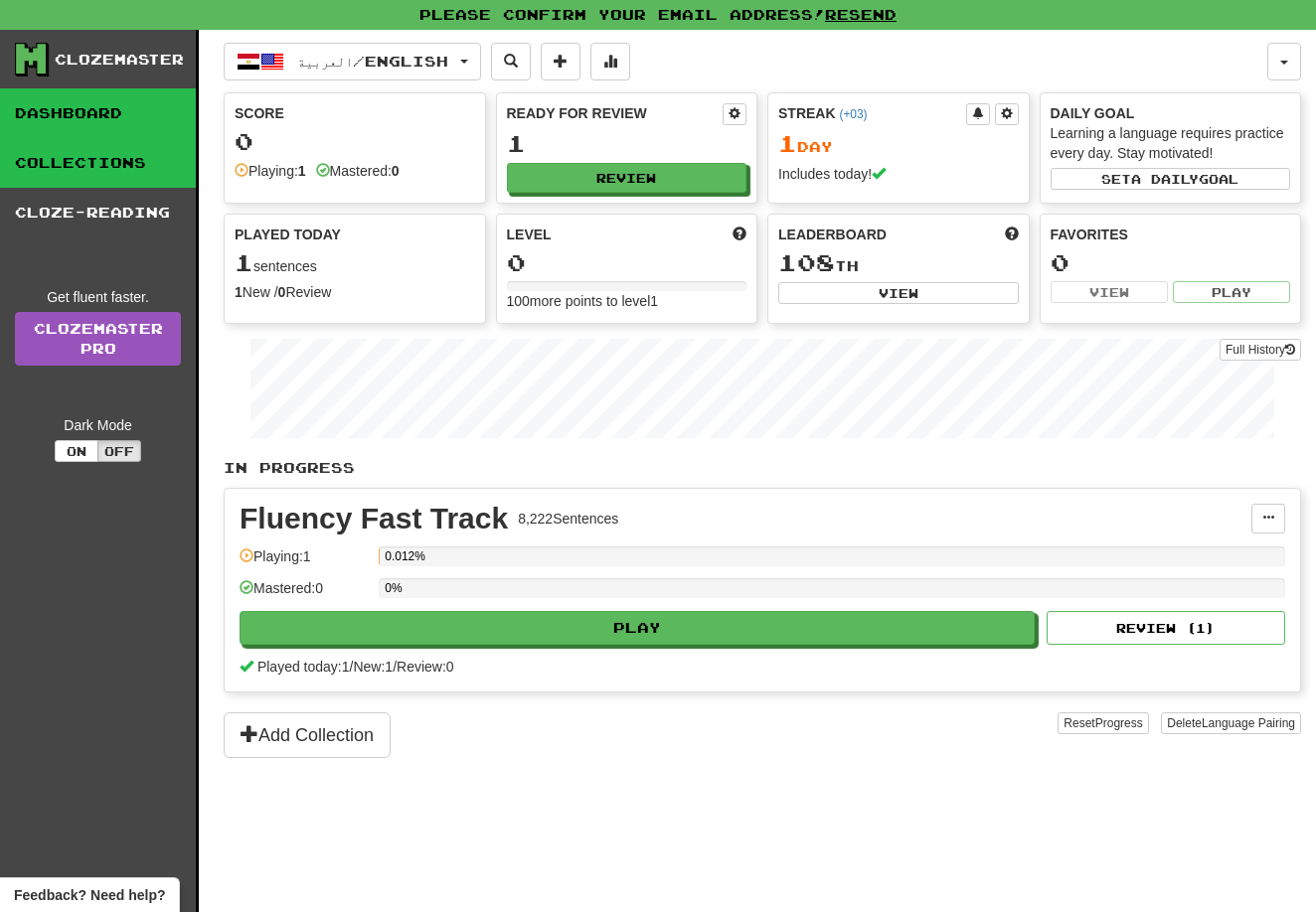 click on "Collections" at bounding box center [97, 163] 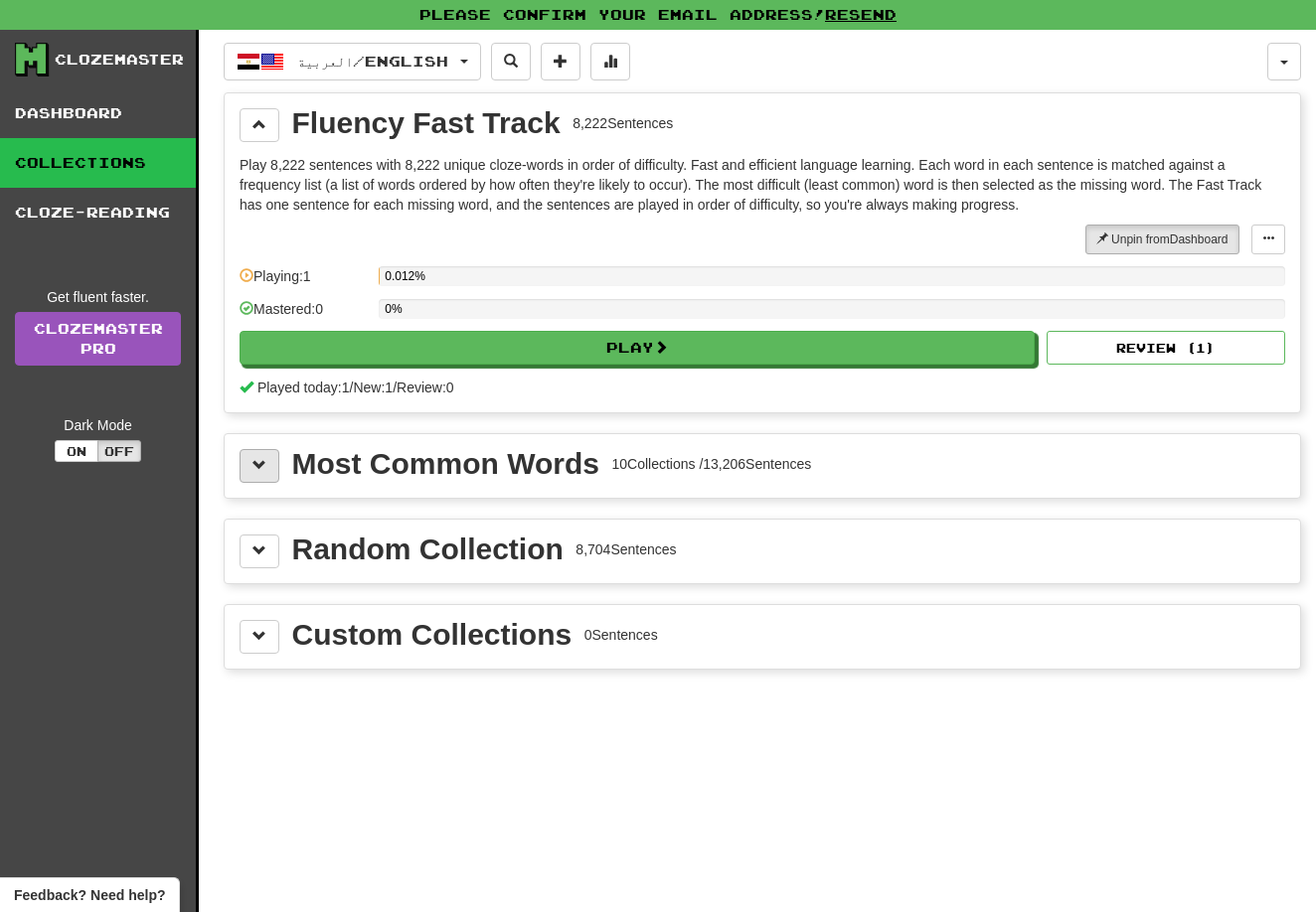 click at bounding box center [259, 466] 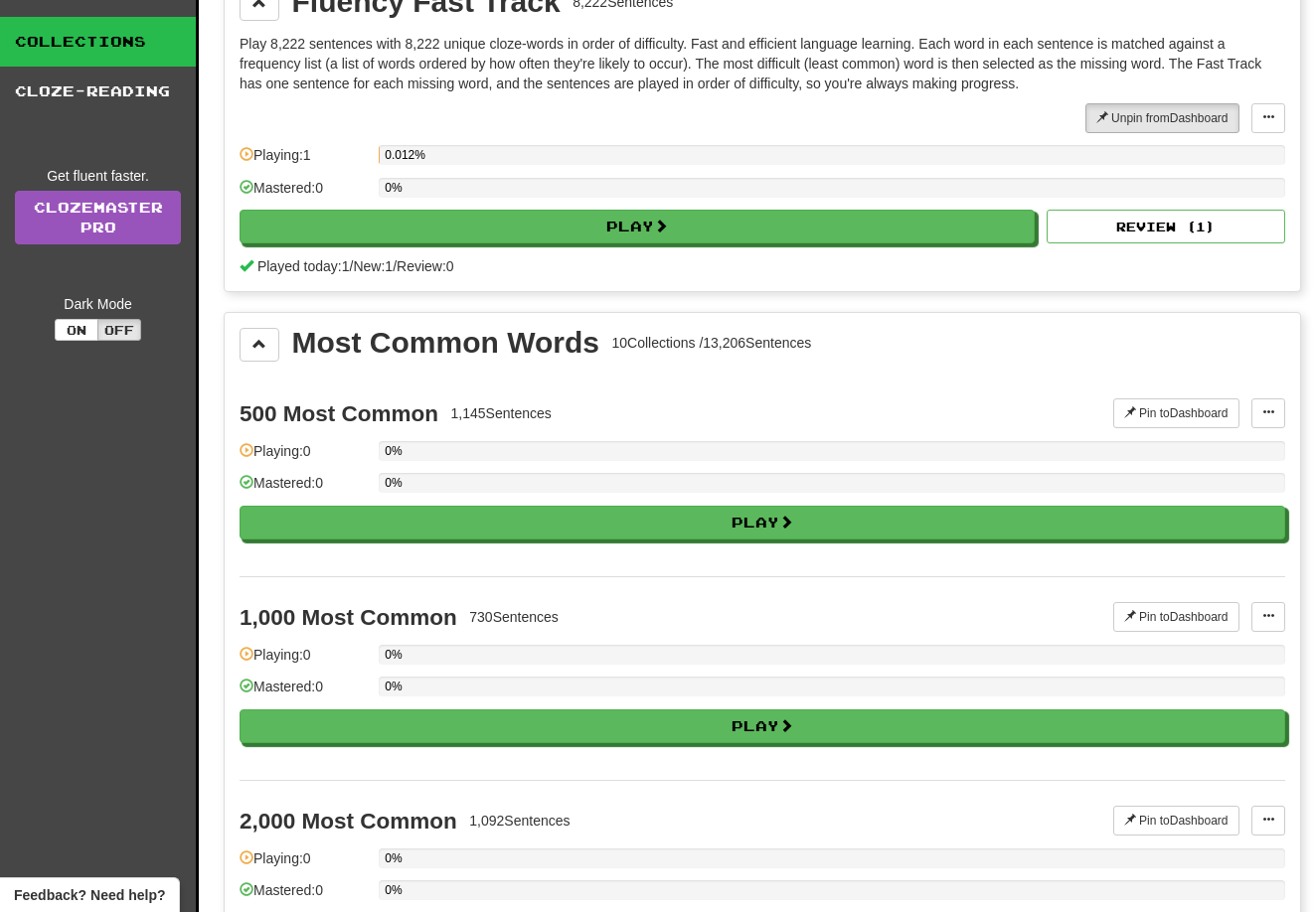 scroll, scrollTop: 134, scrollLeft: 0, axis: vertical 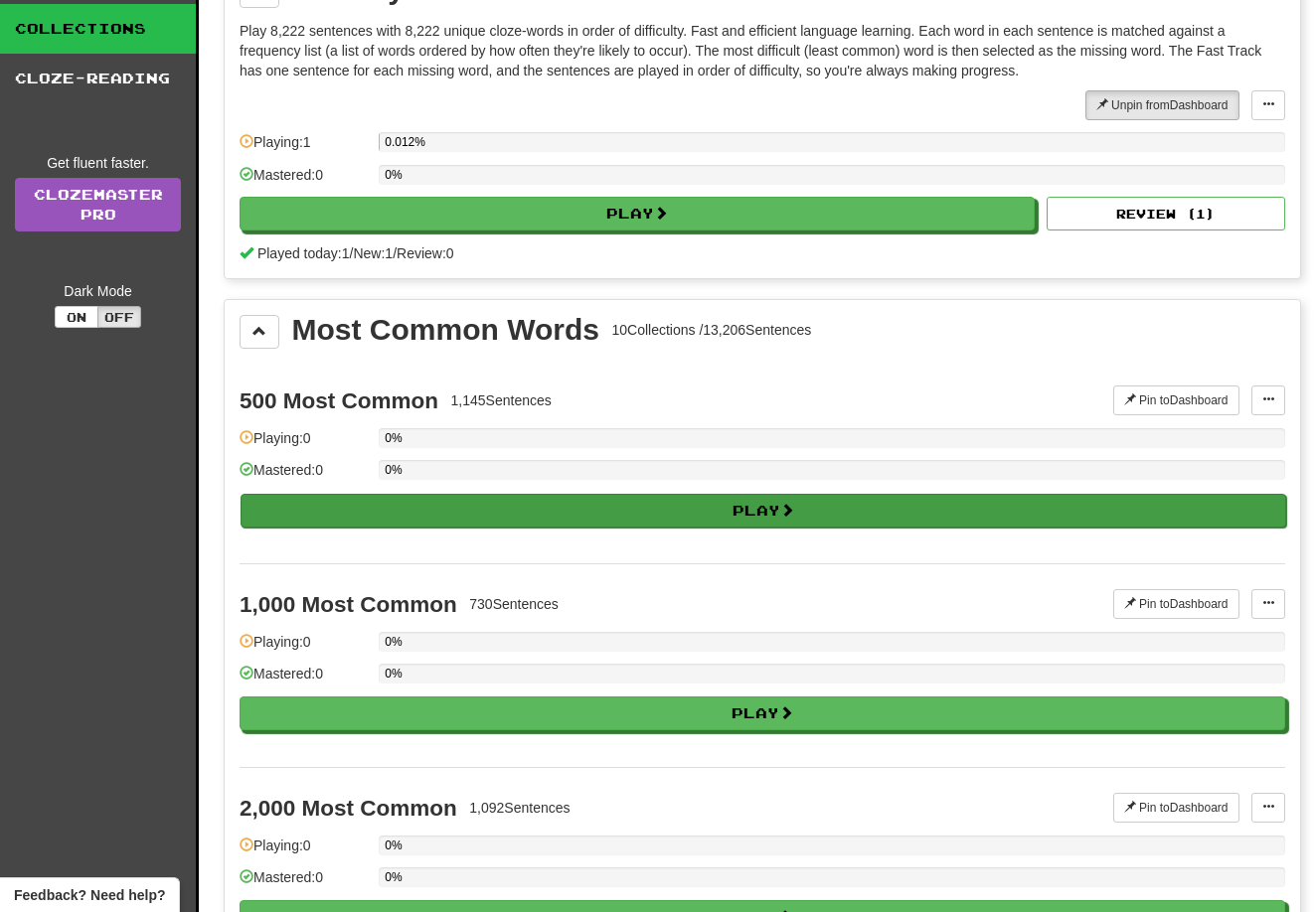 click on "Play" at bounding box center (763, 511) 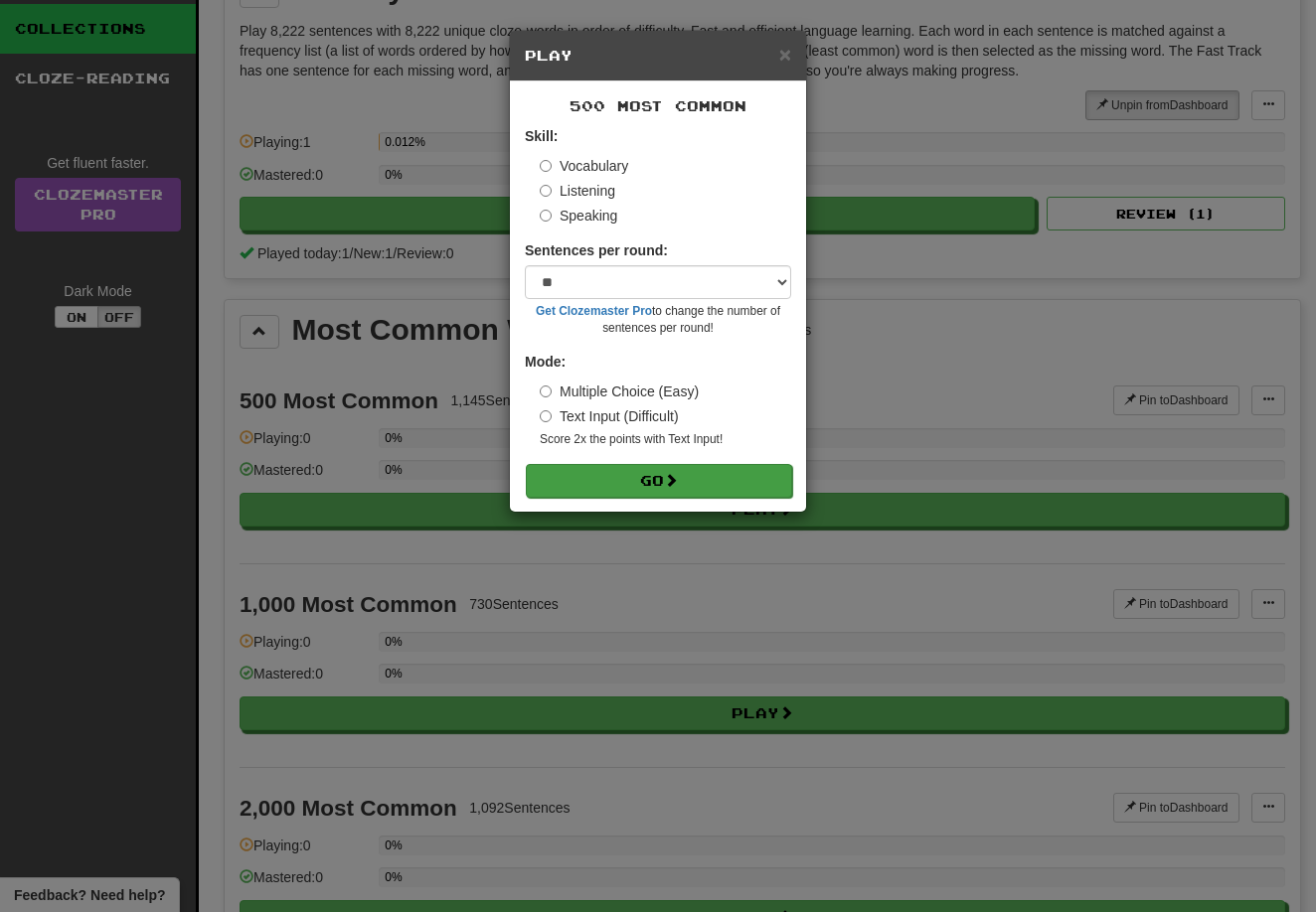 click on "Go" at bounding box center (659, 481) 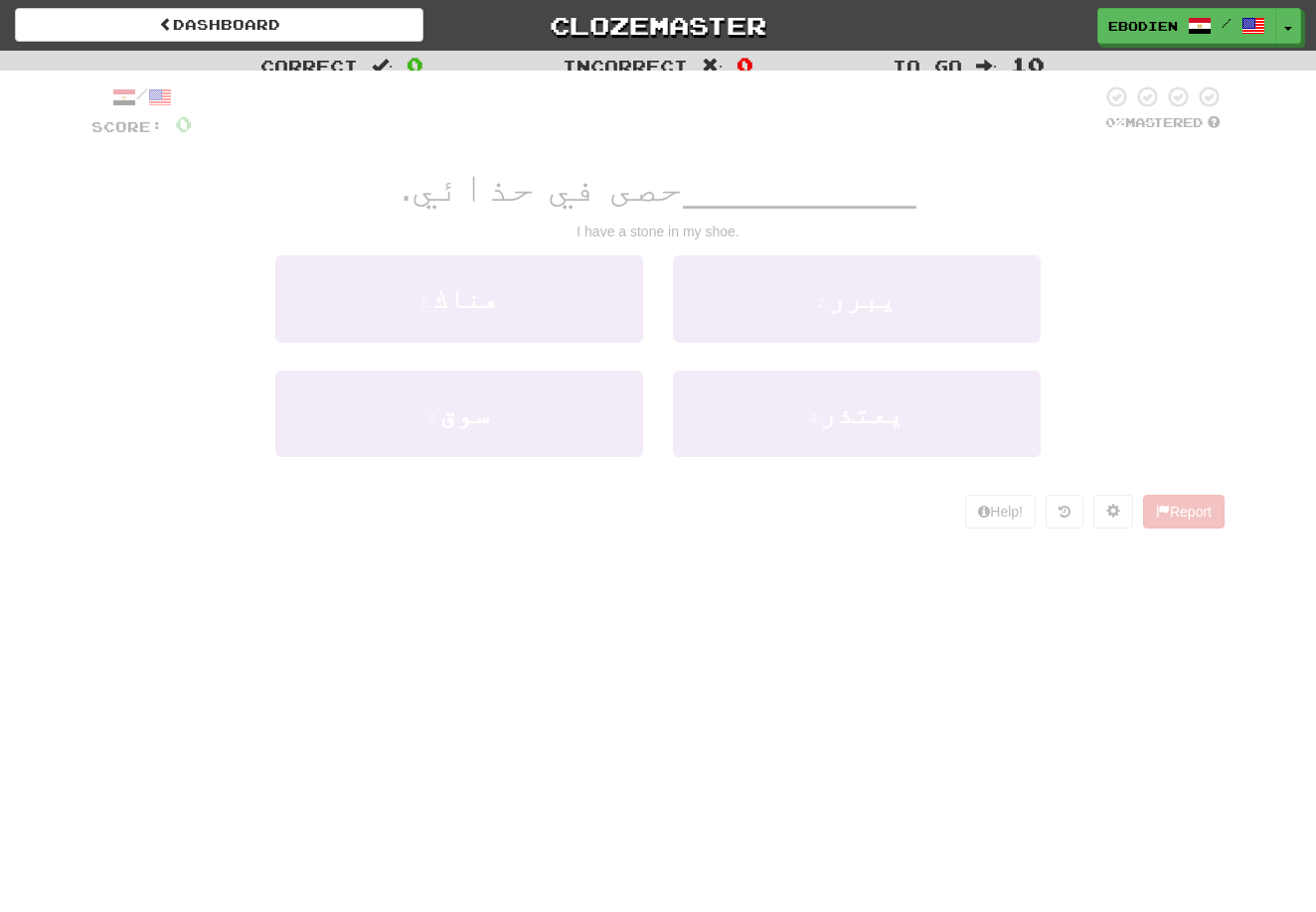 scroll, scrollTop: 0, scrollLeft: 0, axis: both 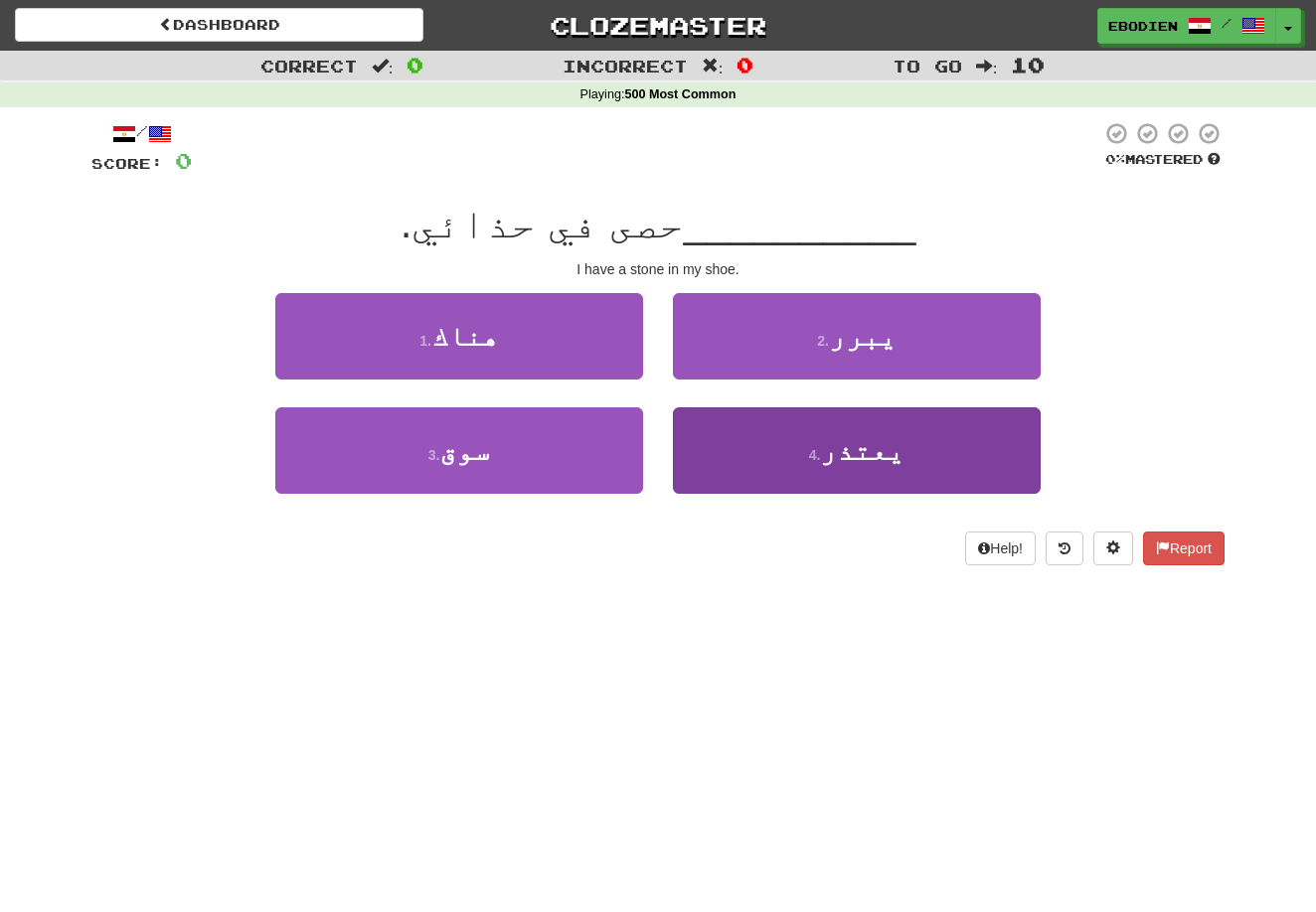 click on "4 .  يعتذر" at bounding box center (857, 450) 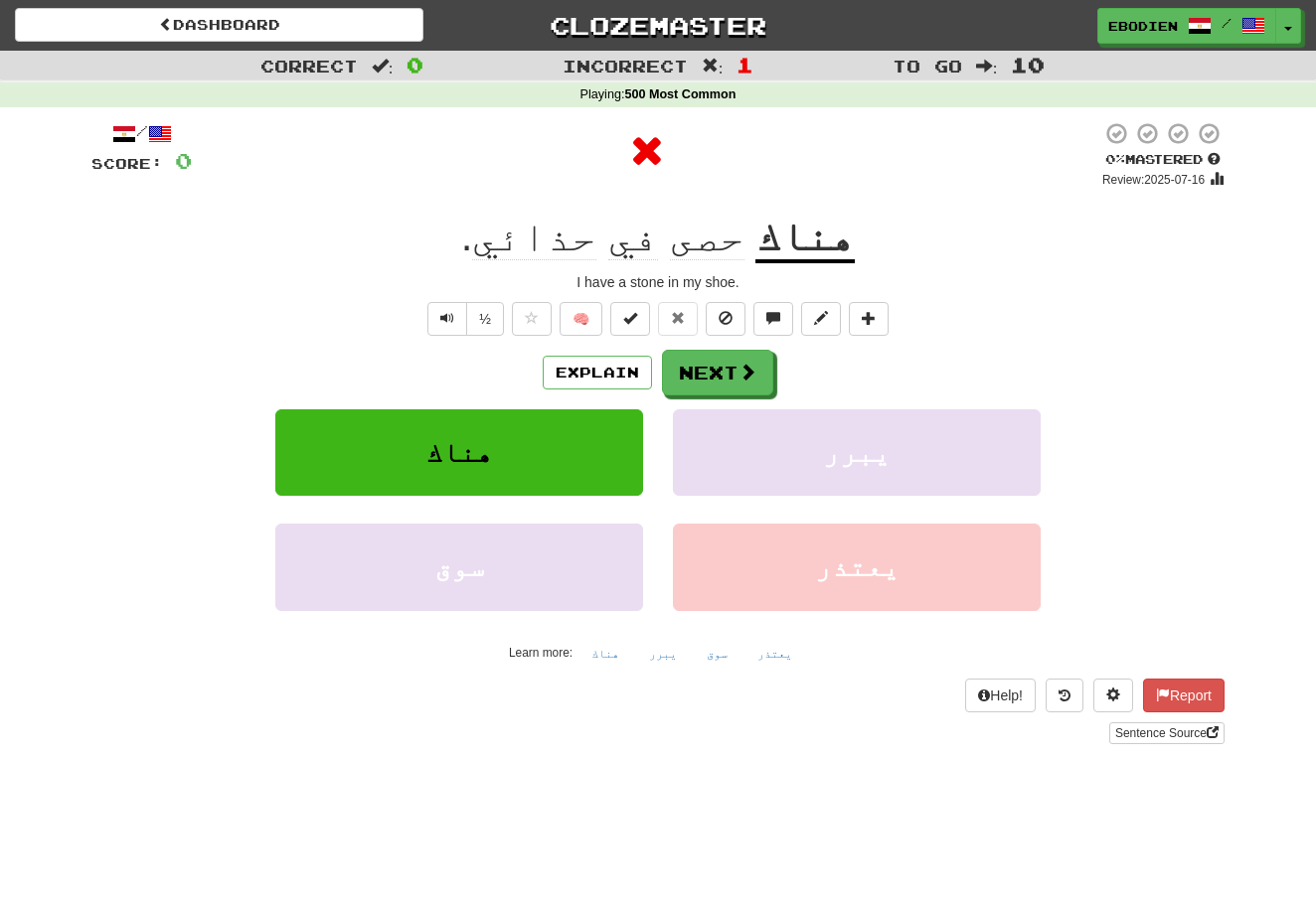 click on "هناك" at bounding box center [805, 237] 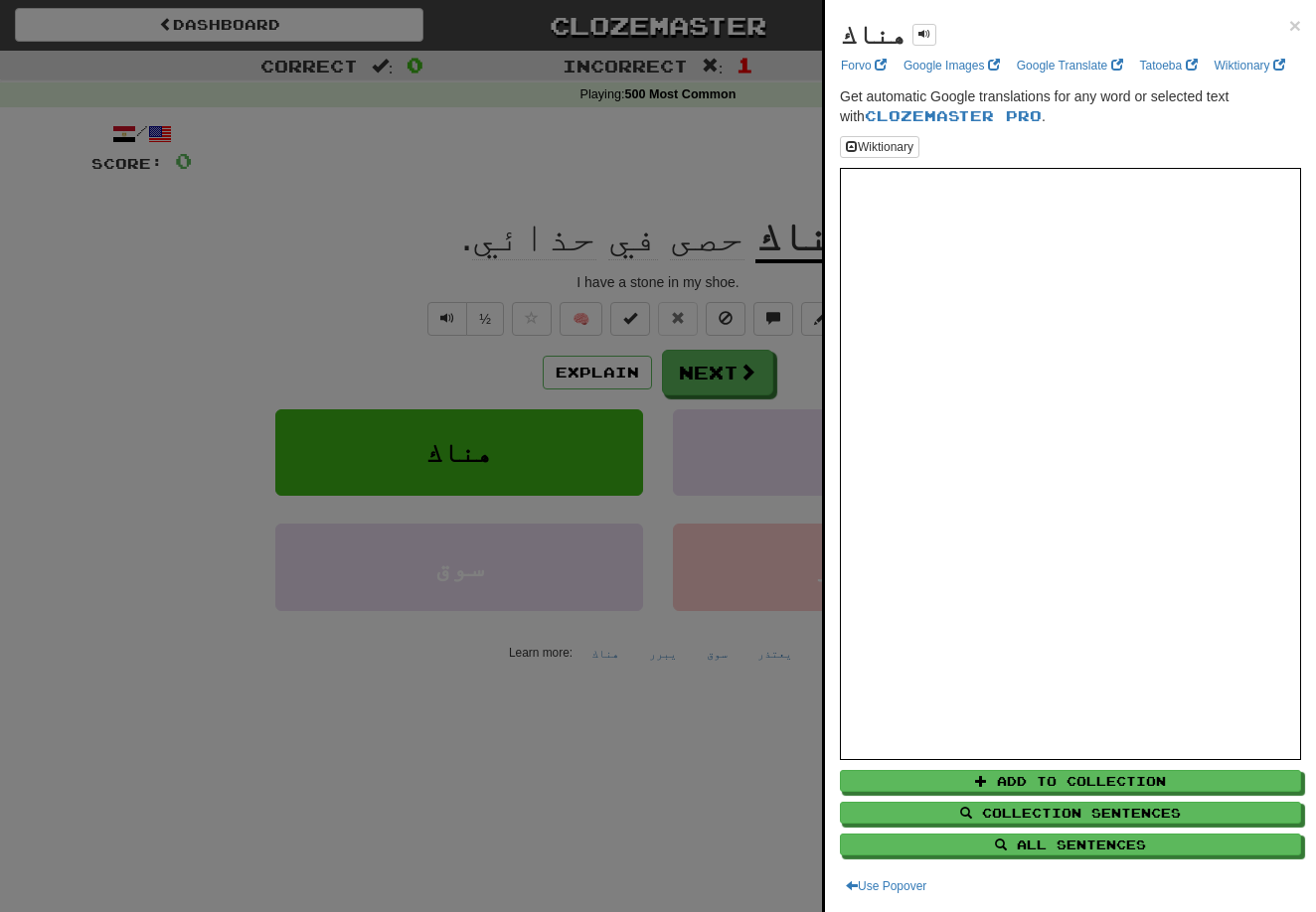 click at bounding box center [658, 456] 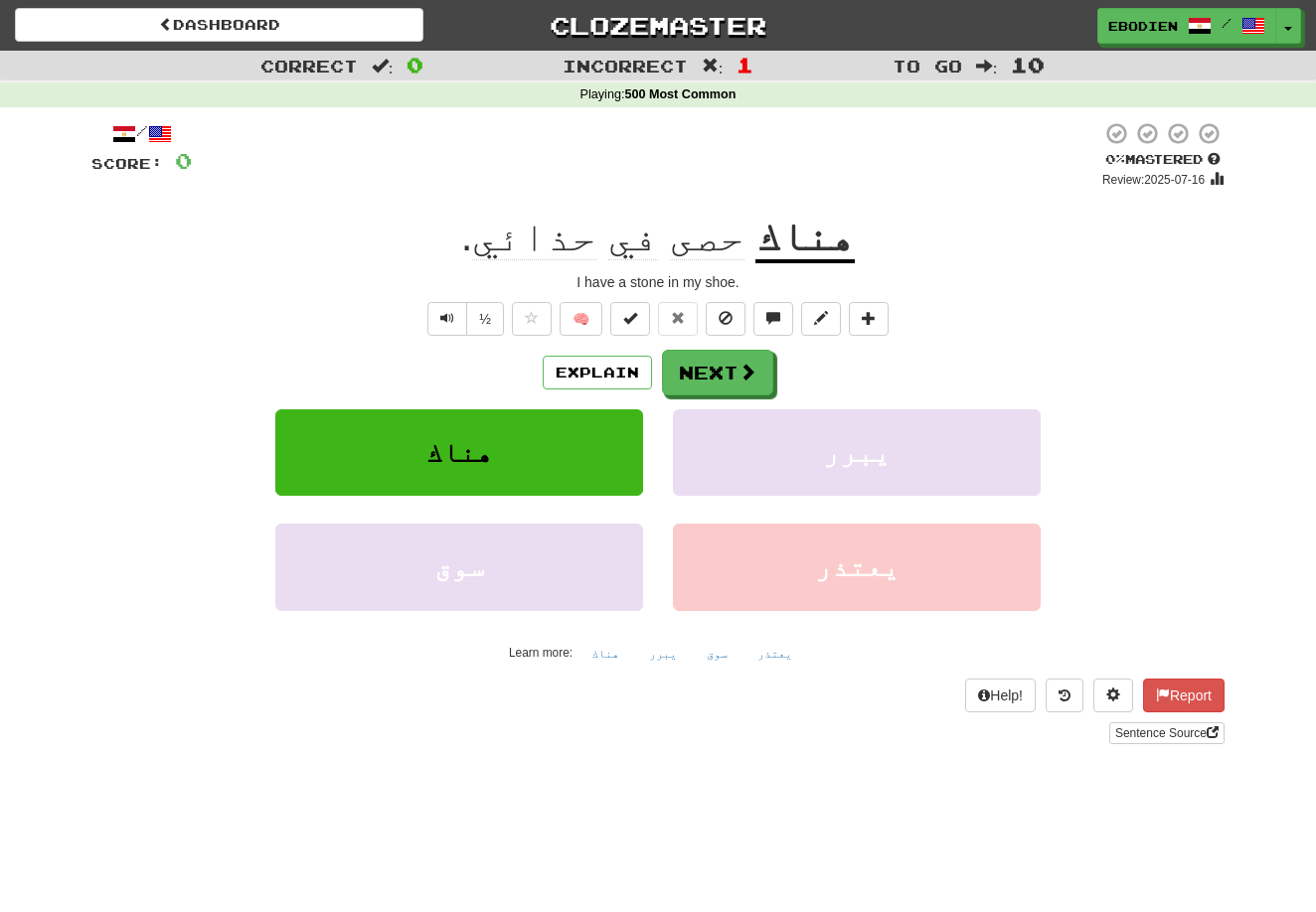 click on "حصى" at bounding box center (707, 236) 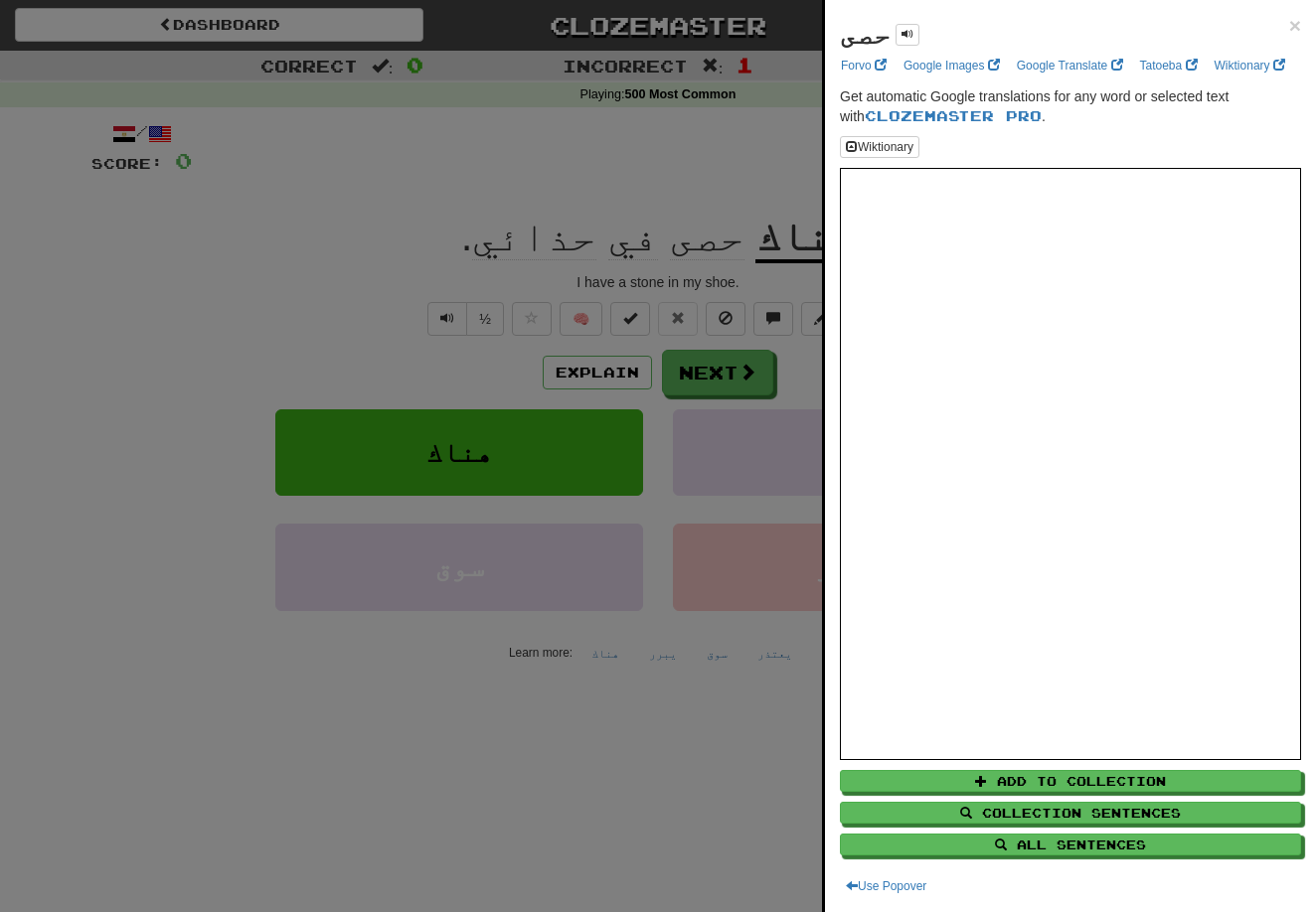 click at bounding box center [658, 456] 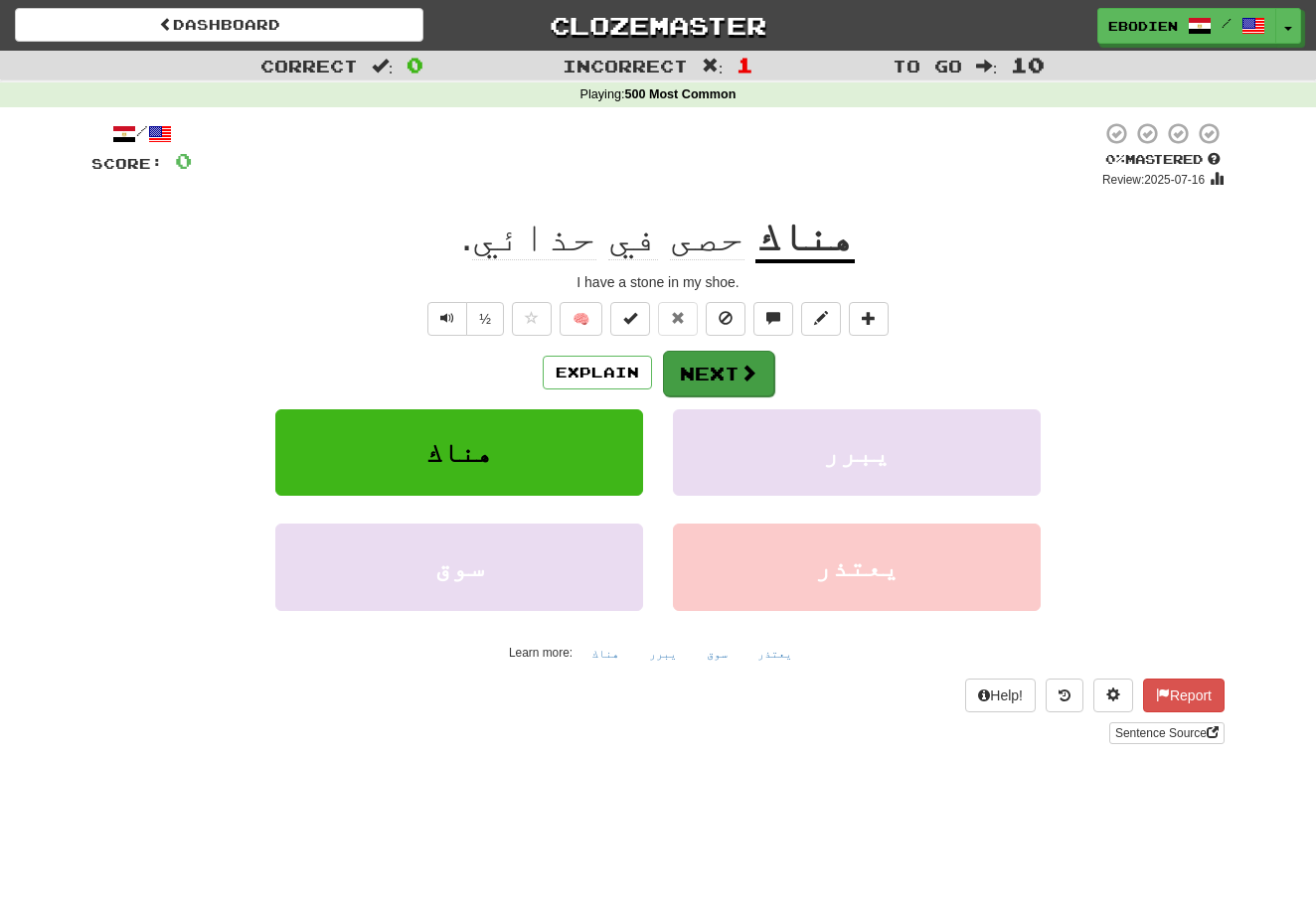 click on "Next" at bounding box center (719, 374) 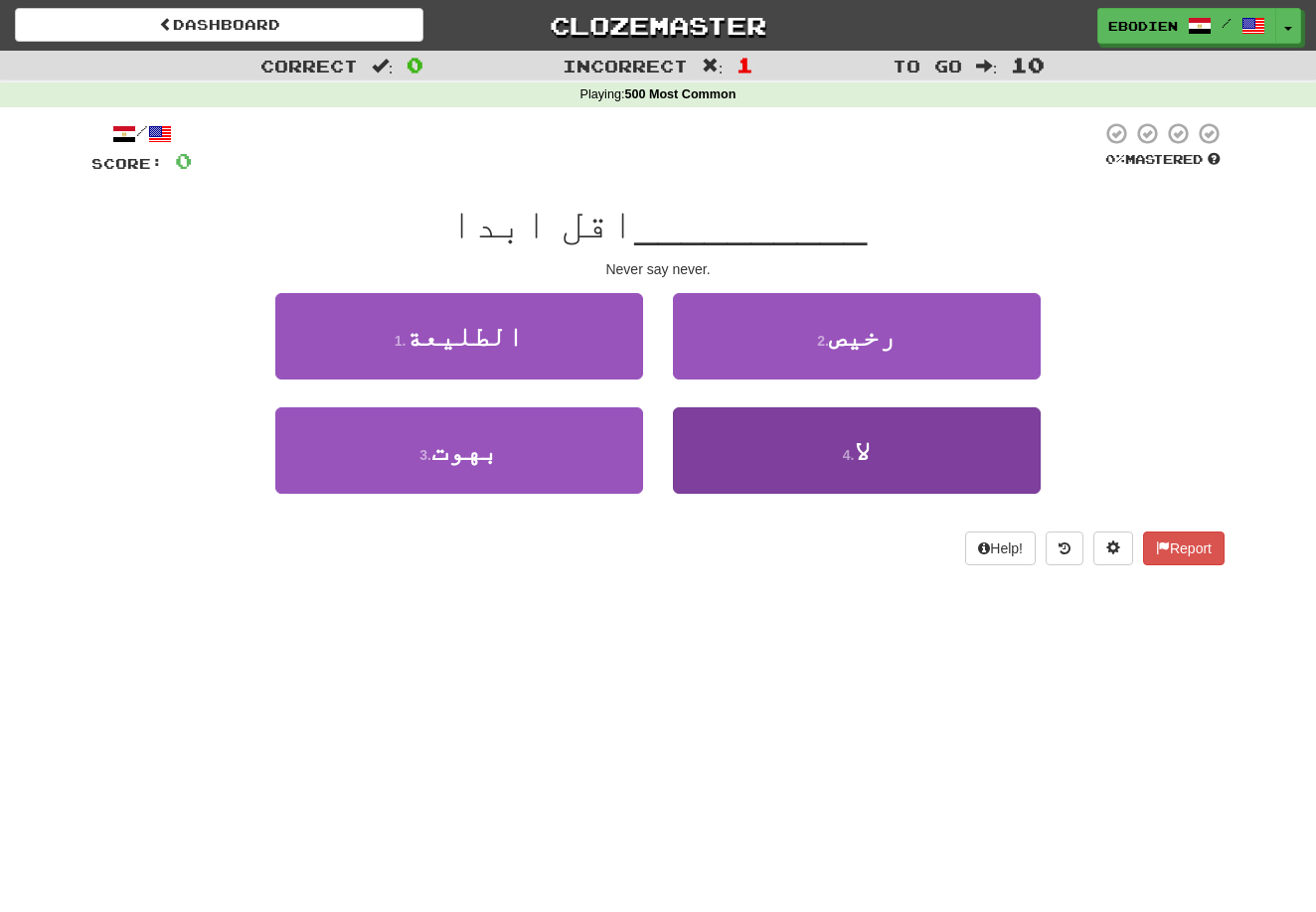 click on "4 .  لا" at bounding box center (857, 450) 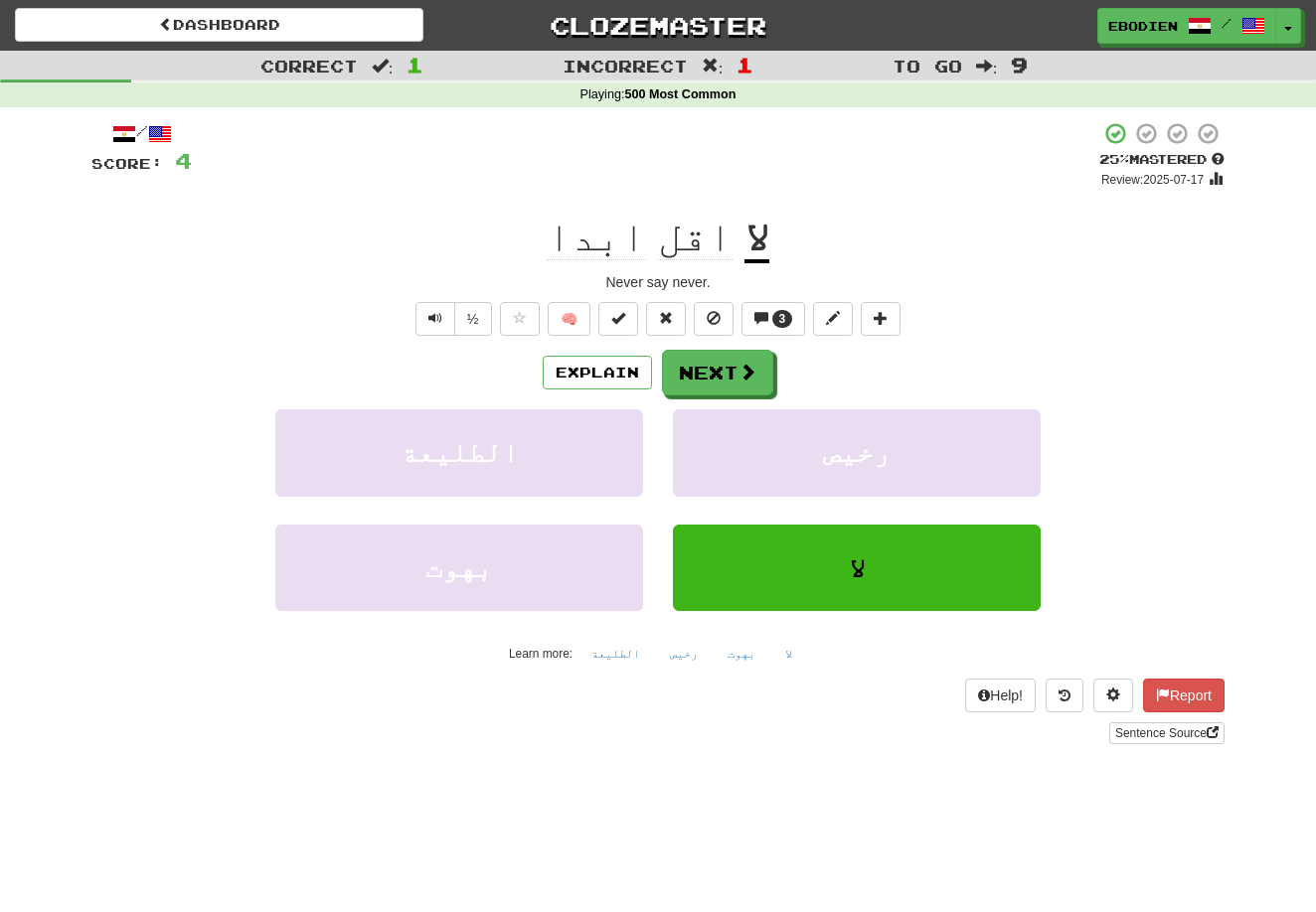 click on "ابدا" at bounding box center [596, 236] 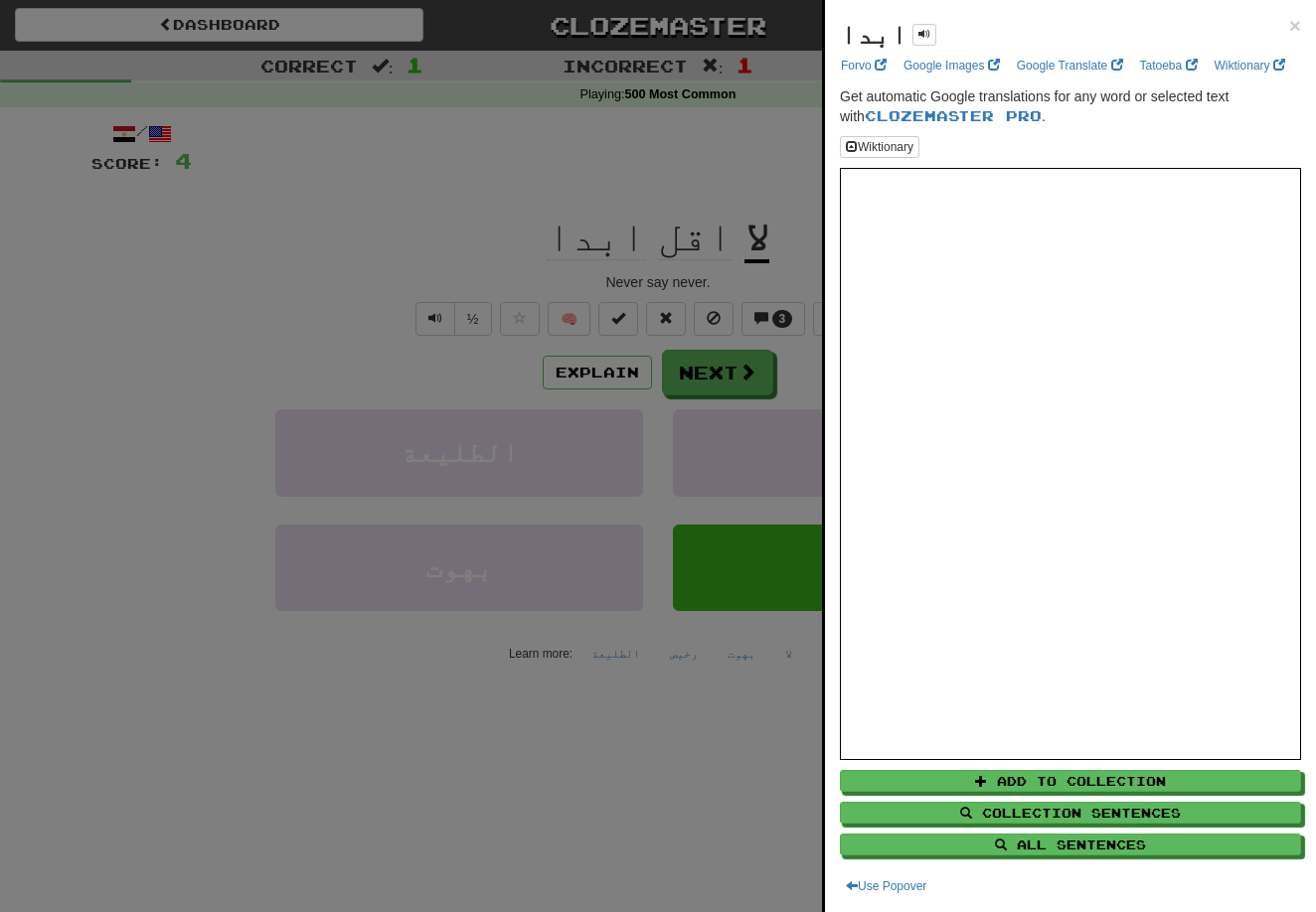click at bounding box center (658, 456) 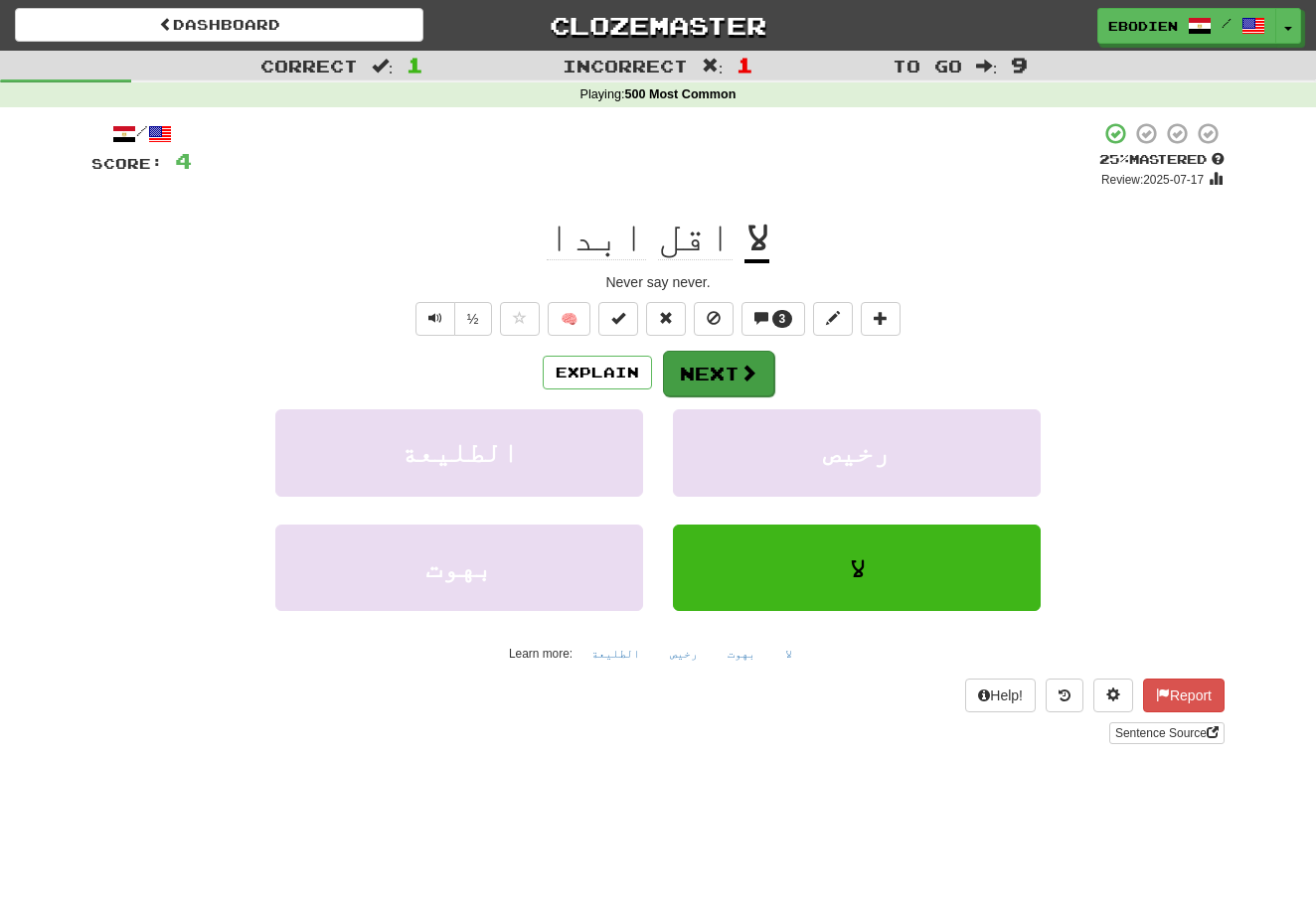 click on "Next" at bounding box center [719, 374] 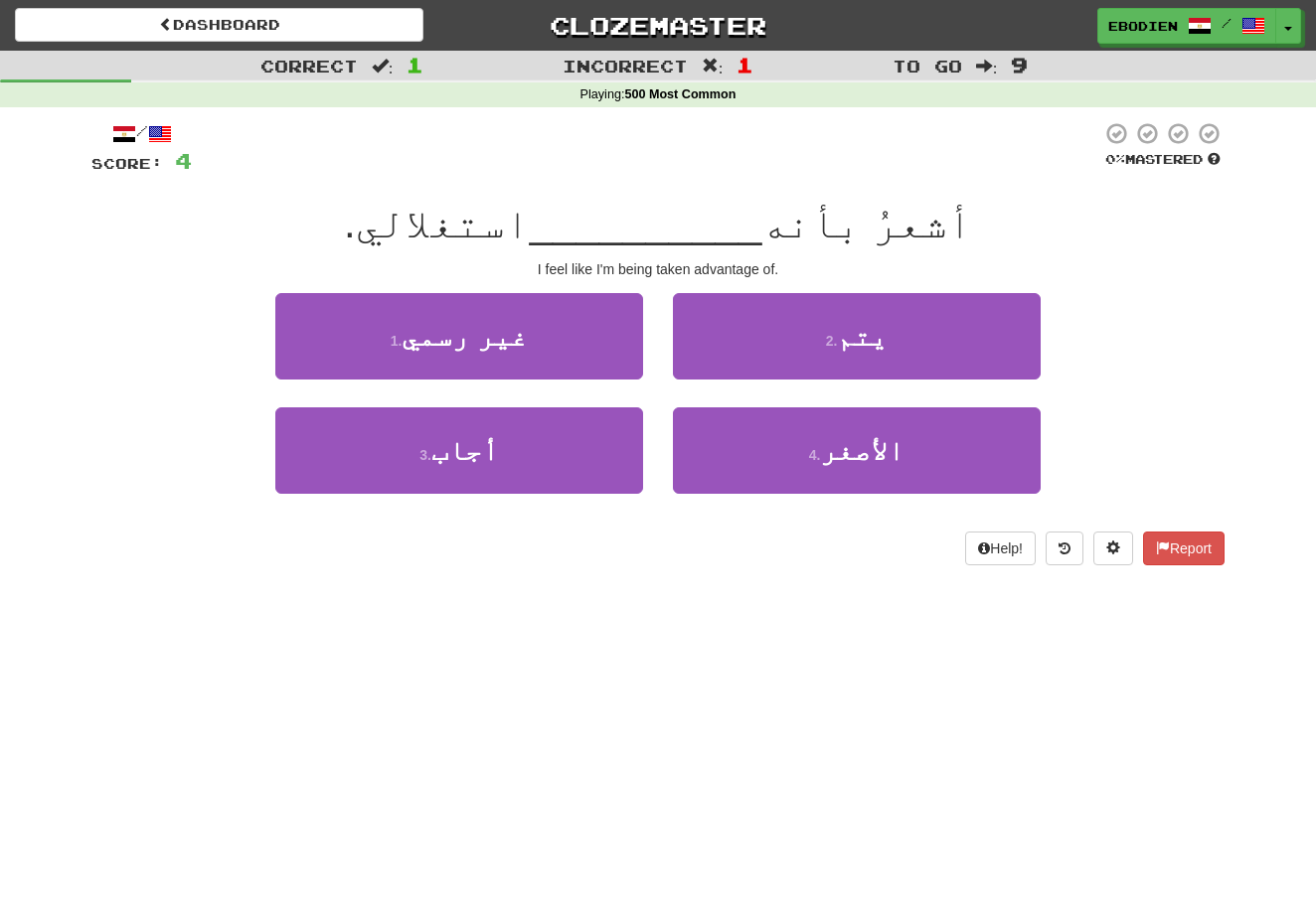 click on "أشعرُ بأنه" at bounding box center [867, 223] 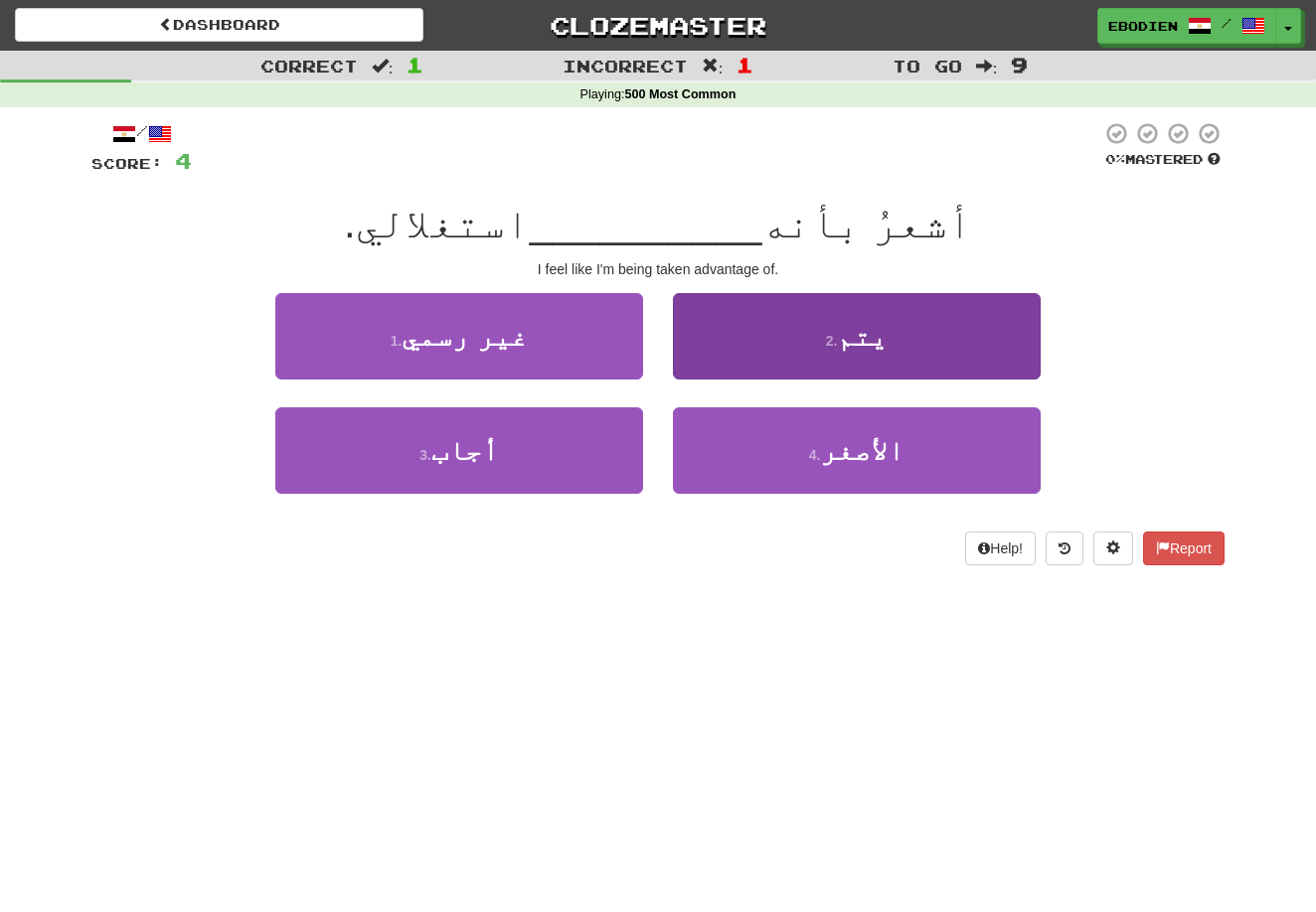 click on "2 .  يتم" at bounding box center [857, 336] 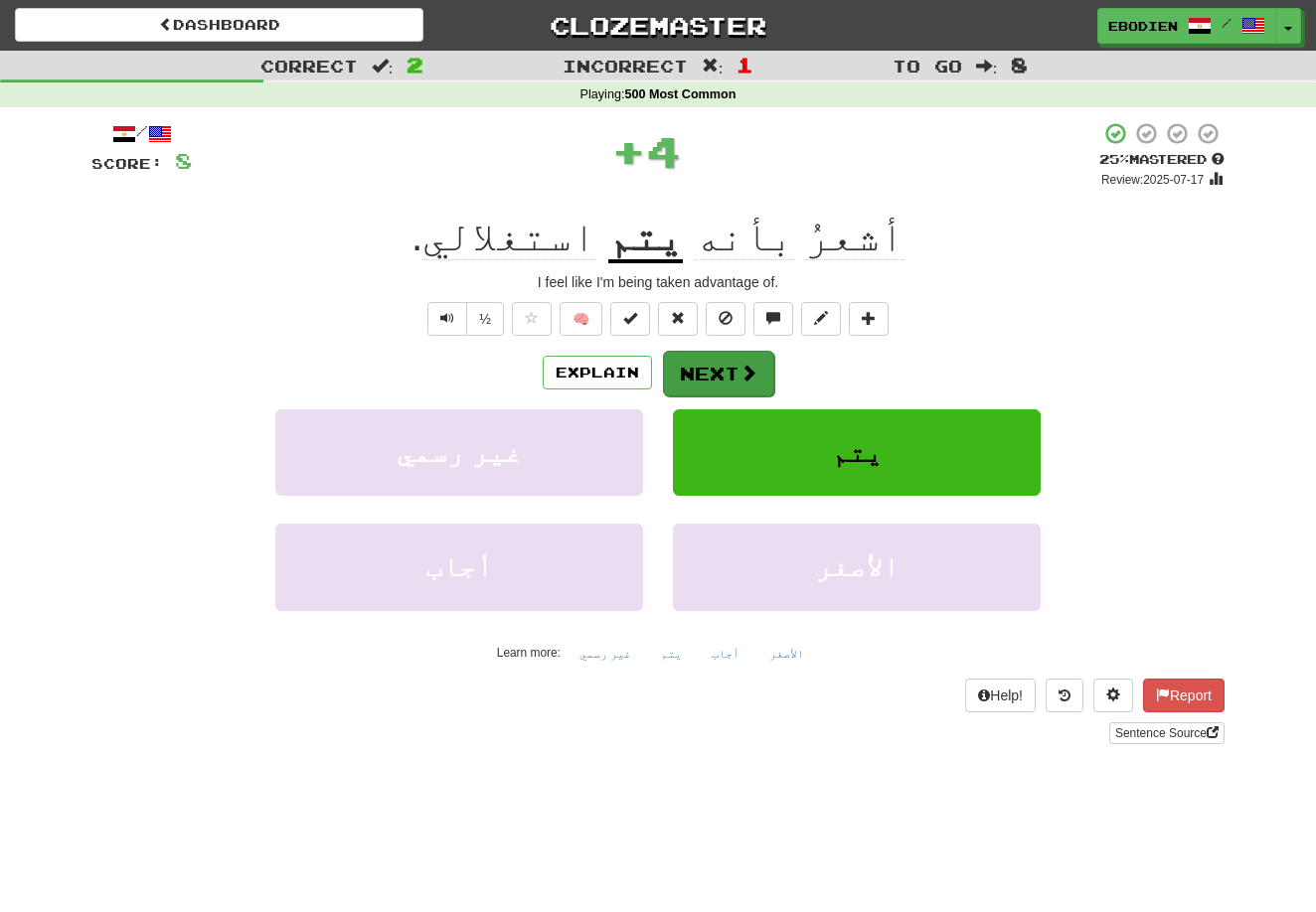 click on "Next" at bounding box center [719, 374] 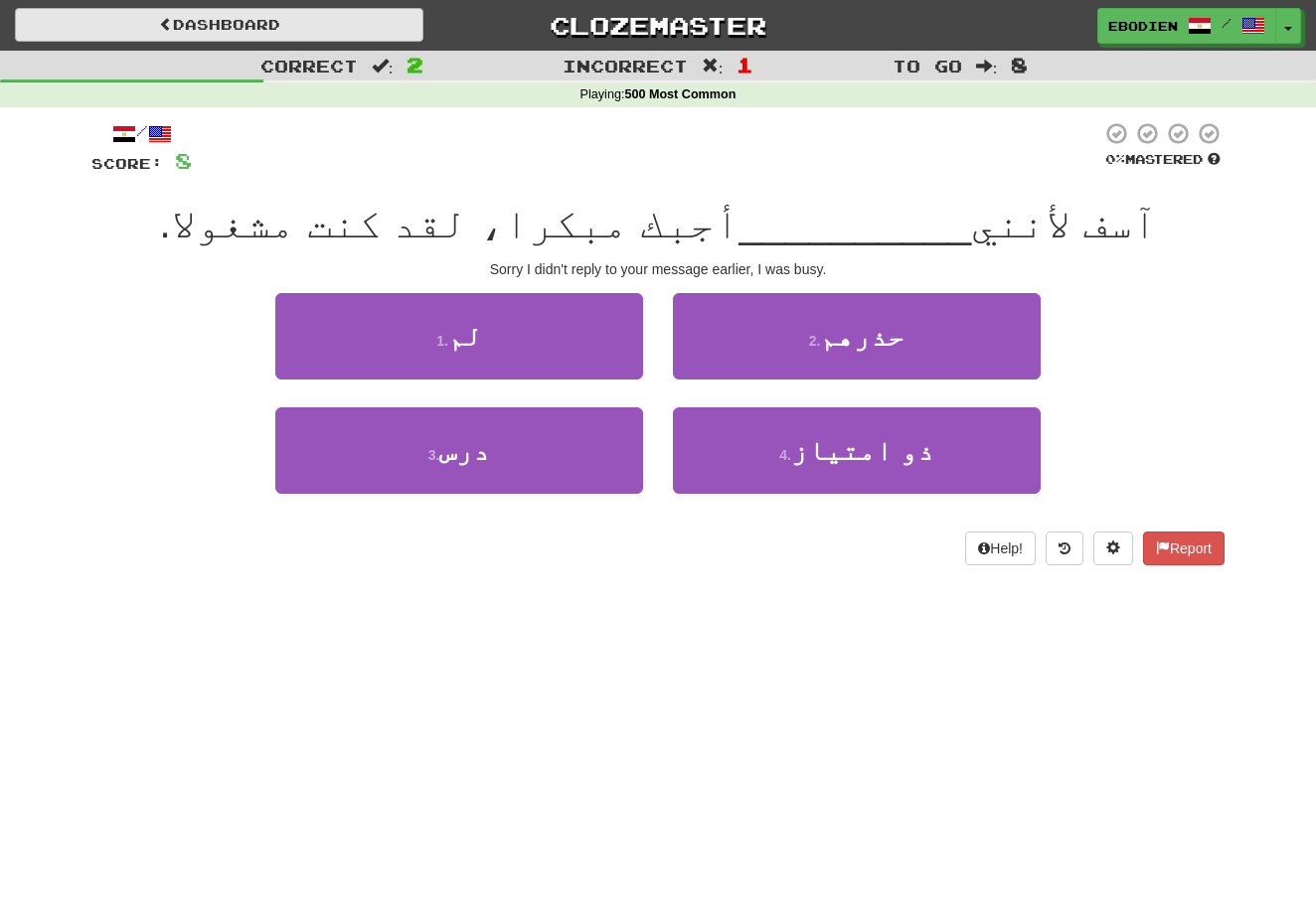 click on "Dashboard" at bounding box center [219, 25] 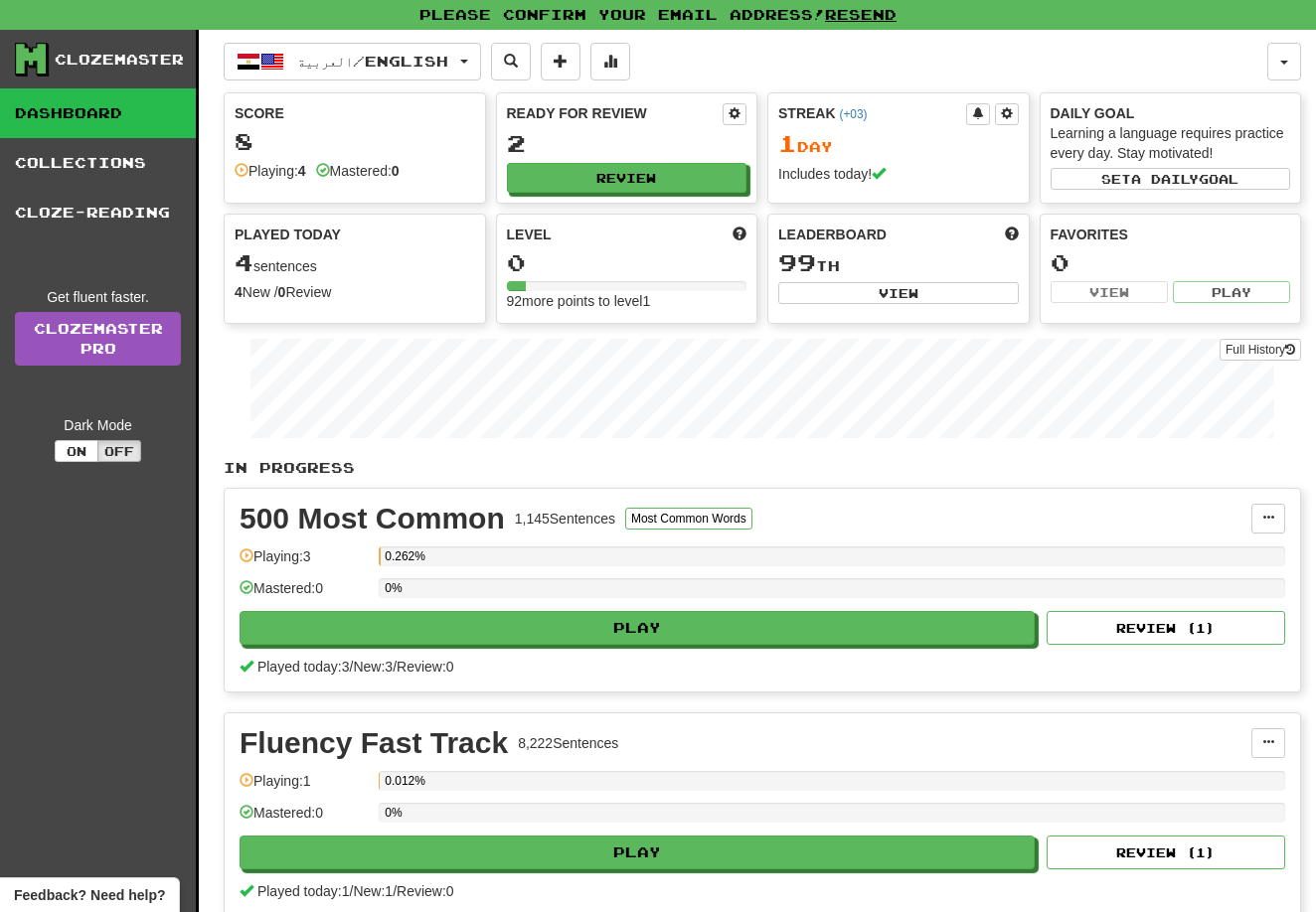 scroll, scrollTop: 0, scrollLeft: 0, axis: both 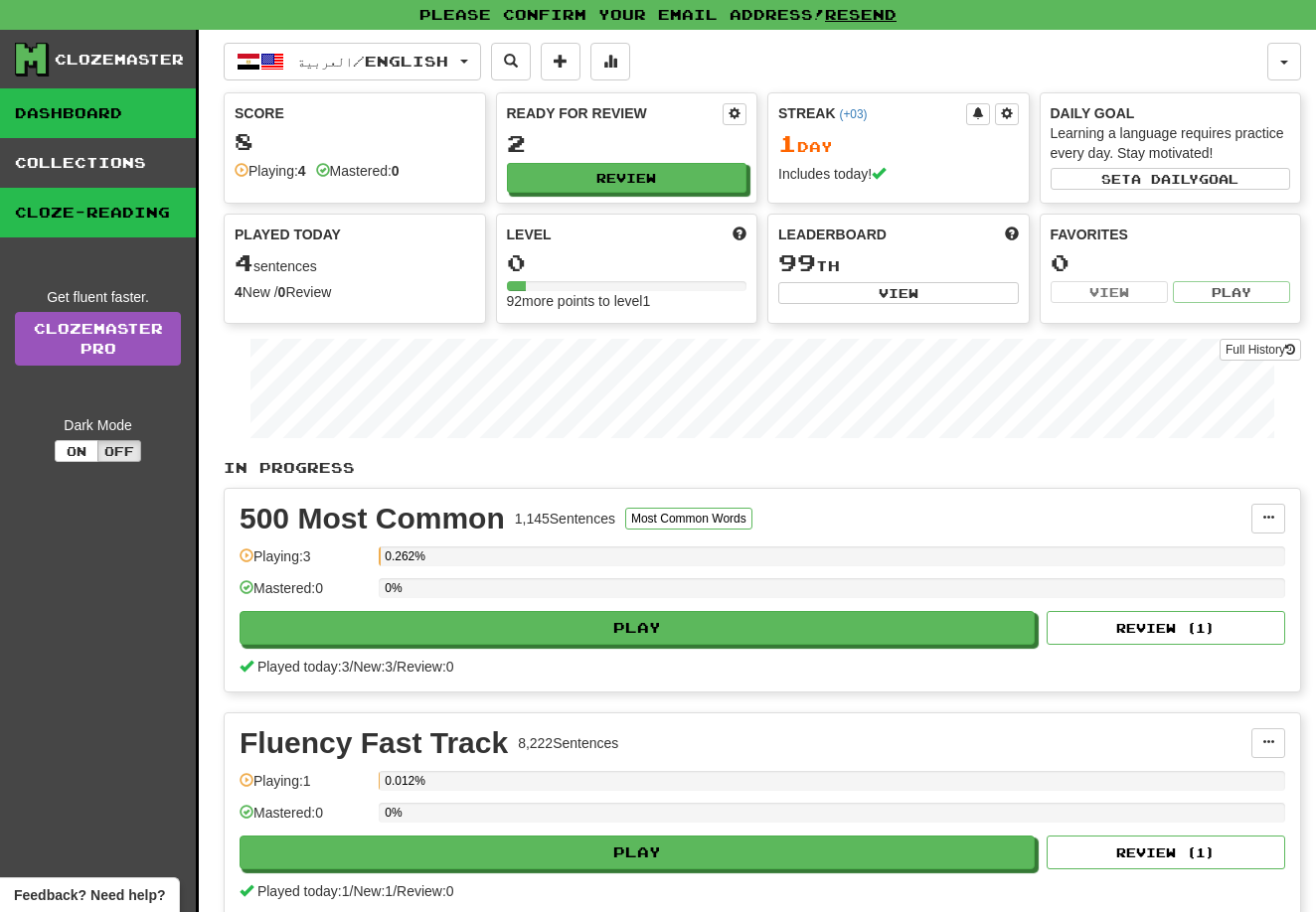 click on "Cloze-Reading" at bounding box center (97, 213) 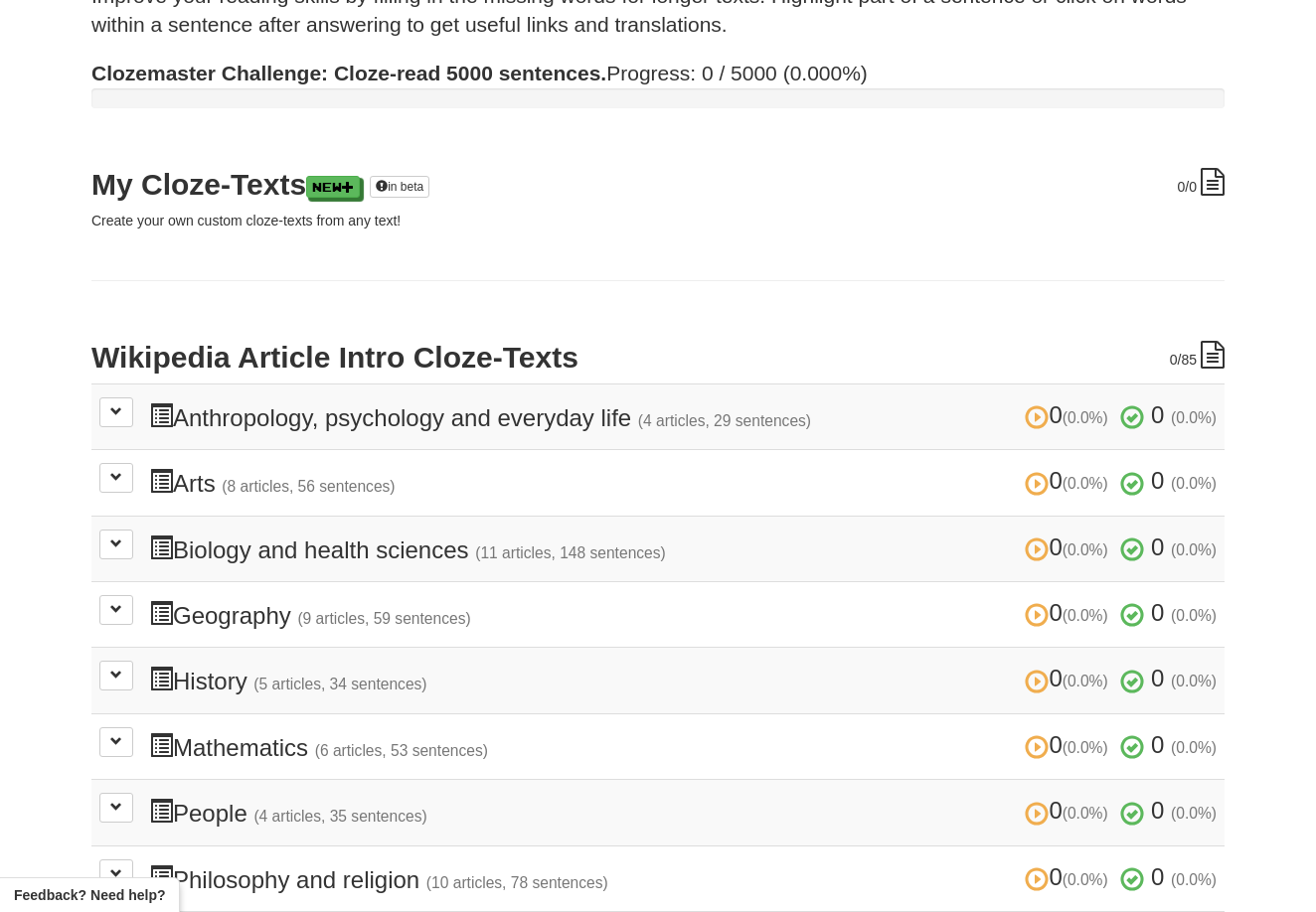 scroll, scrollTop: 139, scrollLeft: 0, axis: vertical 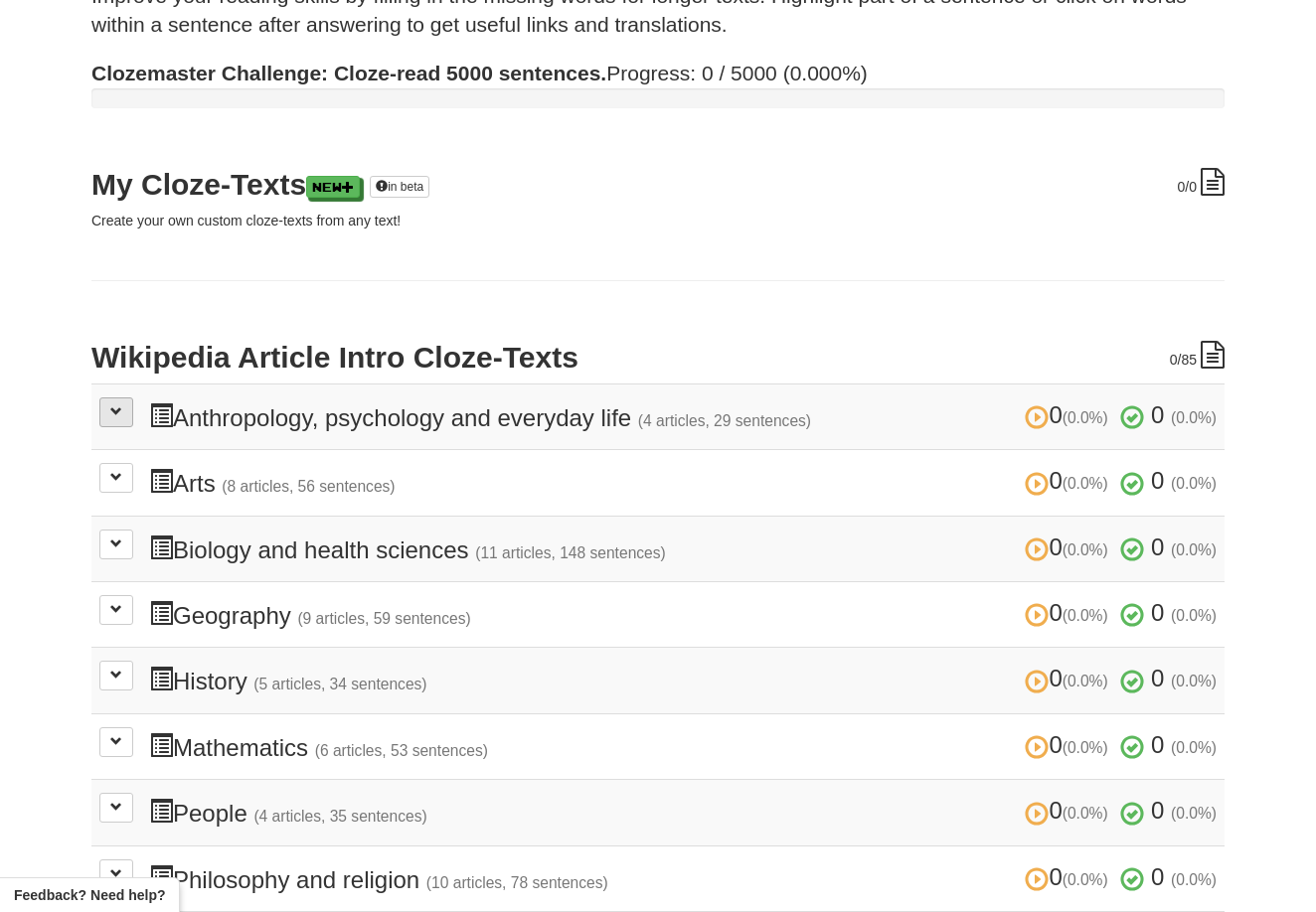 click at bounding box center (116, 412) 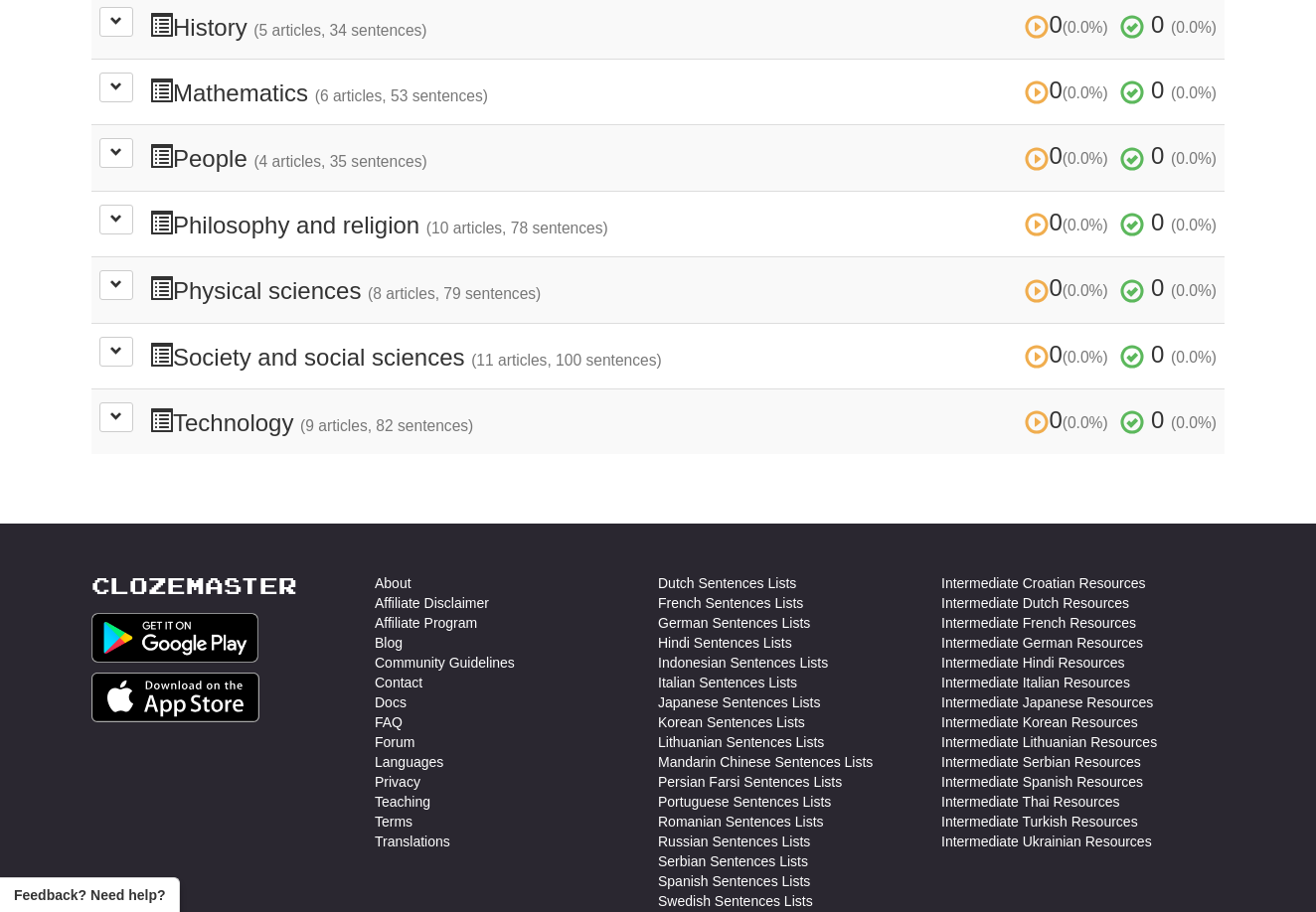 scroll, scrollTop: 1185, scrollLeft: 0, axis: vertical 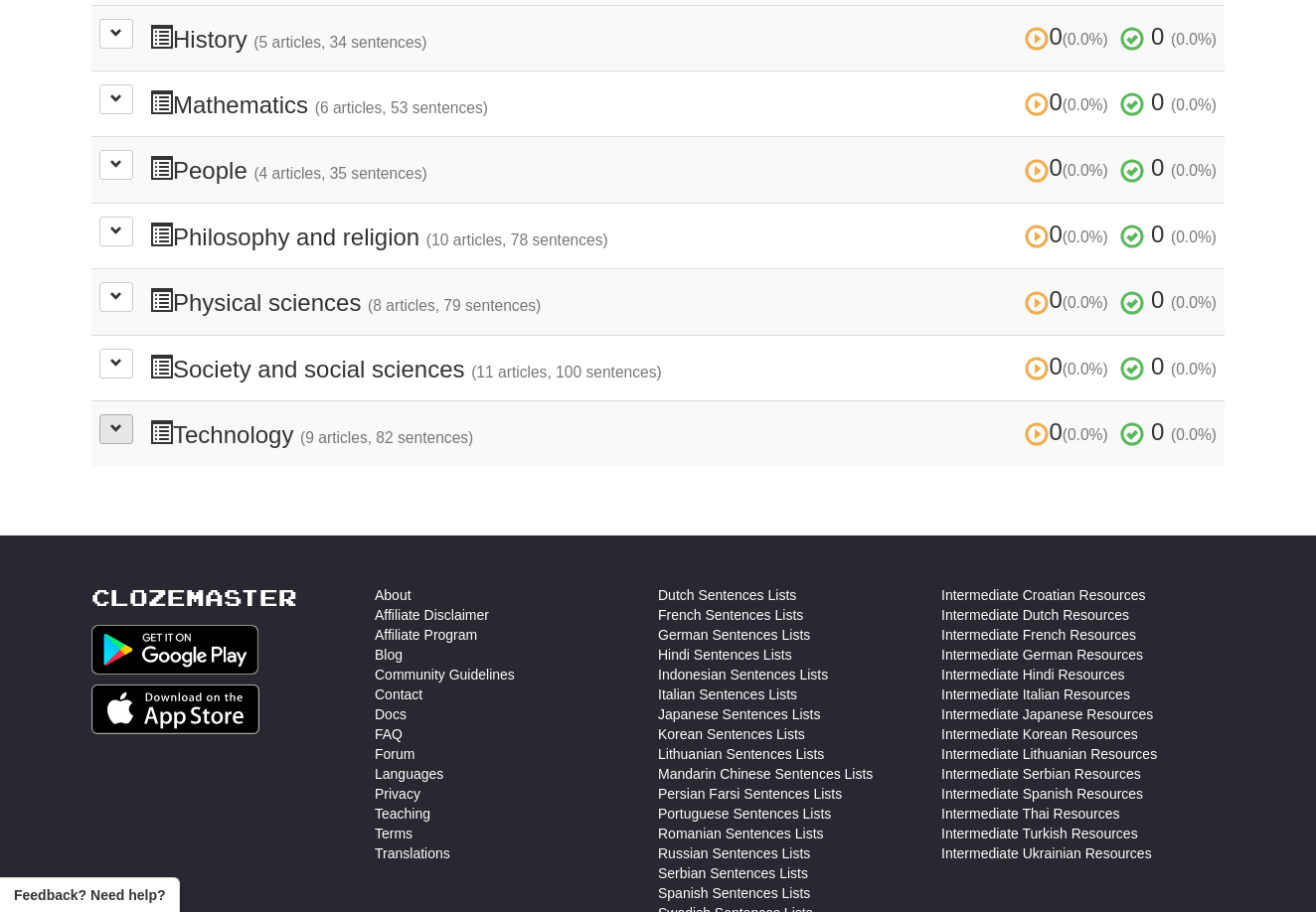 click at bounding box center (116, 429) 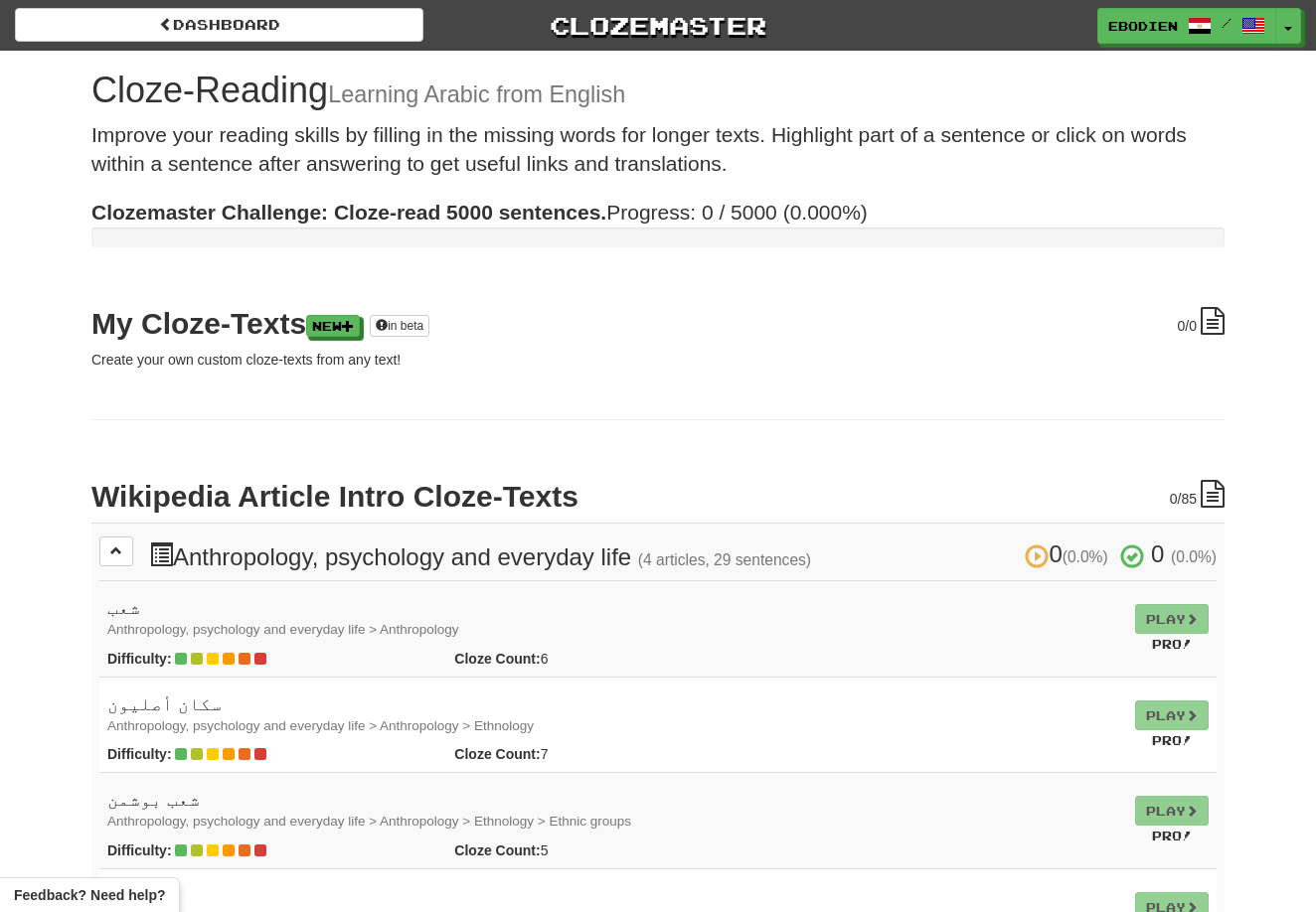 scroll, scrollTop: 0, scrollLeft: 0, axis: both 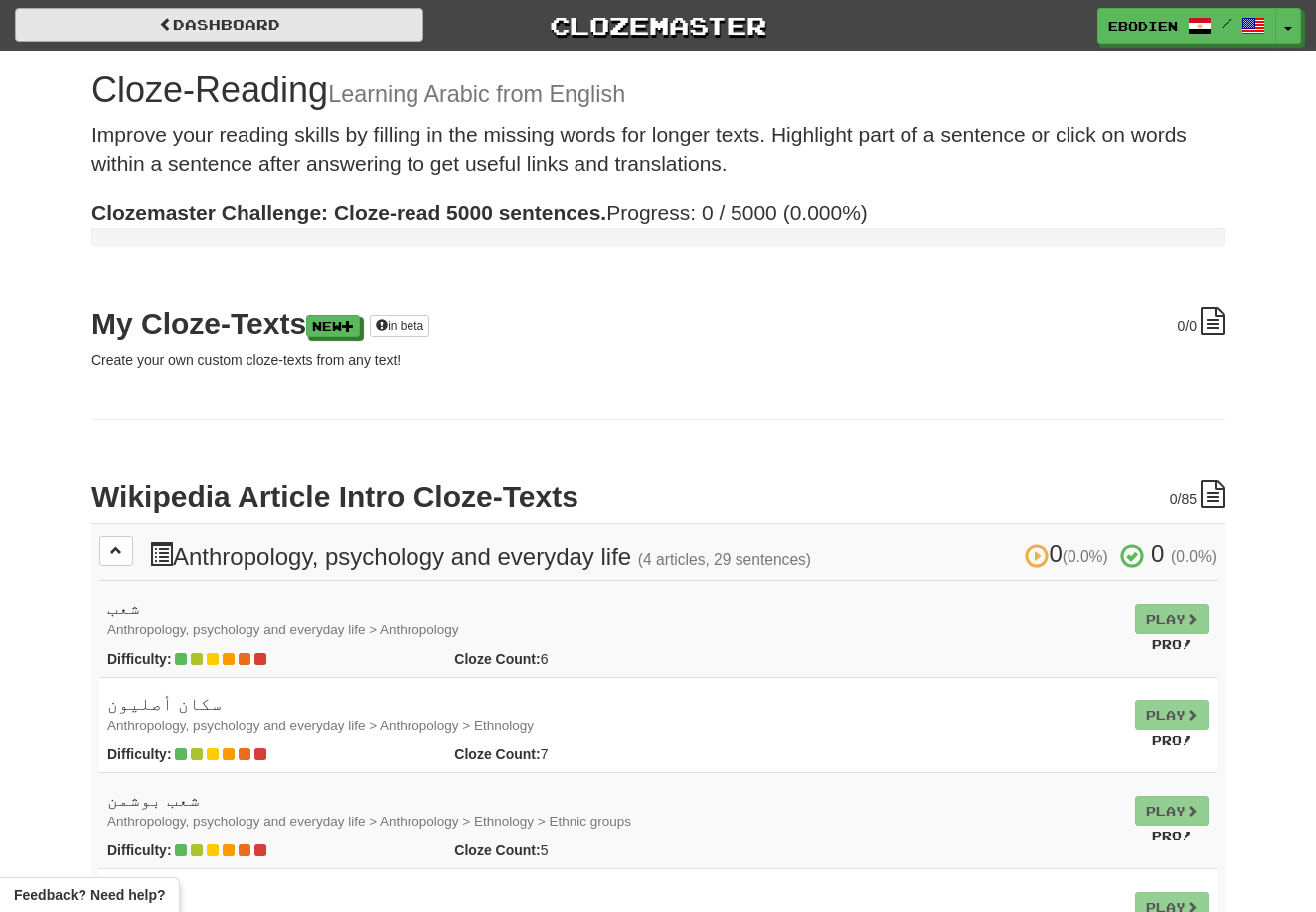 click on "Dashboard" at bounding box center [219, 25] 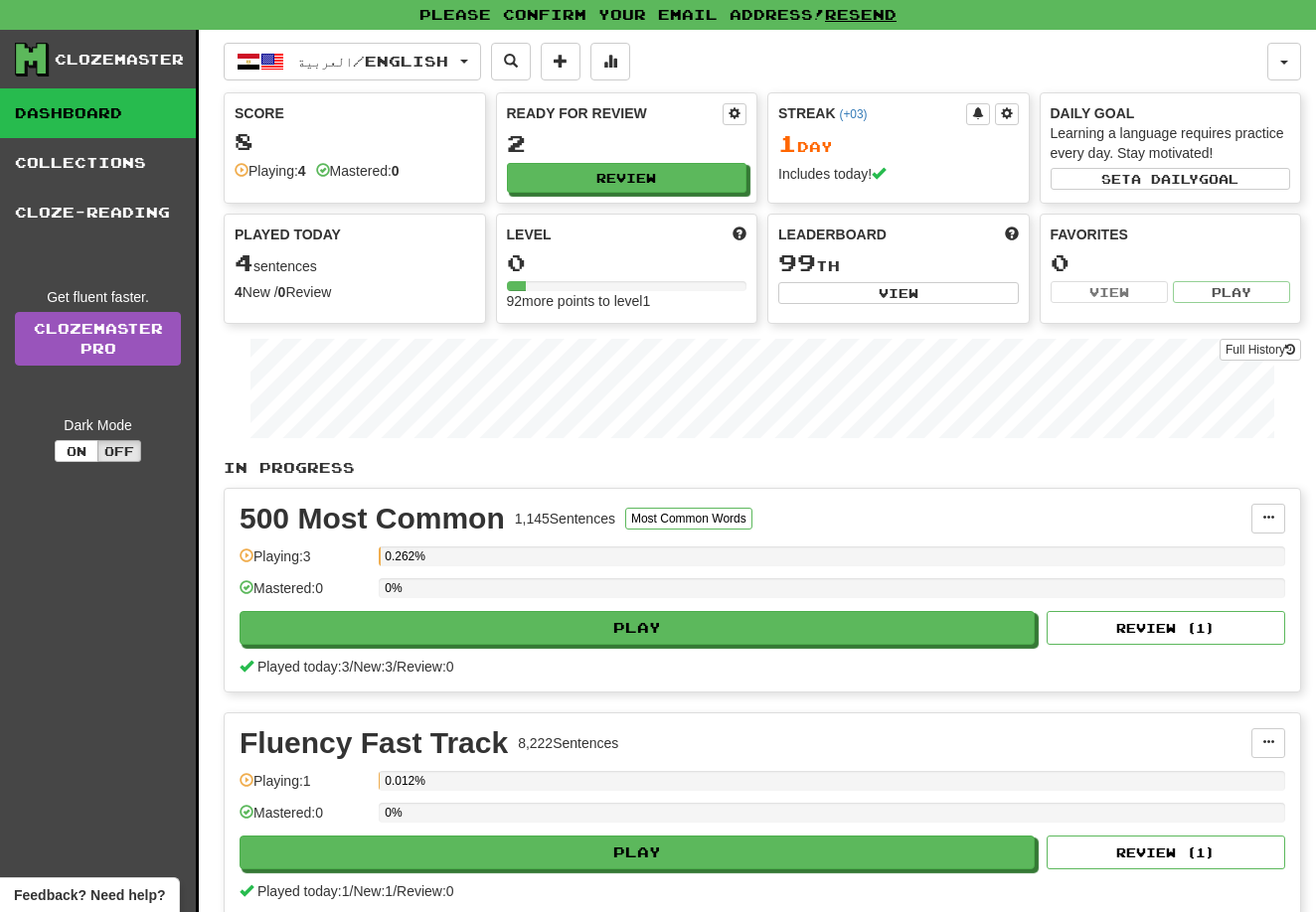 scroll, scrollTop: 0, scrollLeft: 0, axis: both 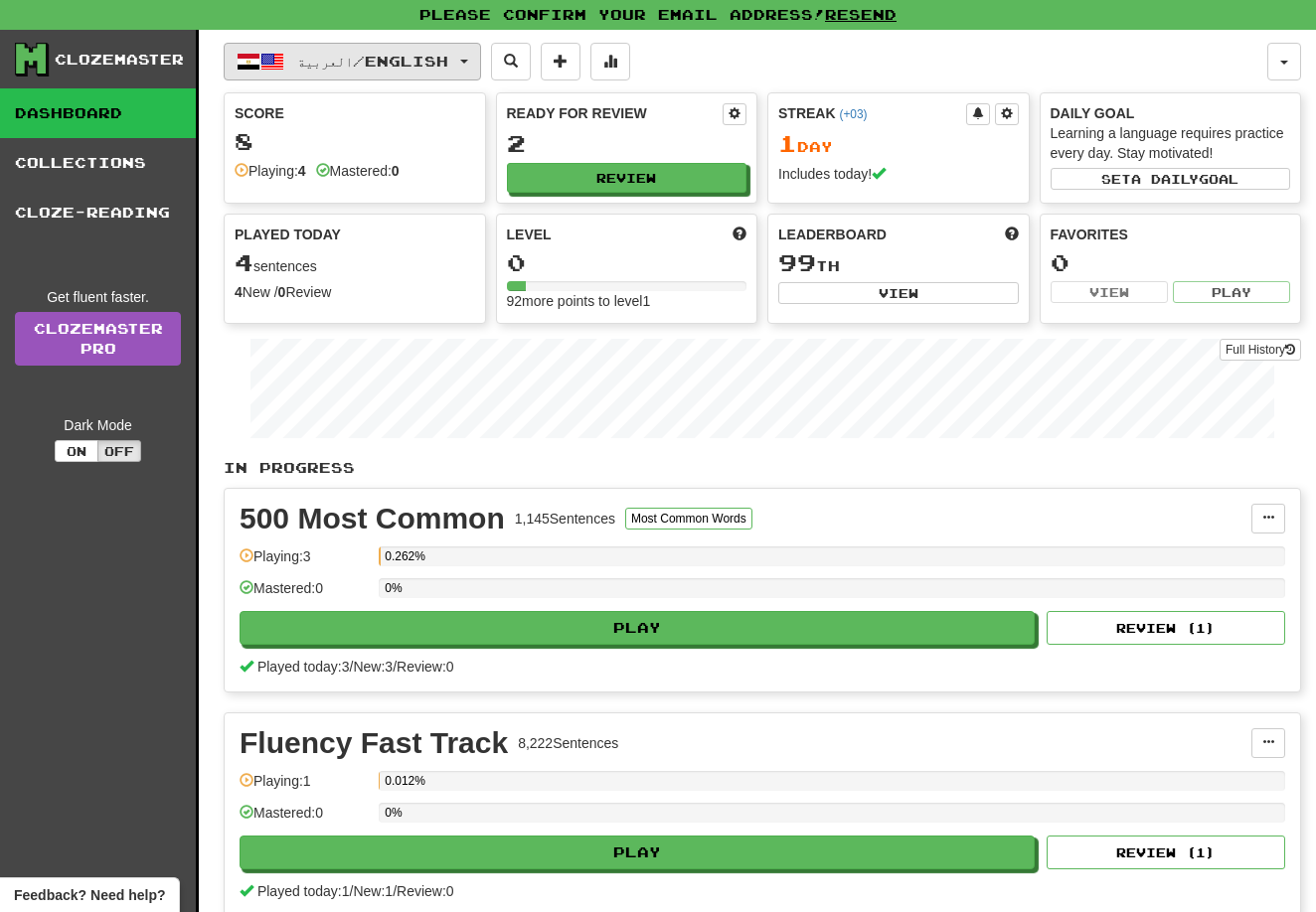 click at bounding box center (248, 62) 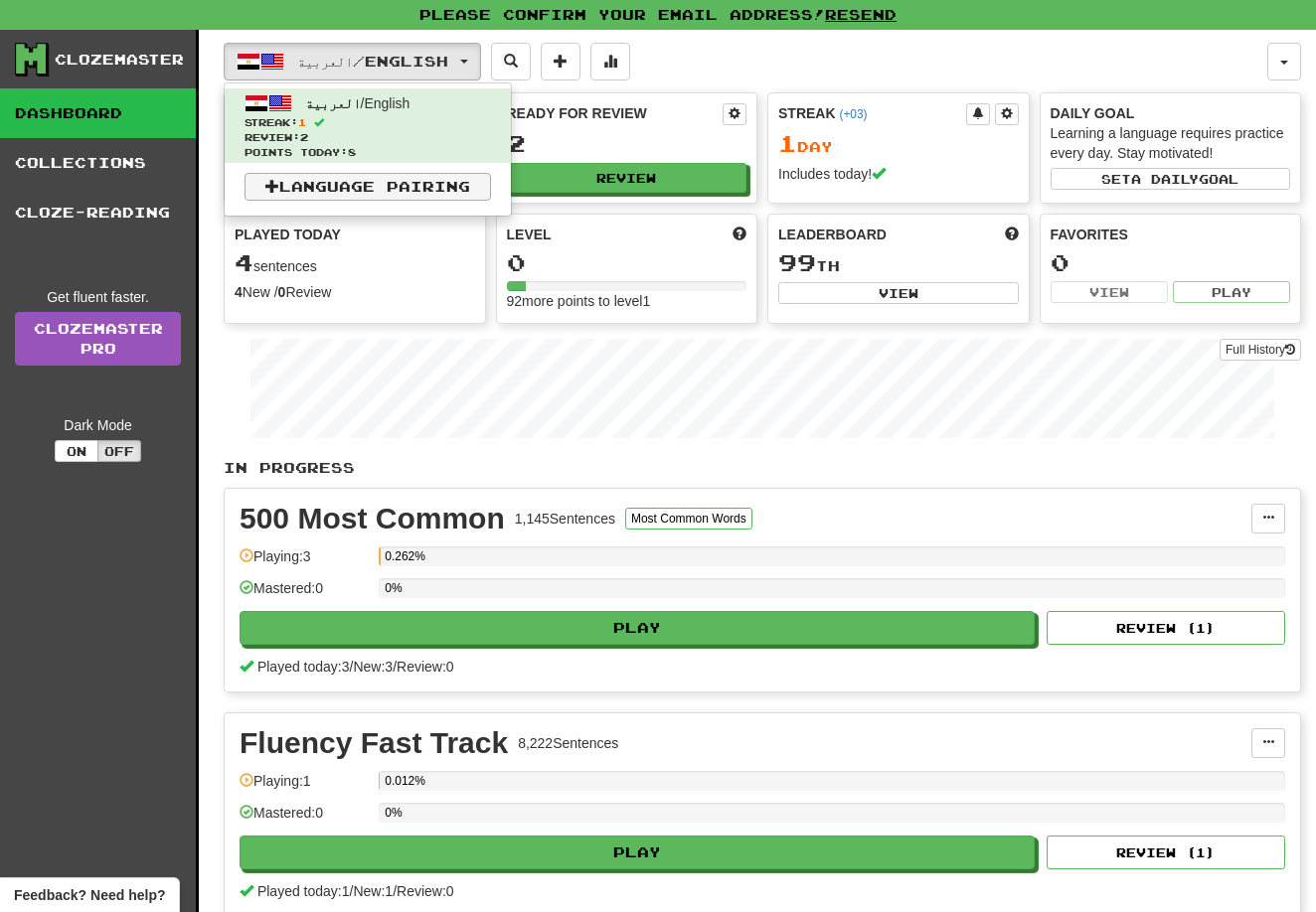 click on "Language Pairing" at bounding box center [368, 187] 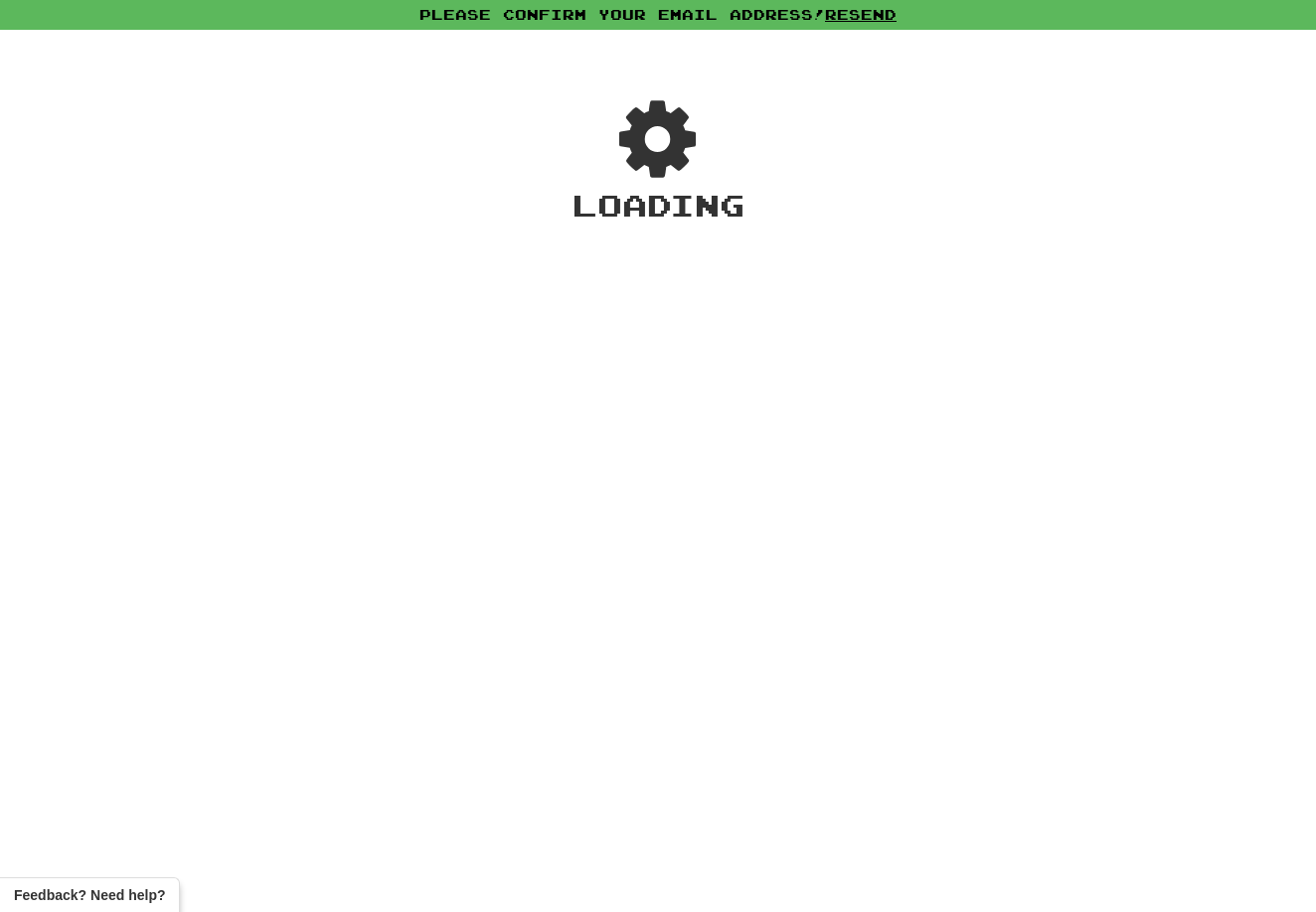 scroll, scrollTop: 0, scrollLeft: 0, axis: both 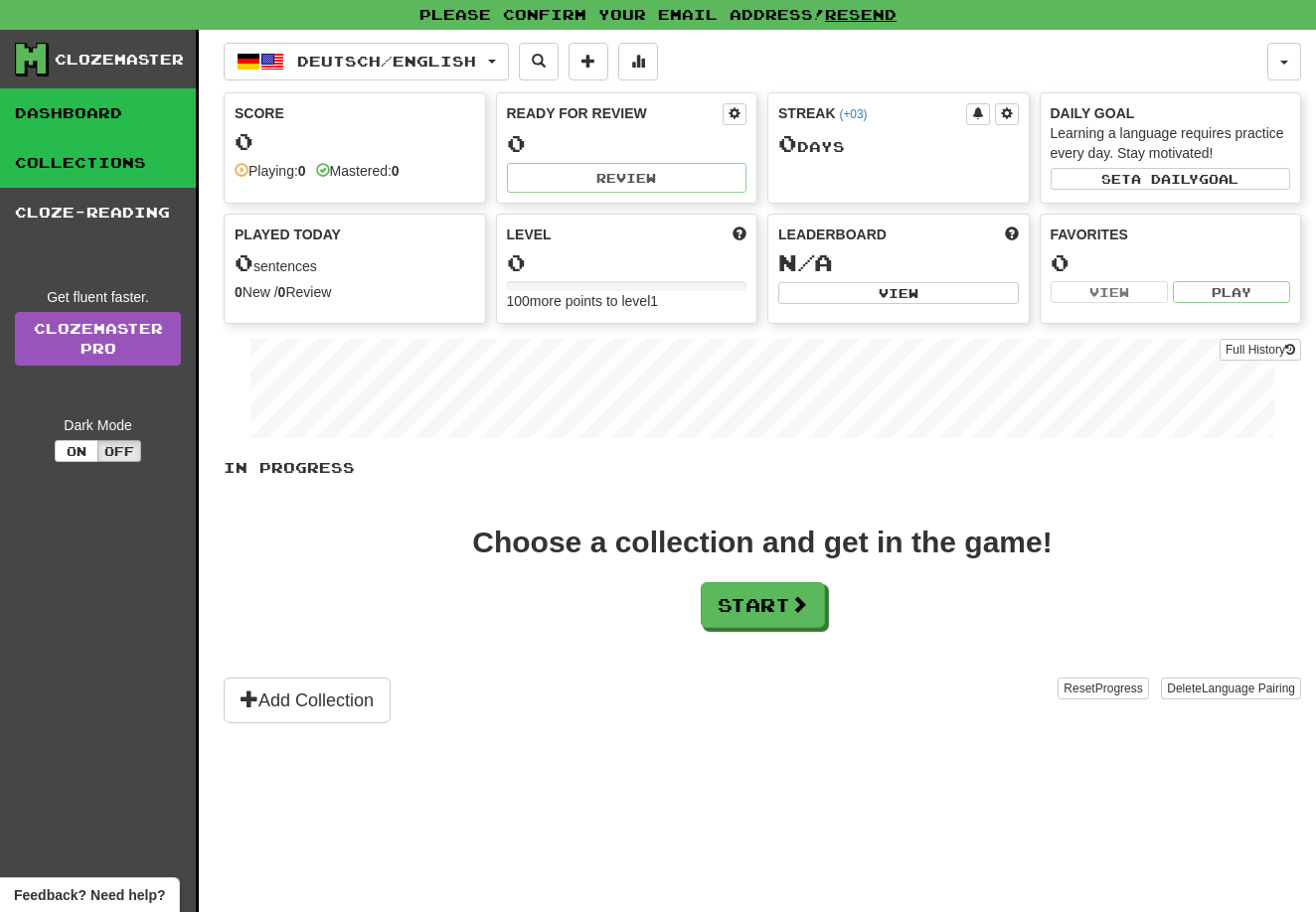 click on "Collections" at bounding box center [97, 163] 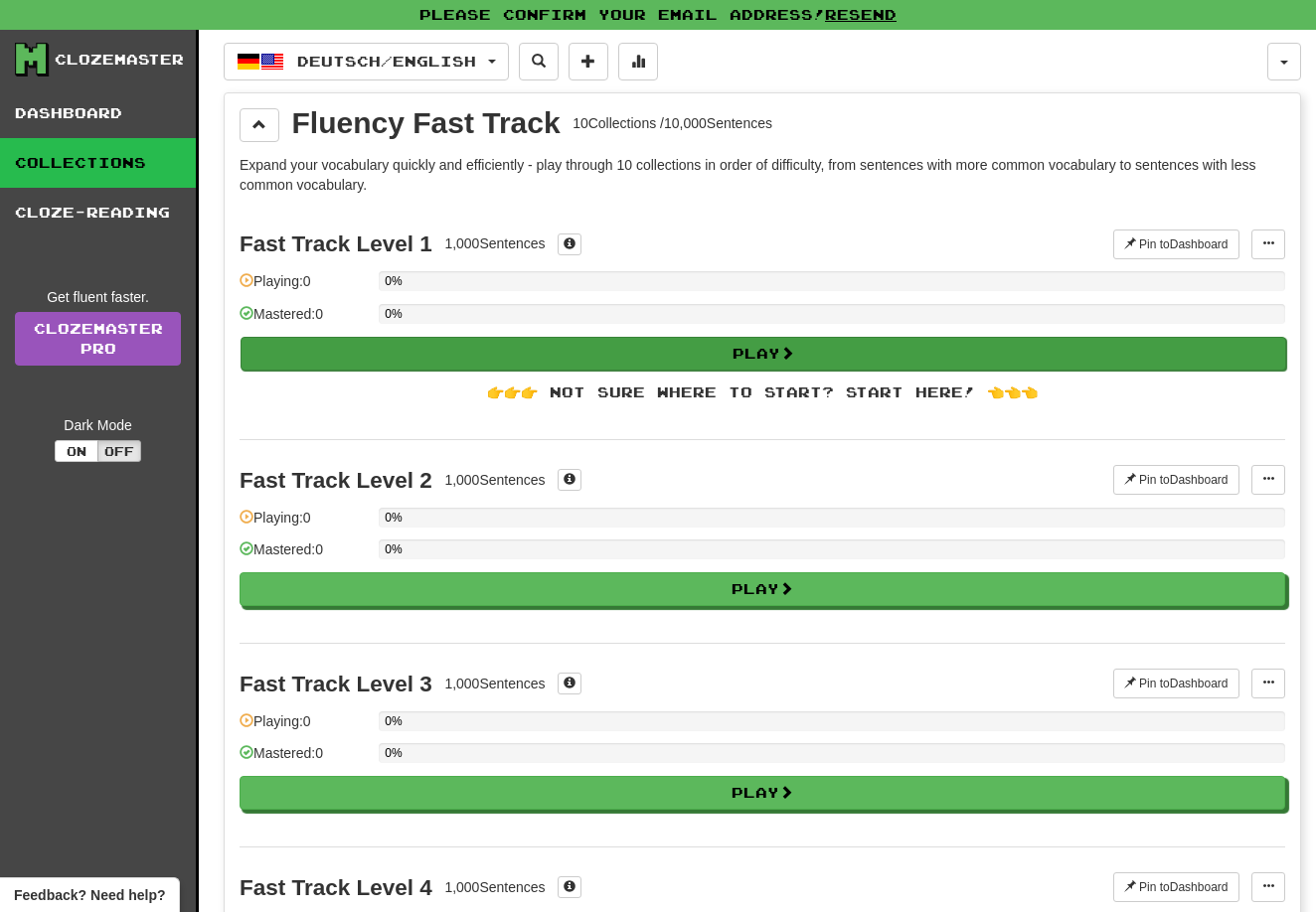 click on "Play" at bounding box center (763, 354) 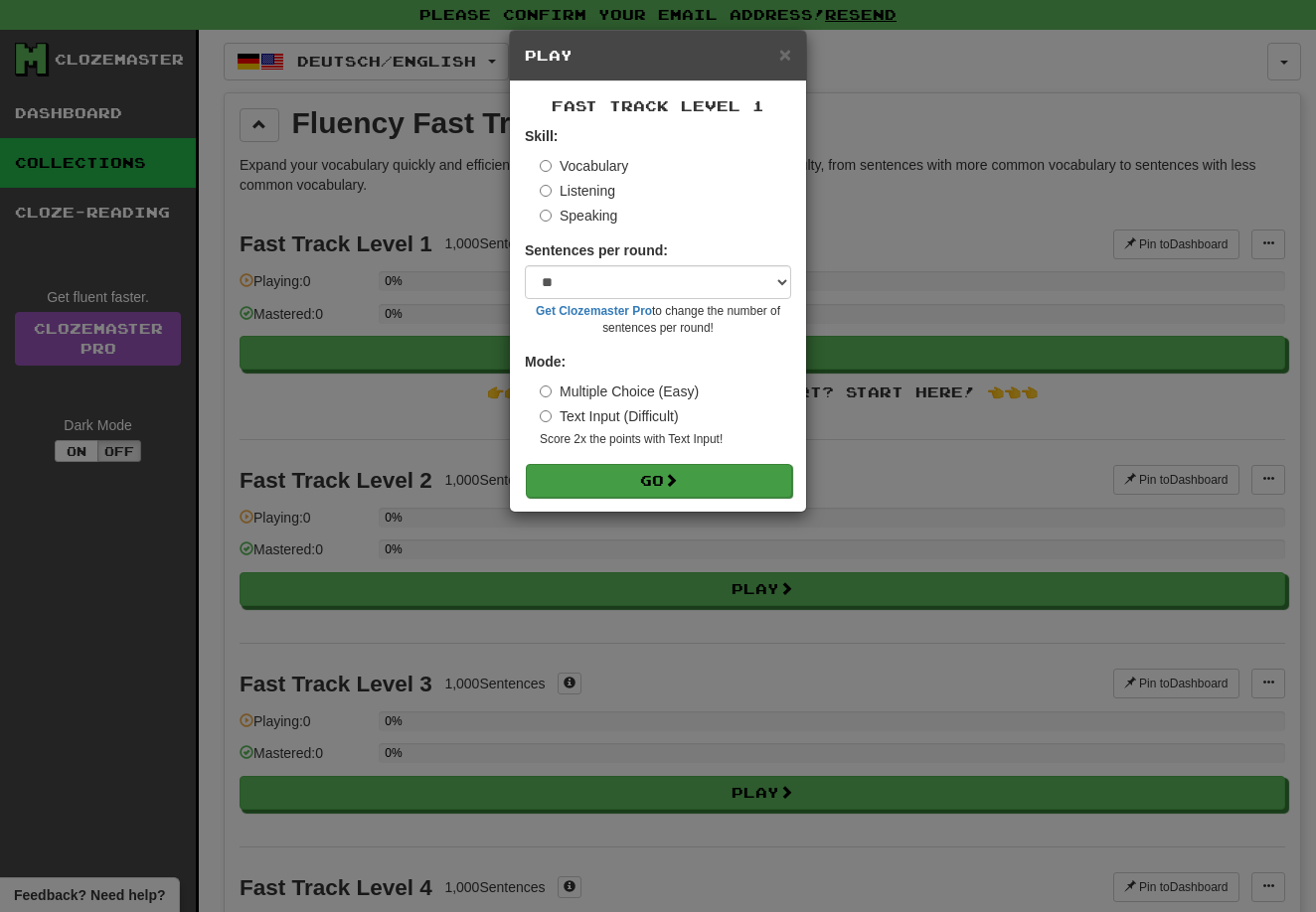 click on "Go" at bounding box center (659, 481) 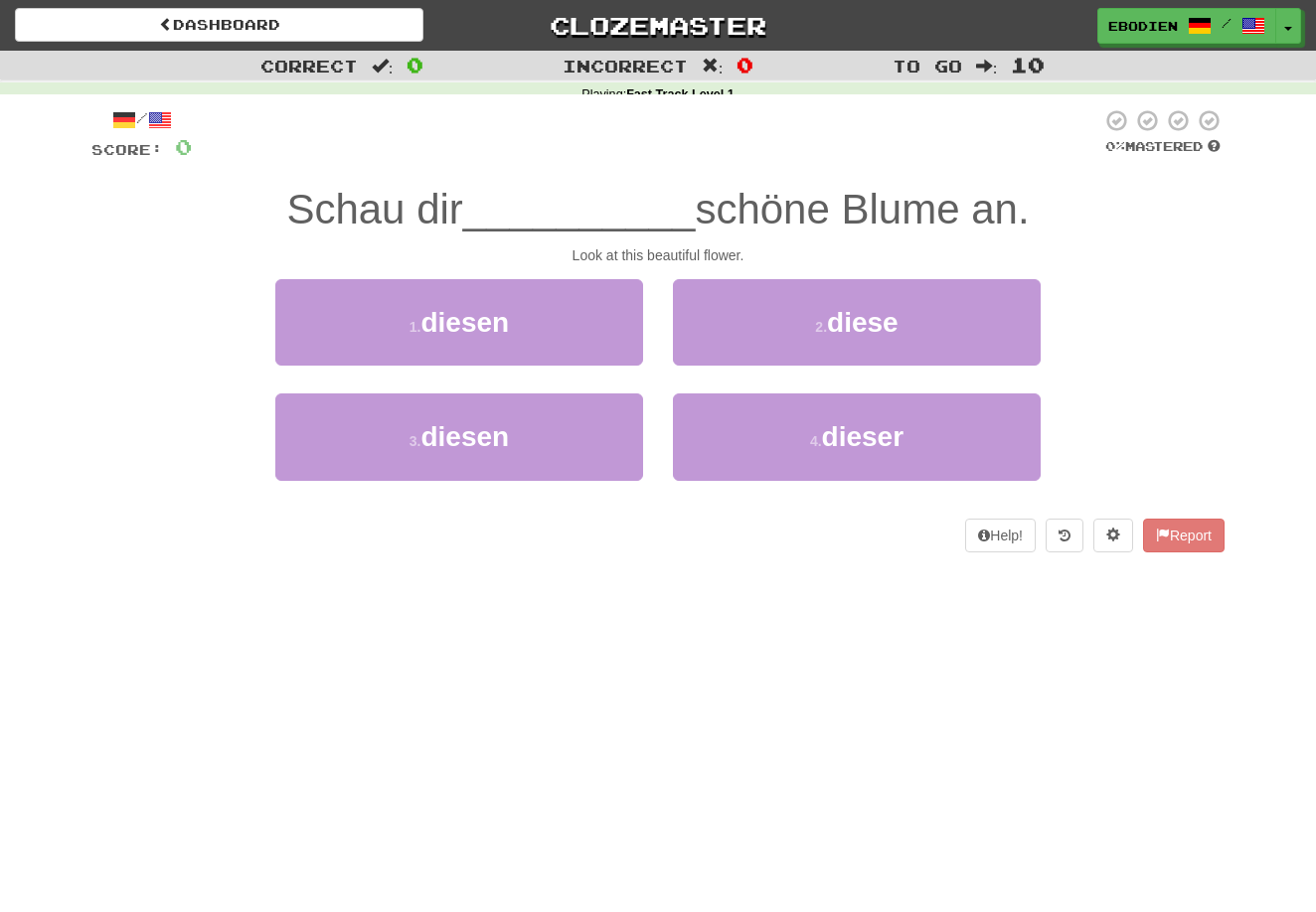 scroll, scrollTop: 0, scrollLeft: 0, axis: both 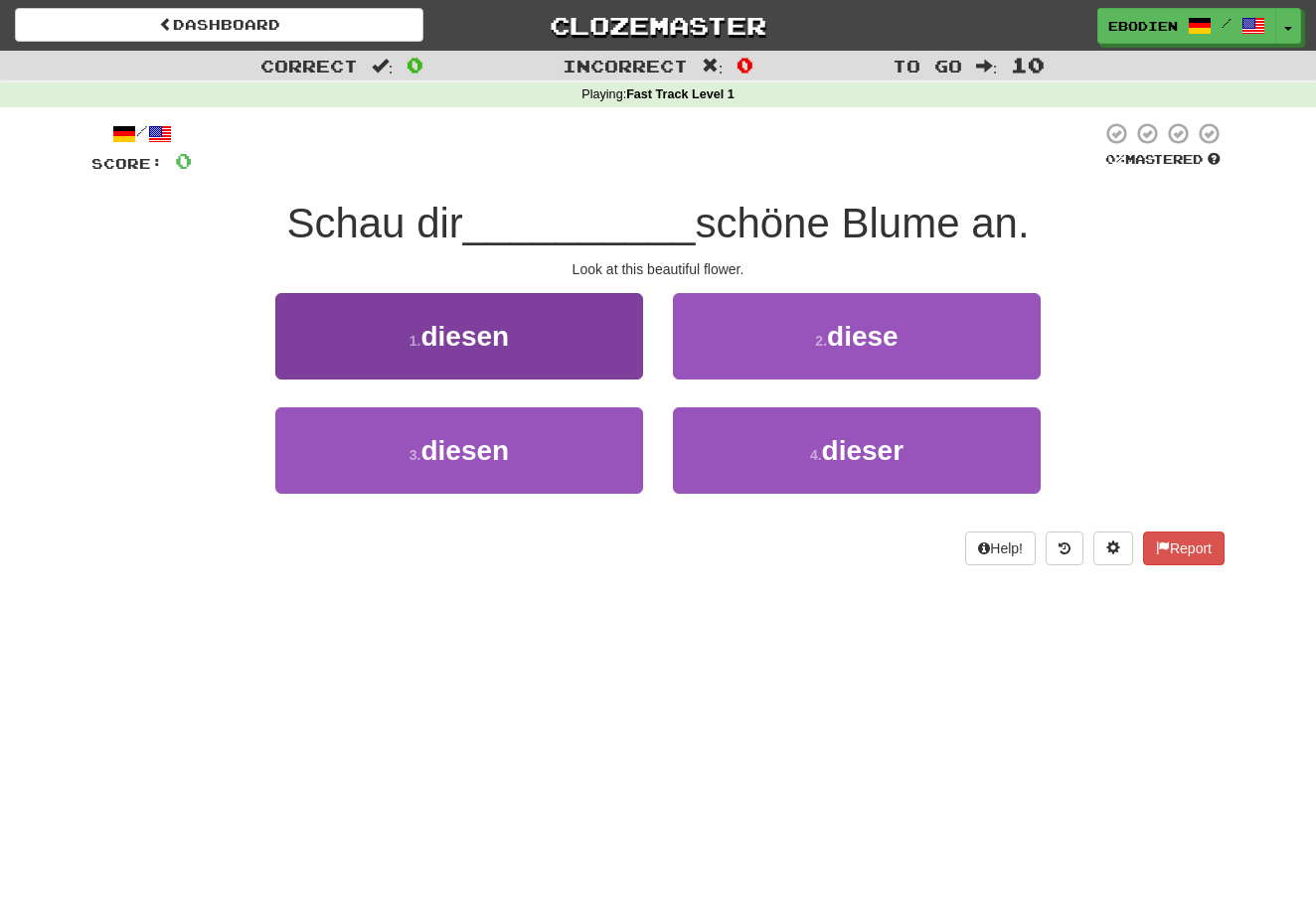 click on "1 .  diesen" at bounding box center (459, 336) 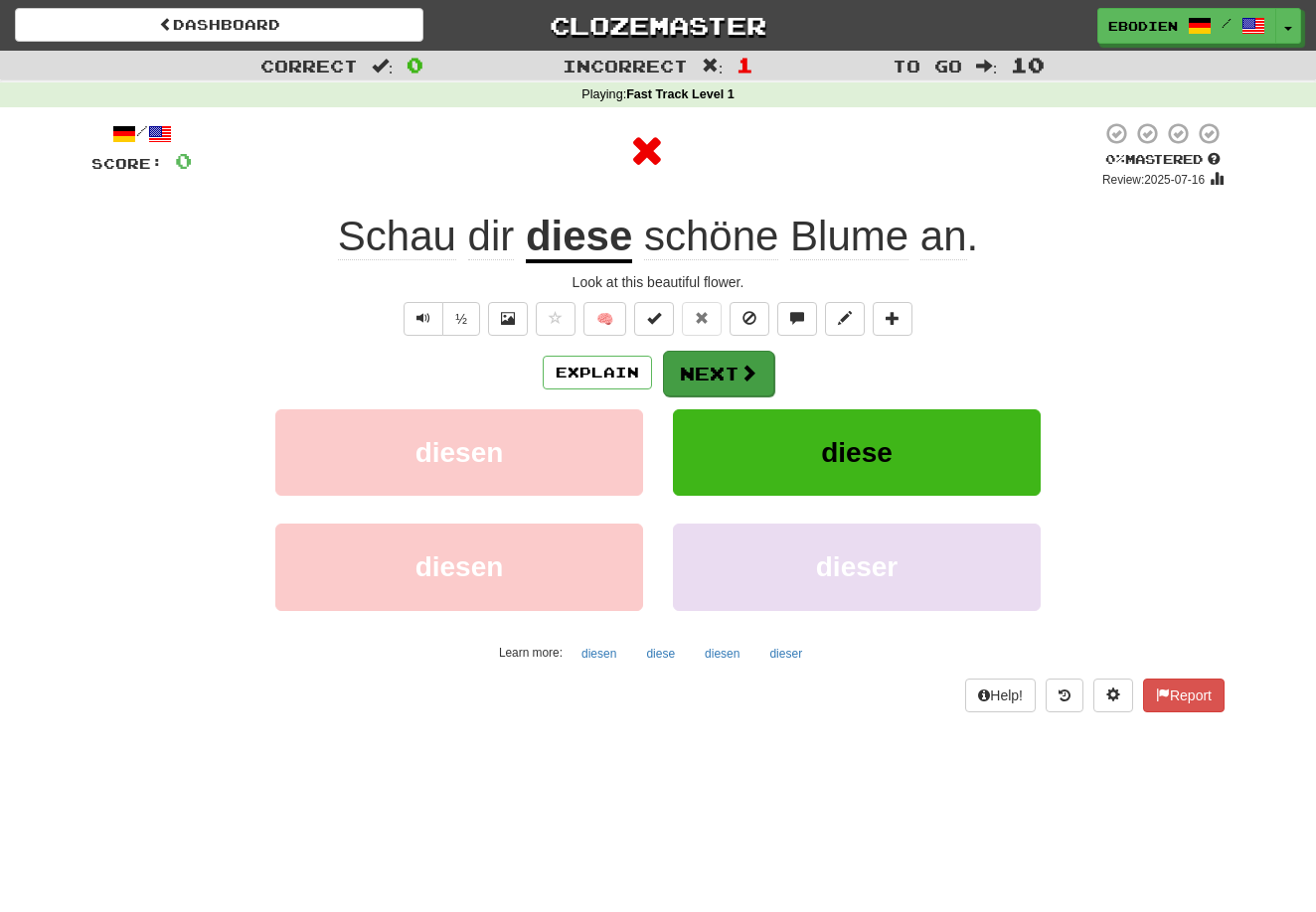 click at bounding box center (748, 373) 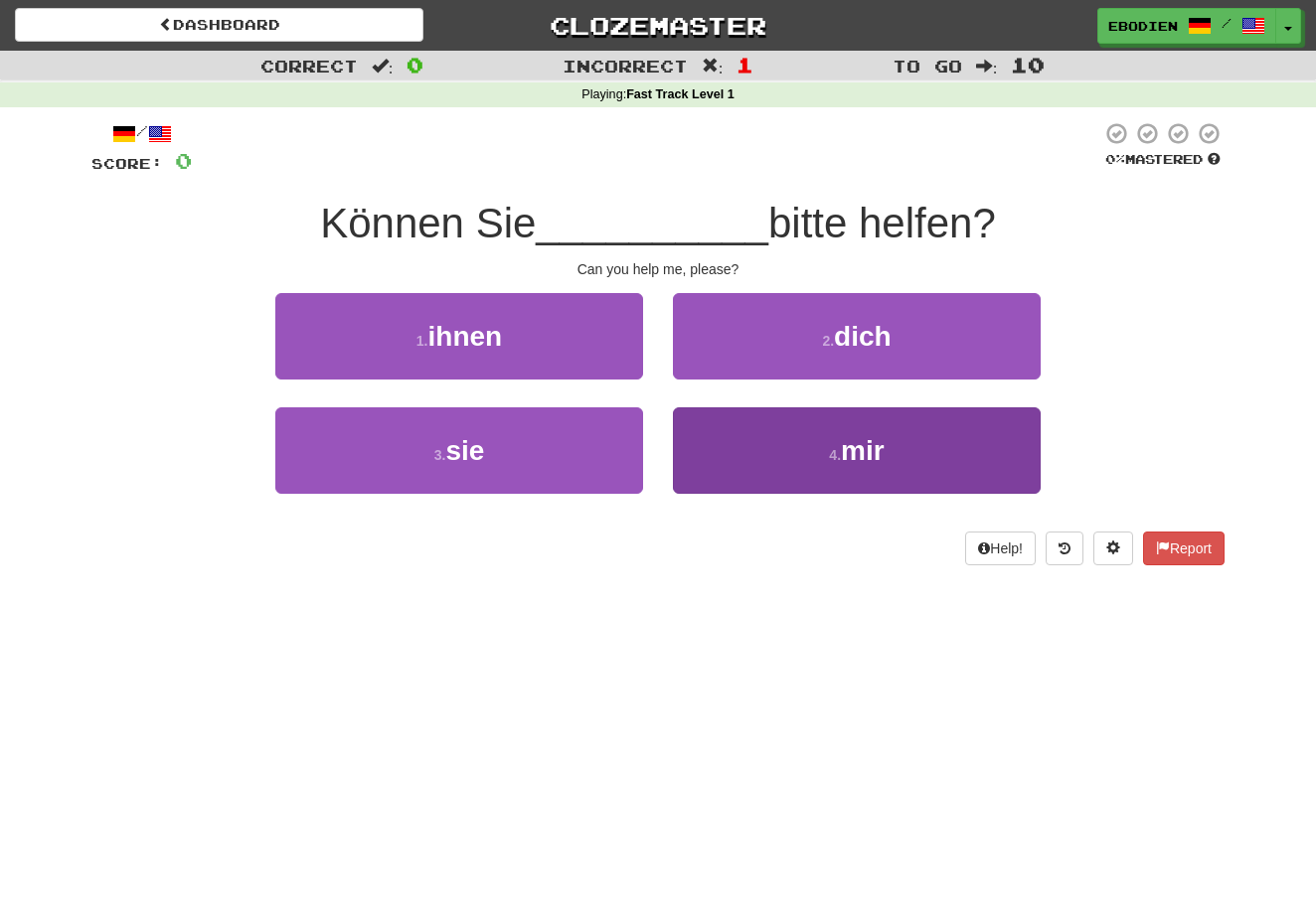 click on "4 .  mir" at bounding box center (857, 450) 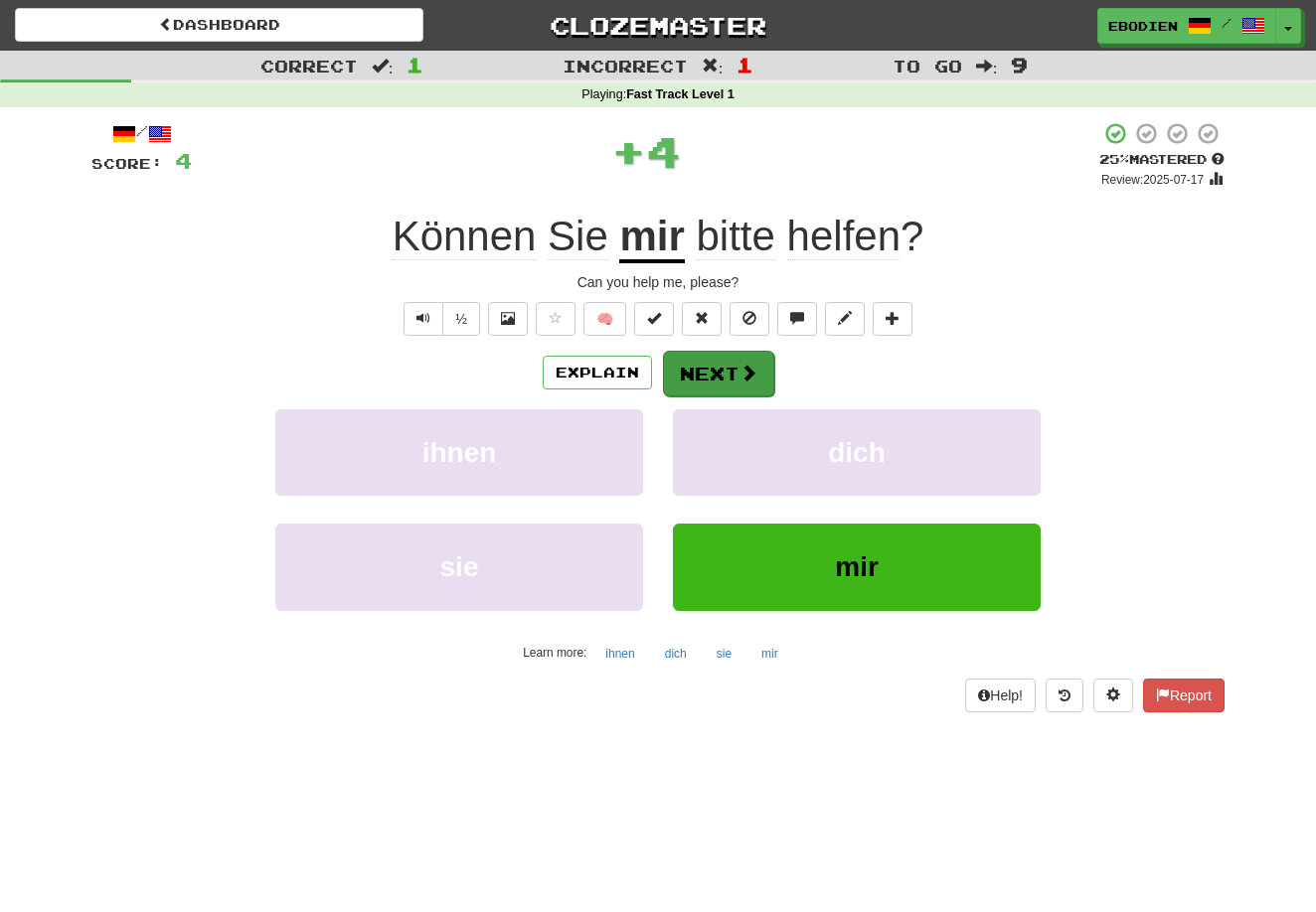 click on "Next" at bounding box center (719, 374) 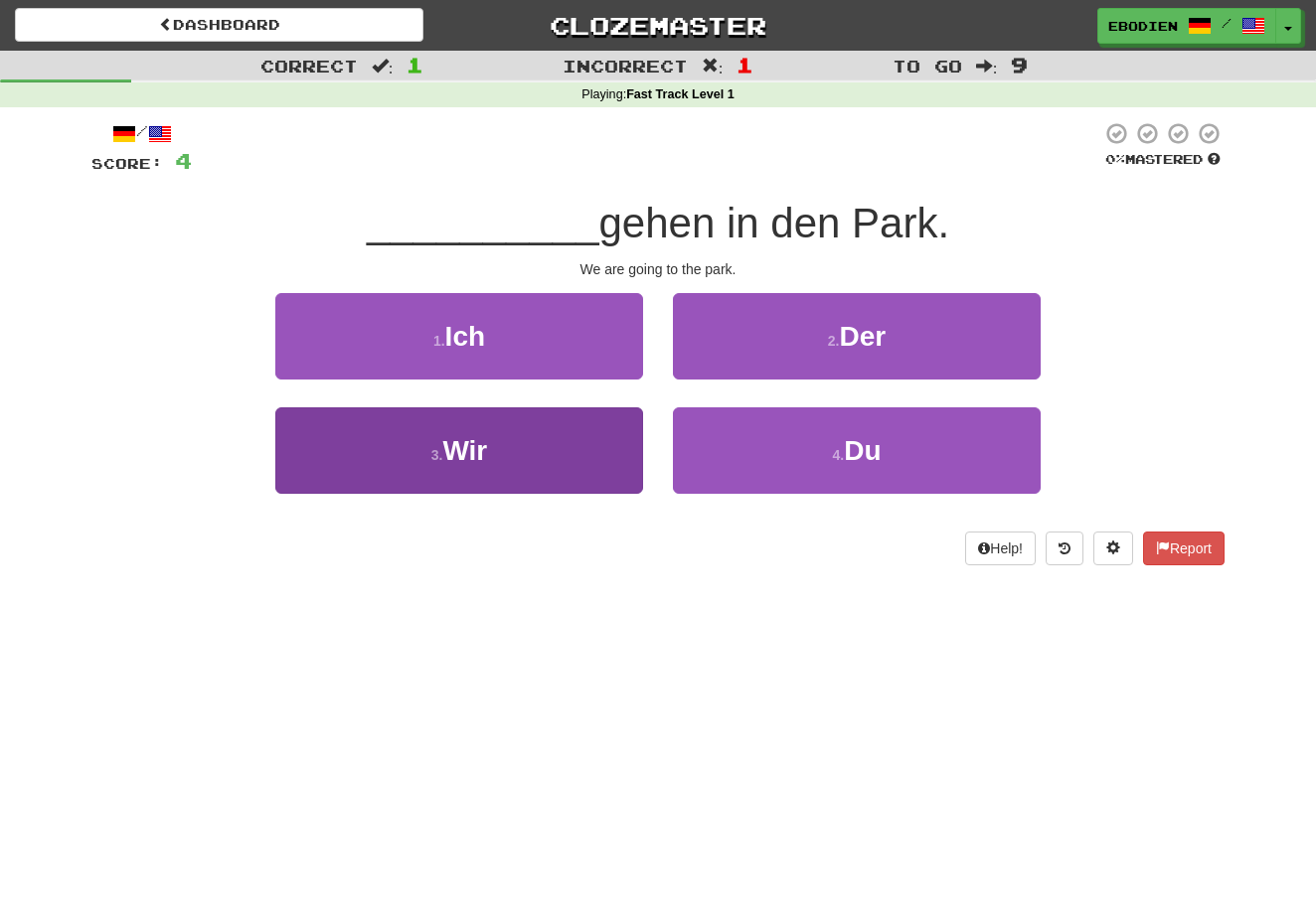 click on "3 .  Wir" at bounding box center (459, 450) 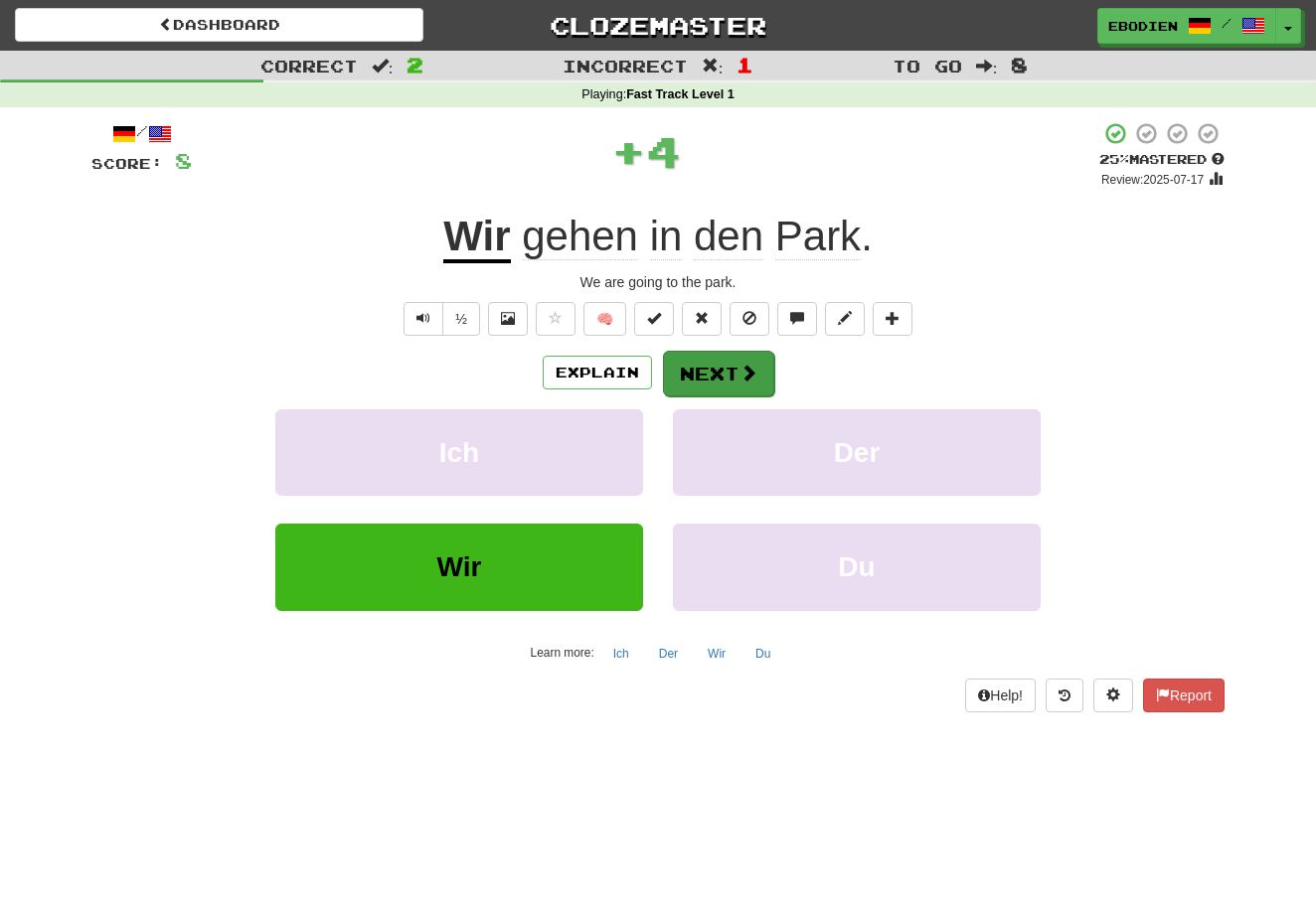 click on "Next" at bounding box center (719, 374) 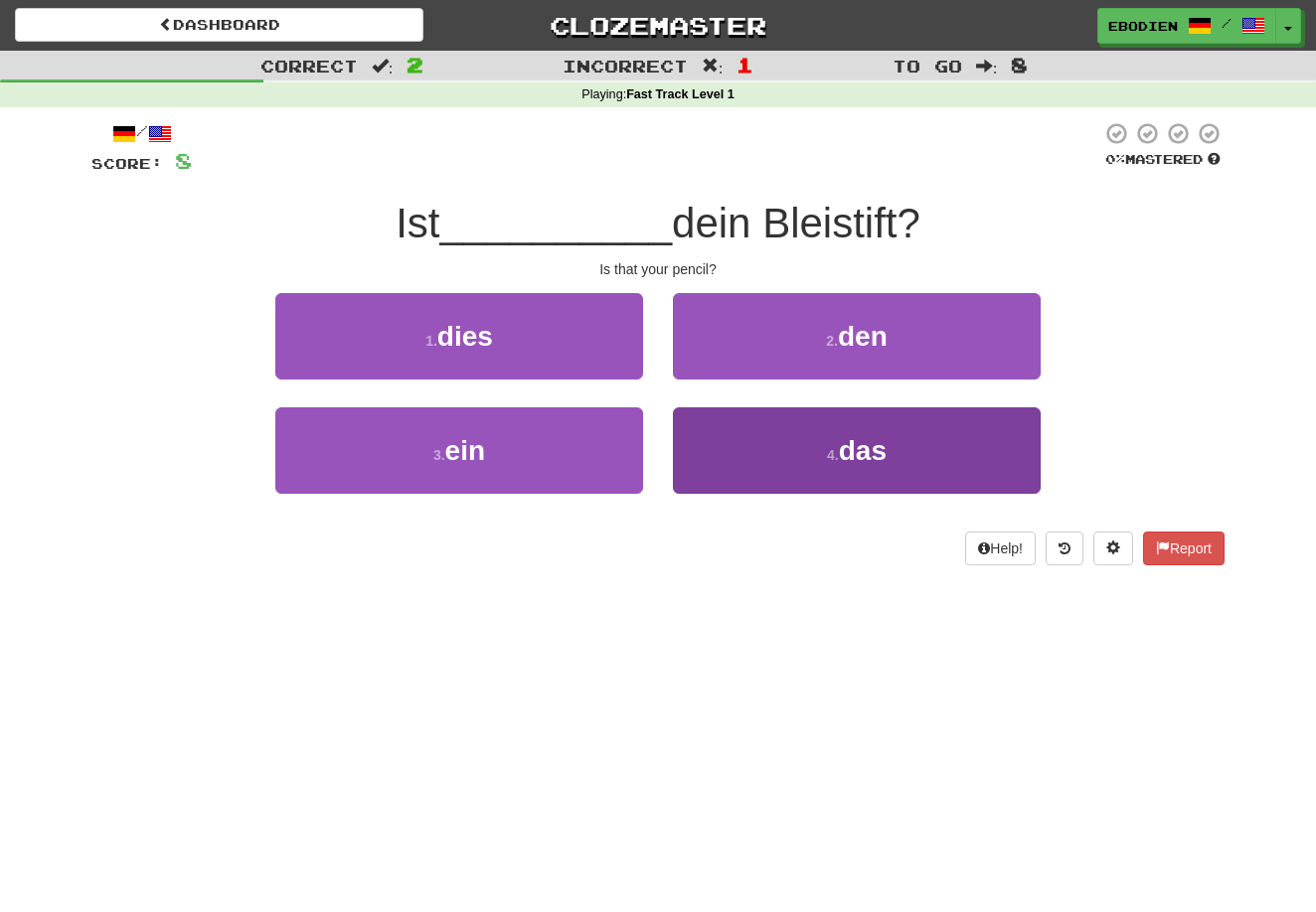 click on "4 .  das" at bounding box center [857, 450] 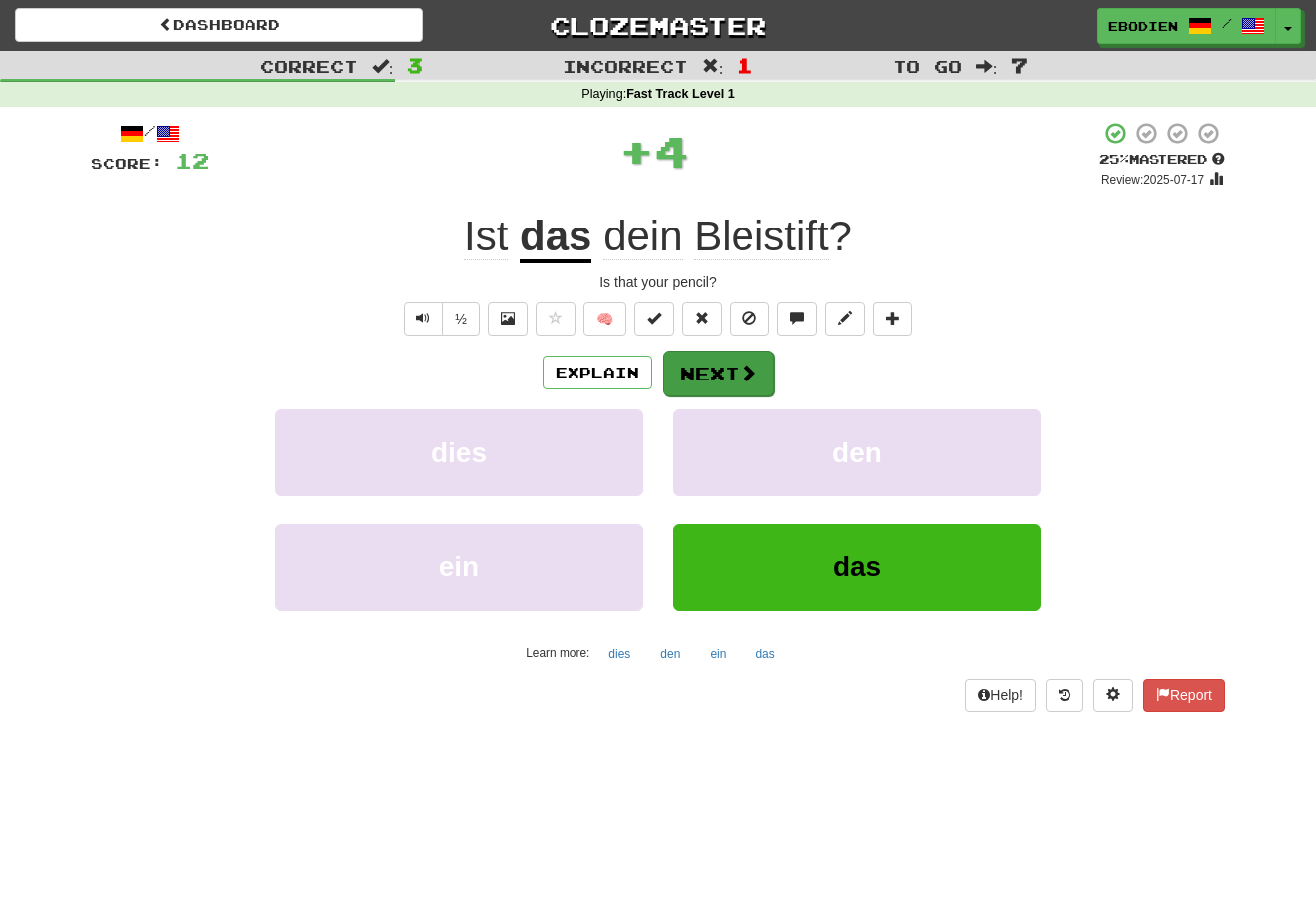 click on "Next" at bounding box center [719, 374] 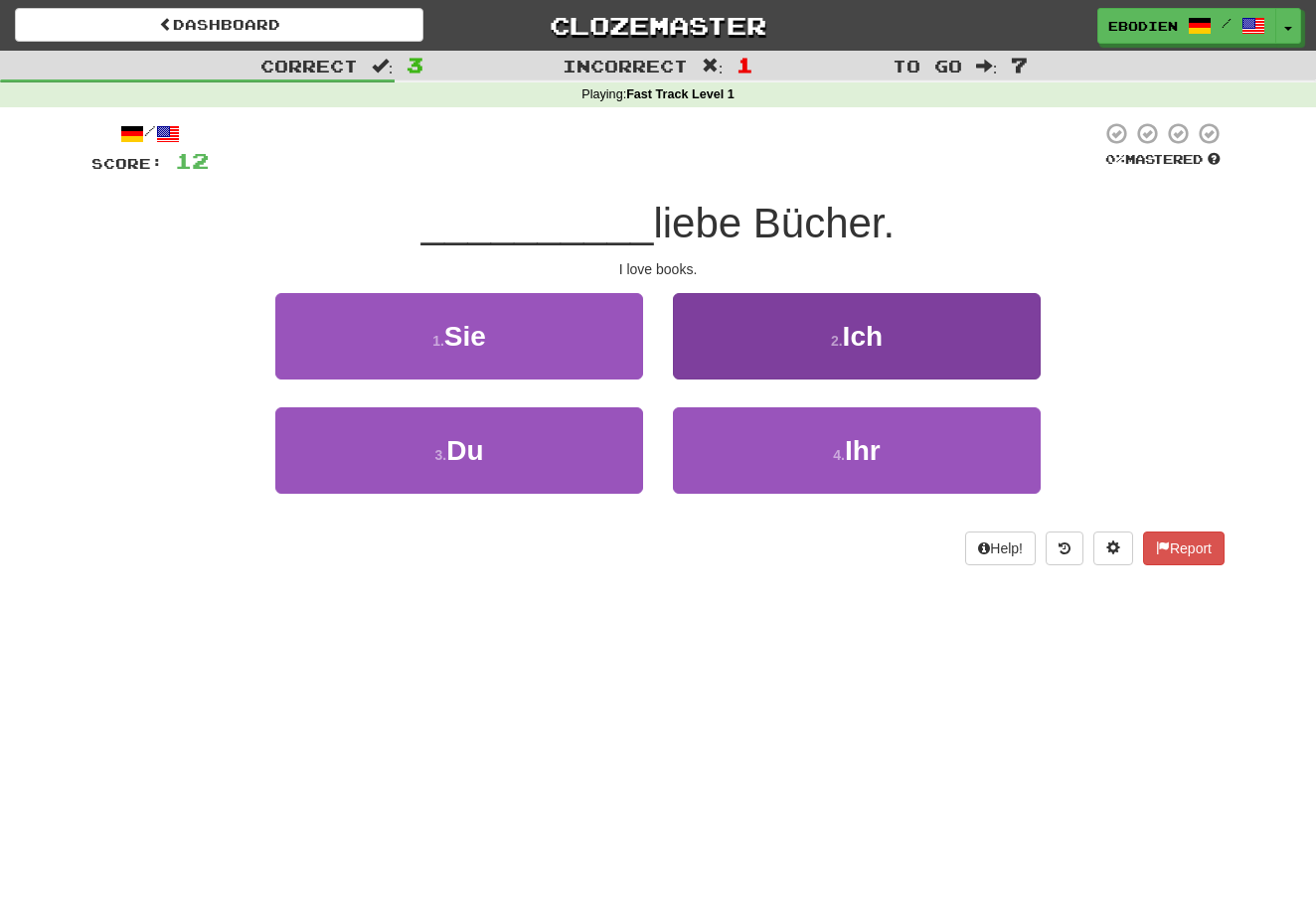 click on "2 .  Ich" at bounding box center [857, 336] 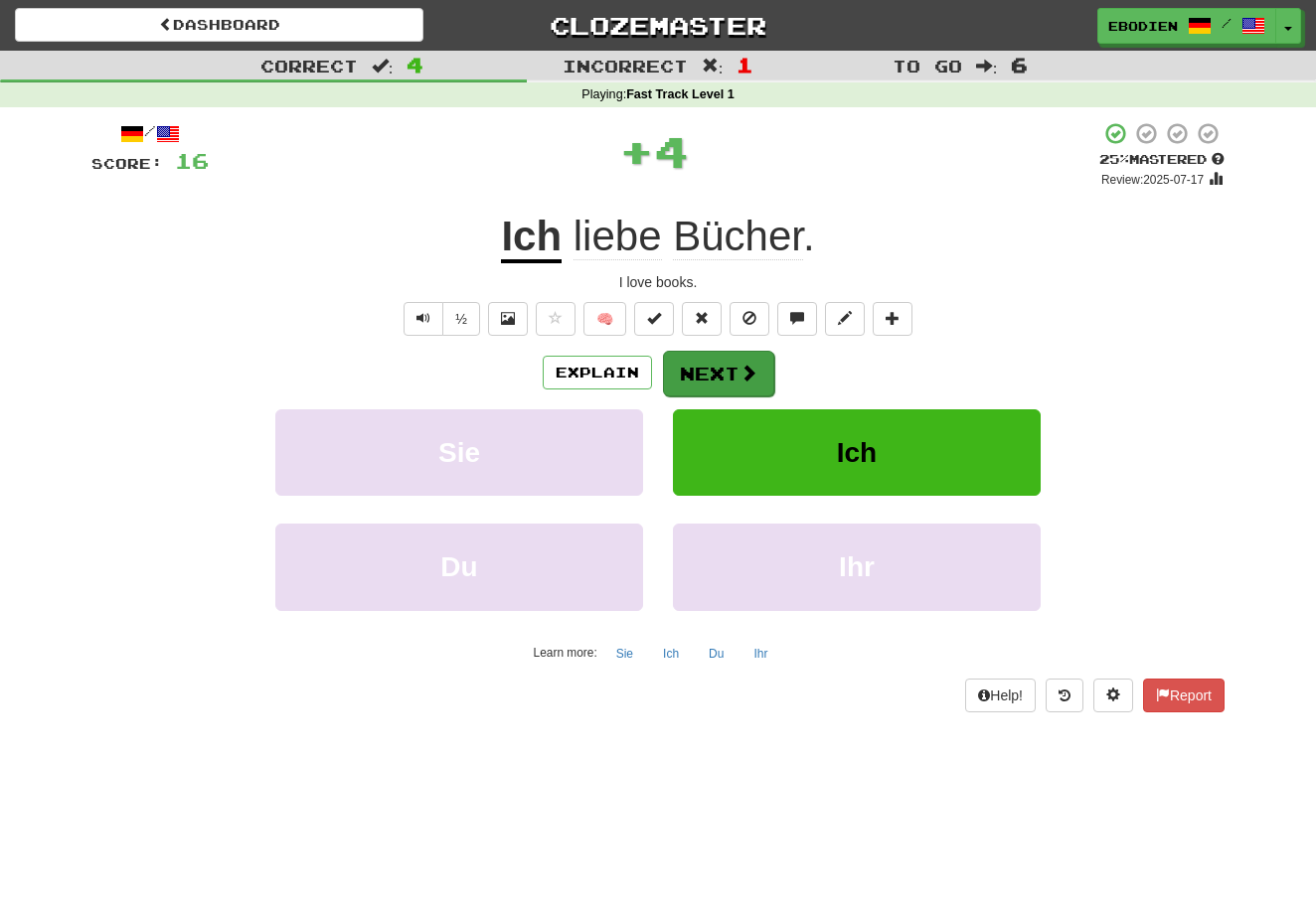 click on "Next" at bounding box center (719, 374) 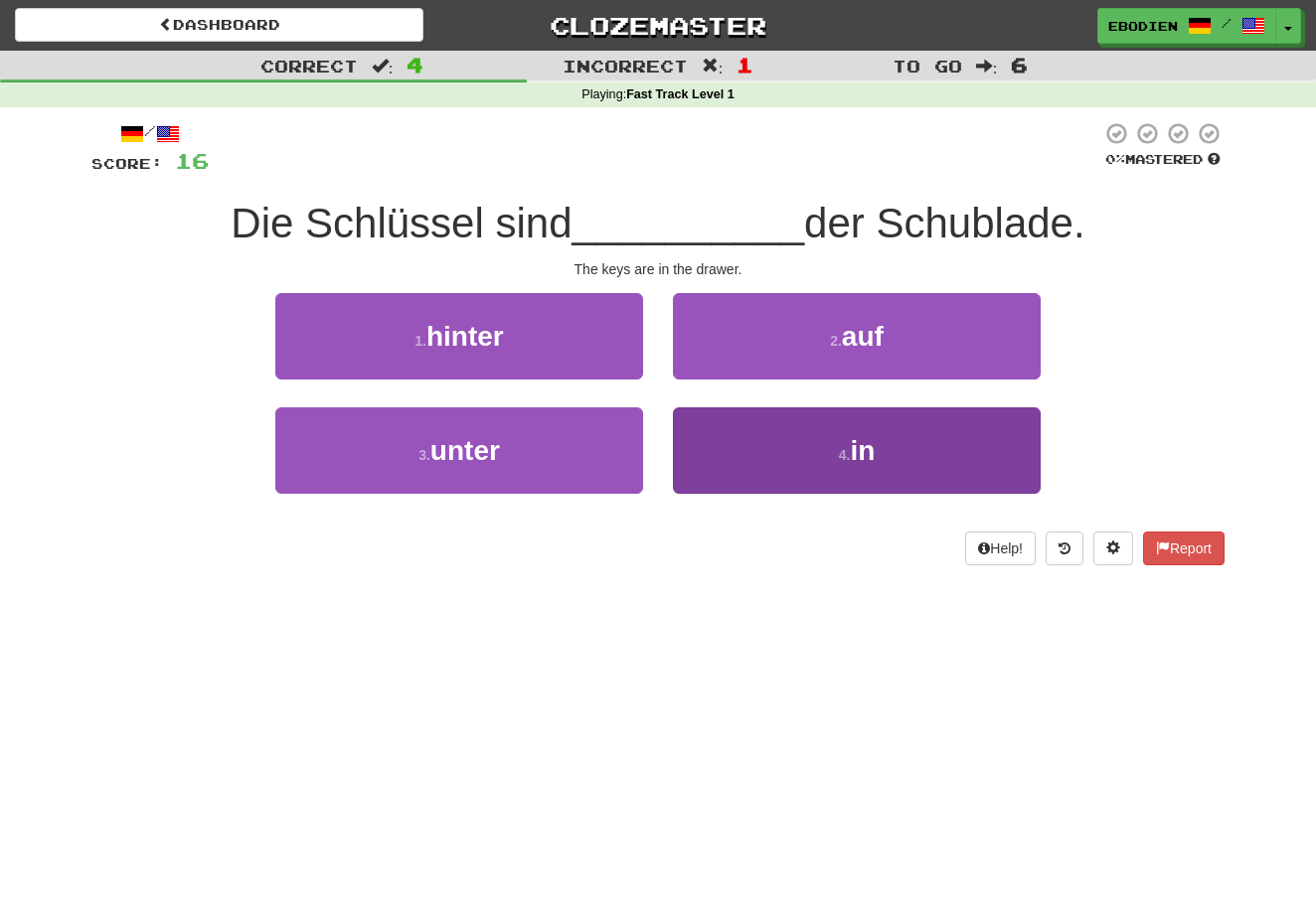 click on "4 .  in" at bounding box center (857, 450) 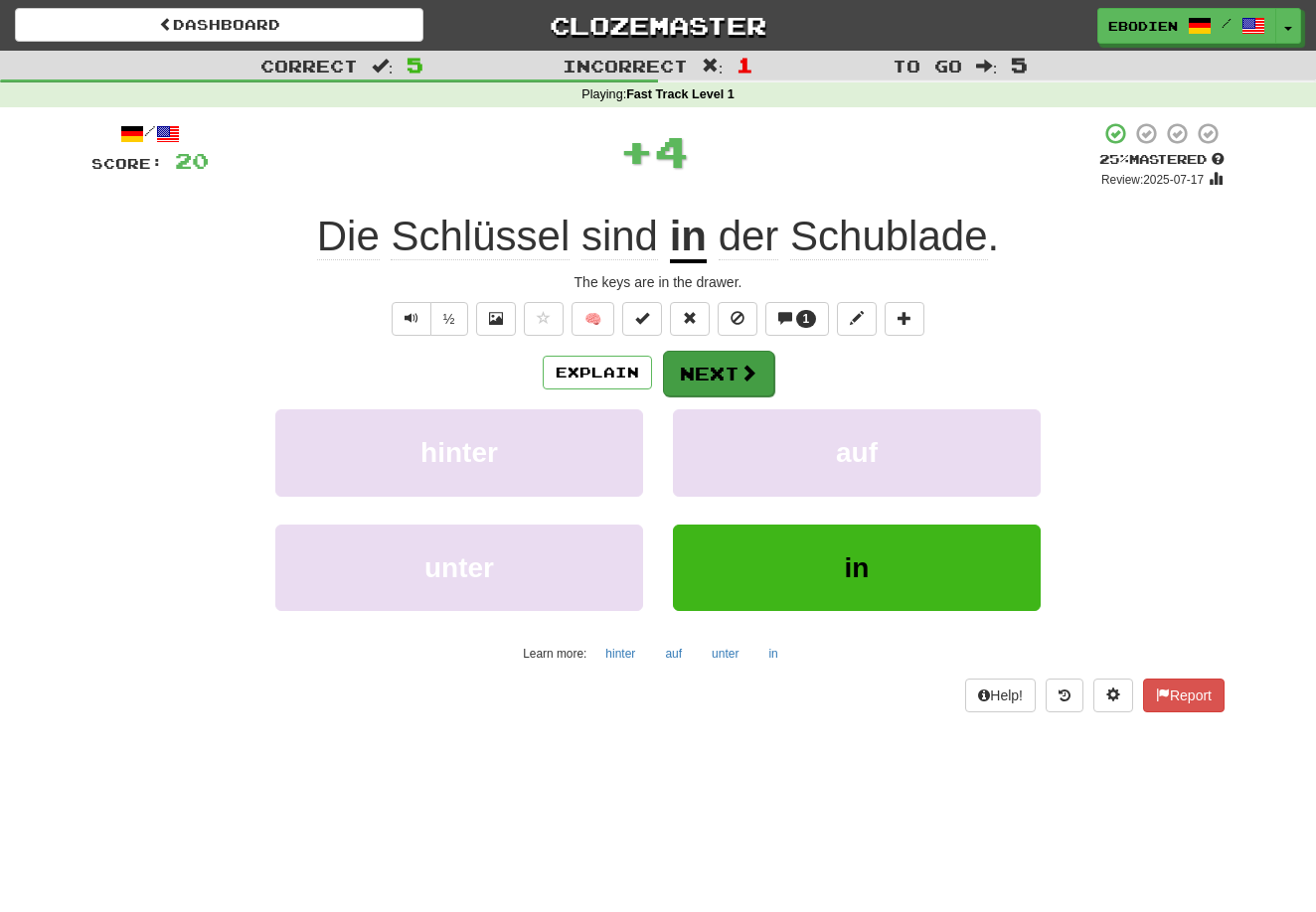 click on "Next" at bounding box center [719, 374] 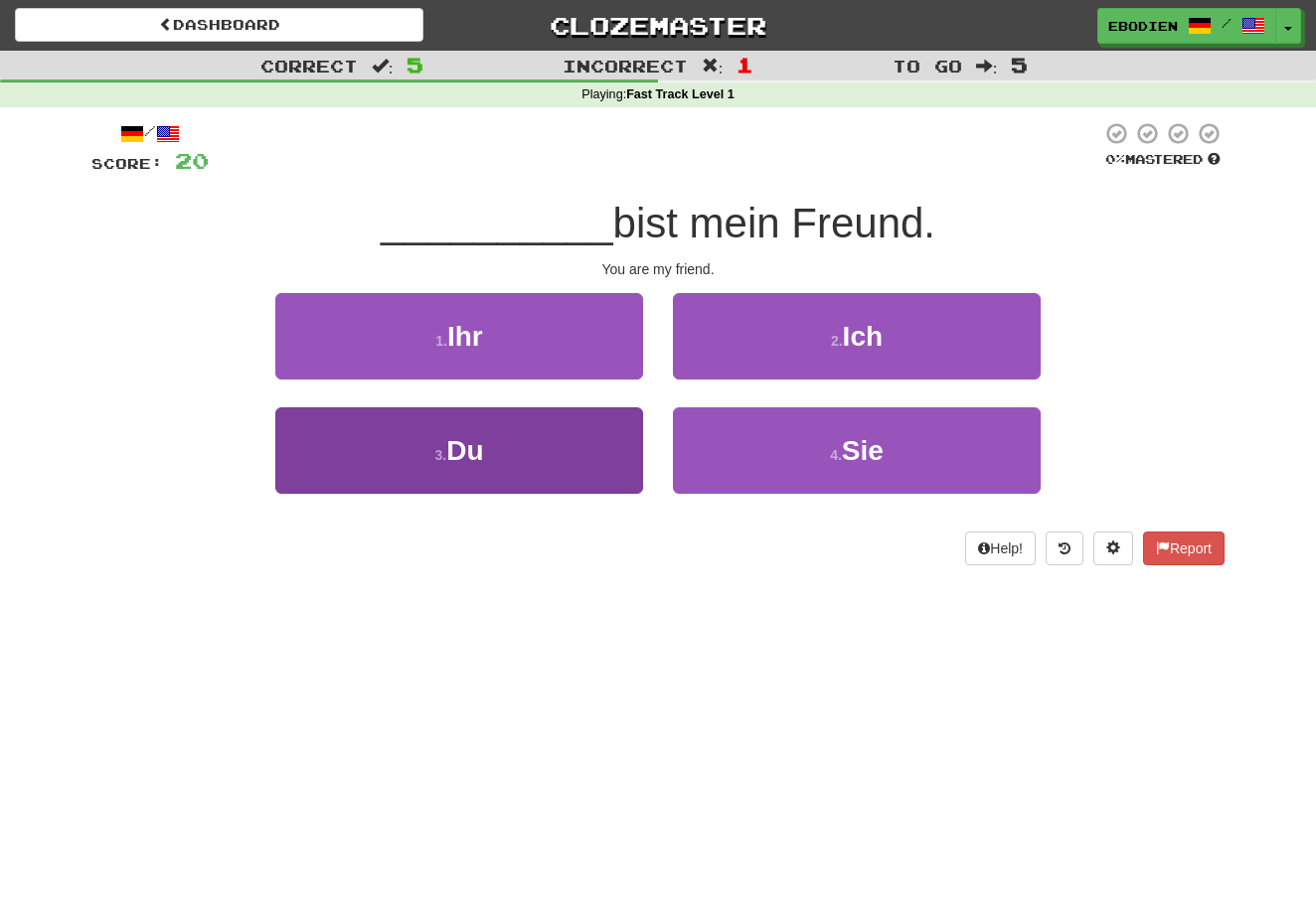 click on "3 .  Du" at bounding box center (459, 450) 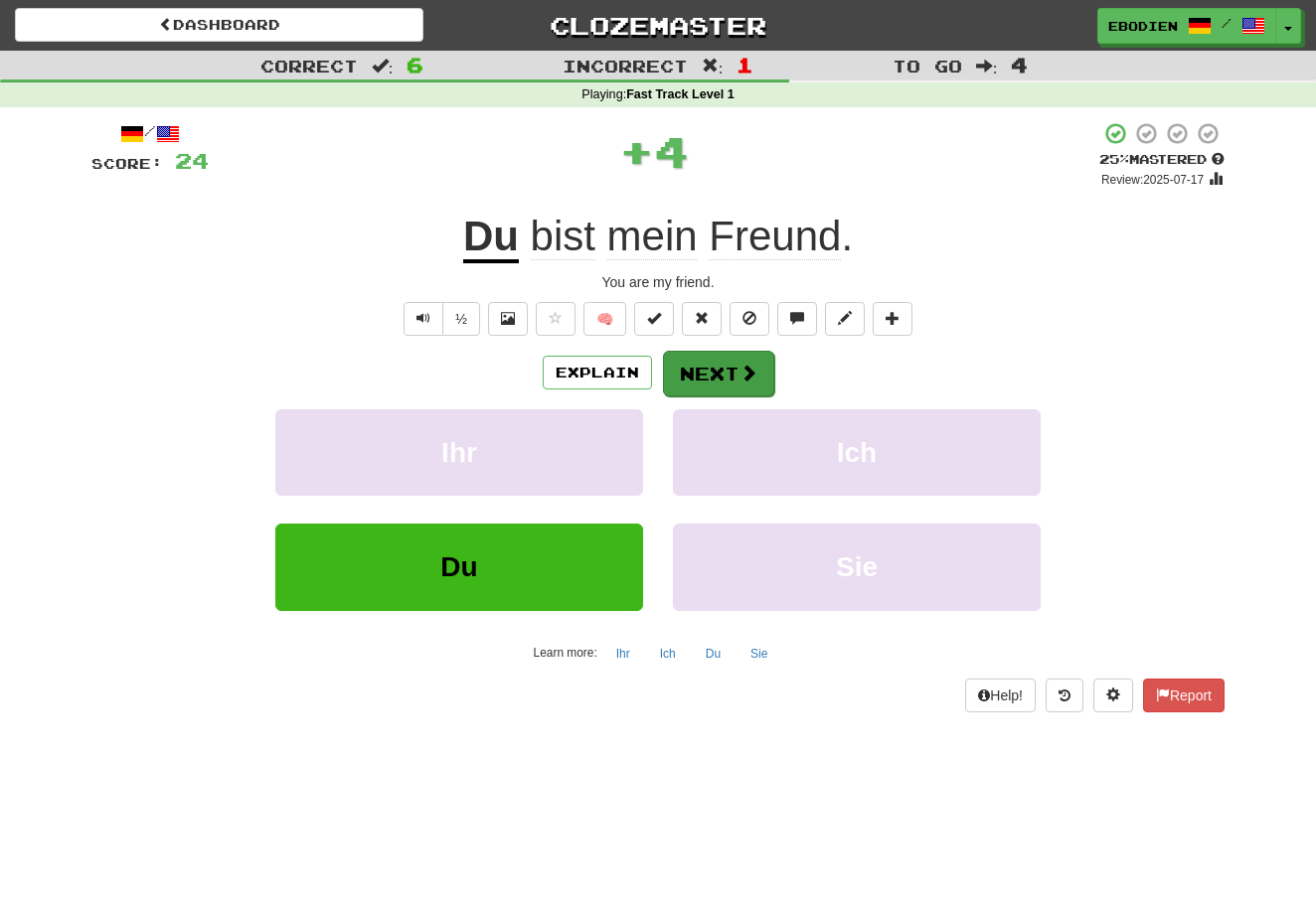 click on "Next" at bounding box center (719, 374) 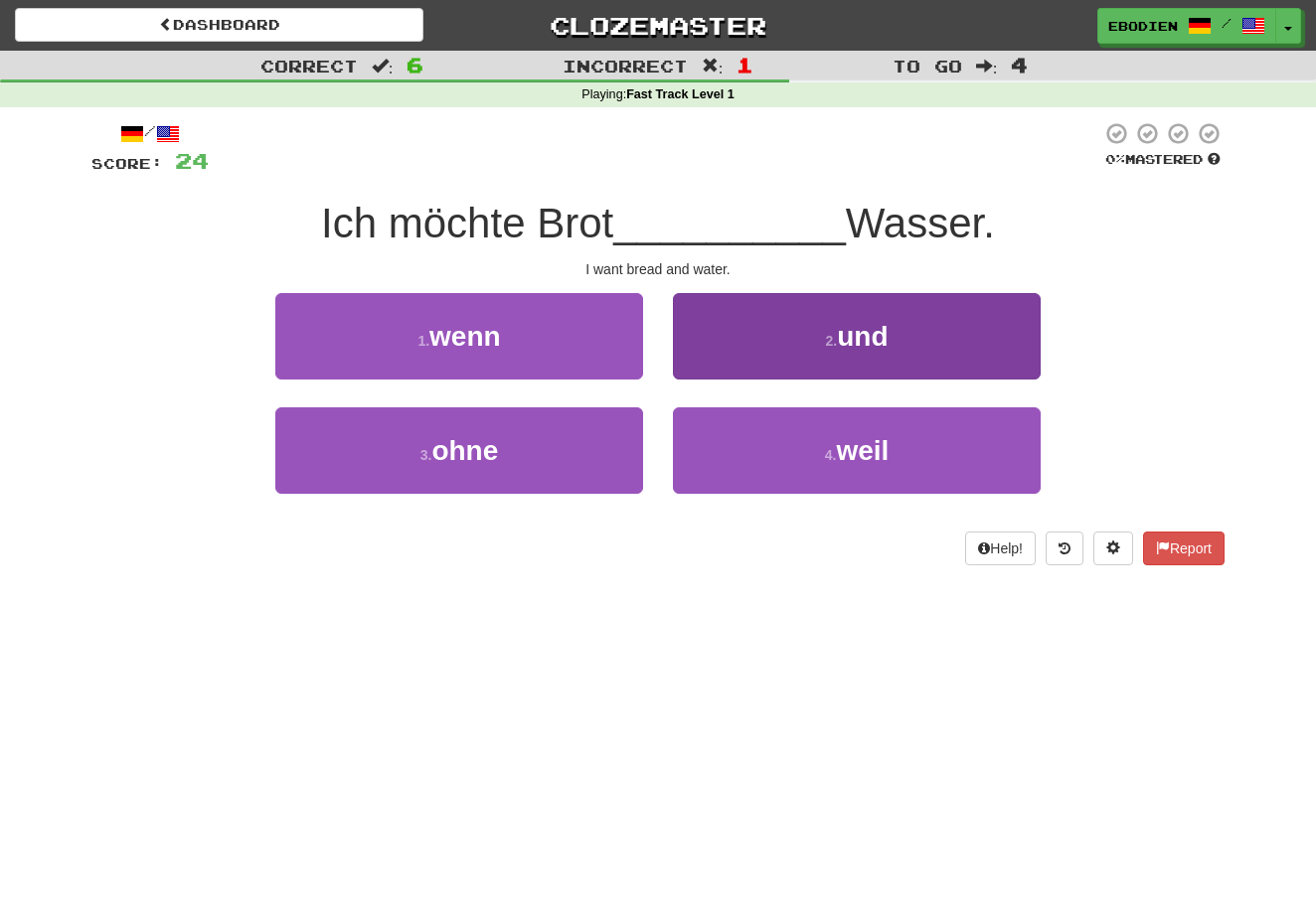 click on "2 .  und" at bounding box center (857, 336) 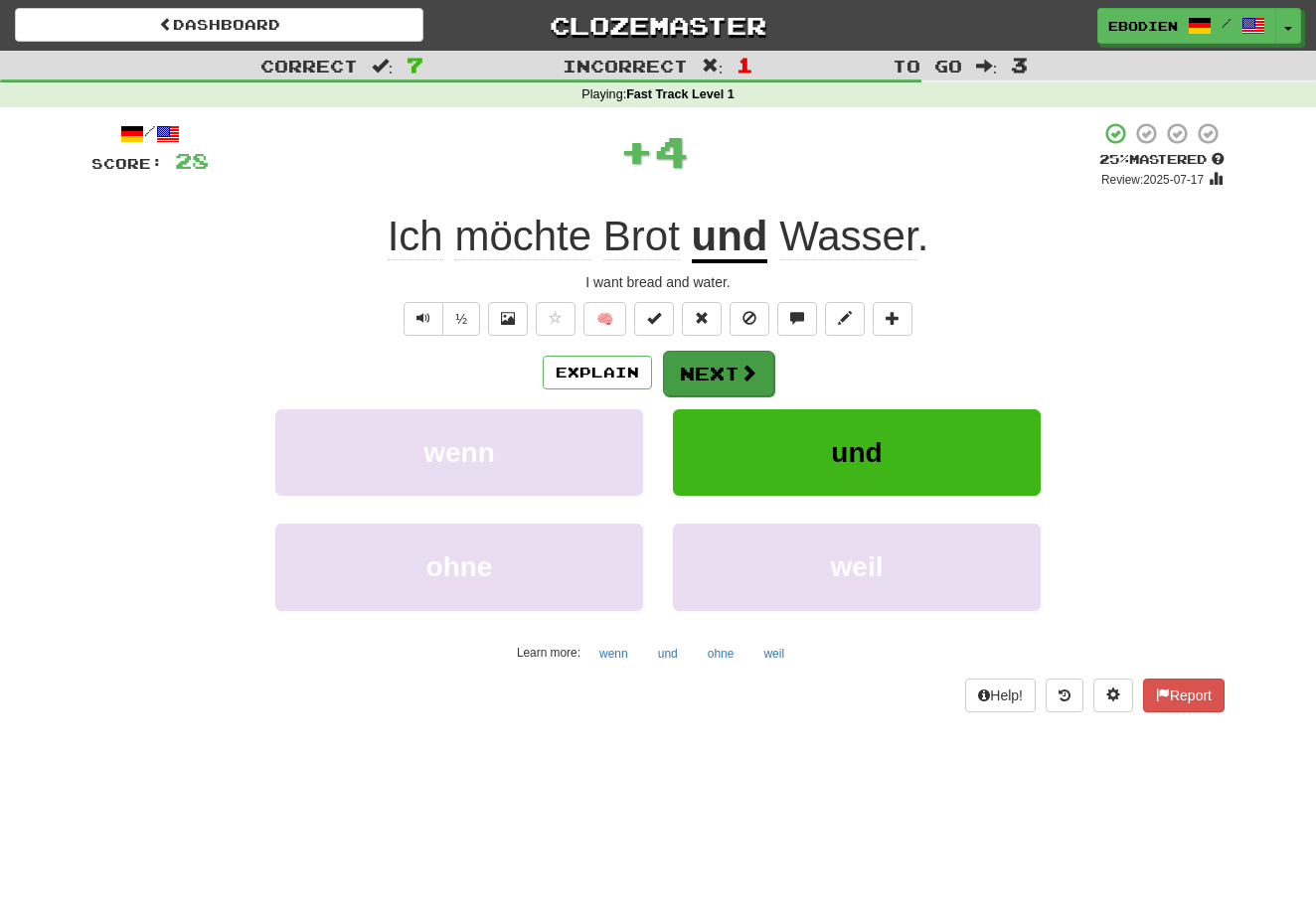 click on "Next" at bounding box center (719, 374) 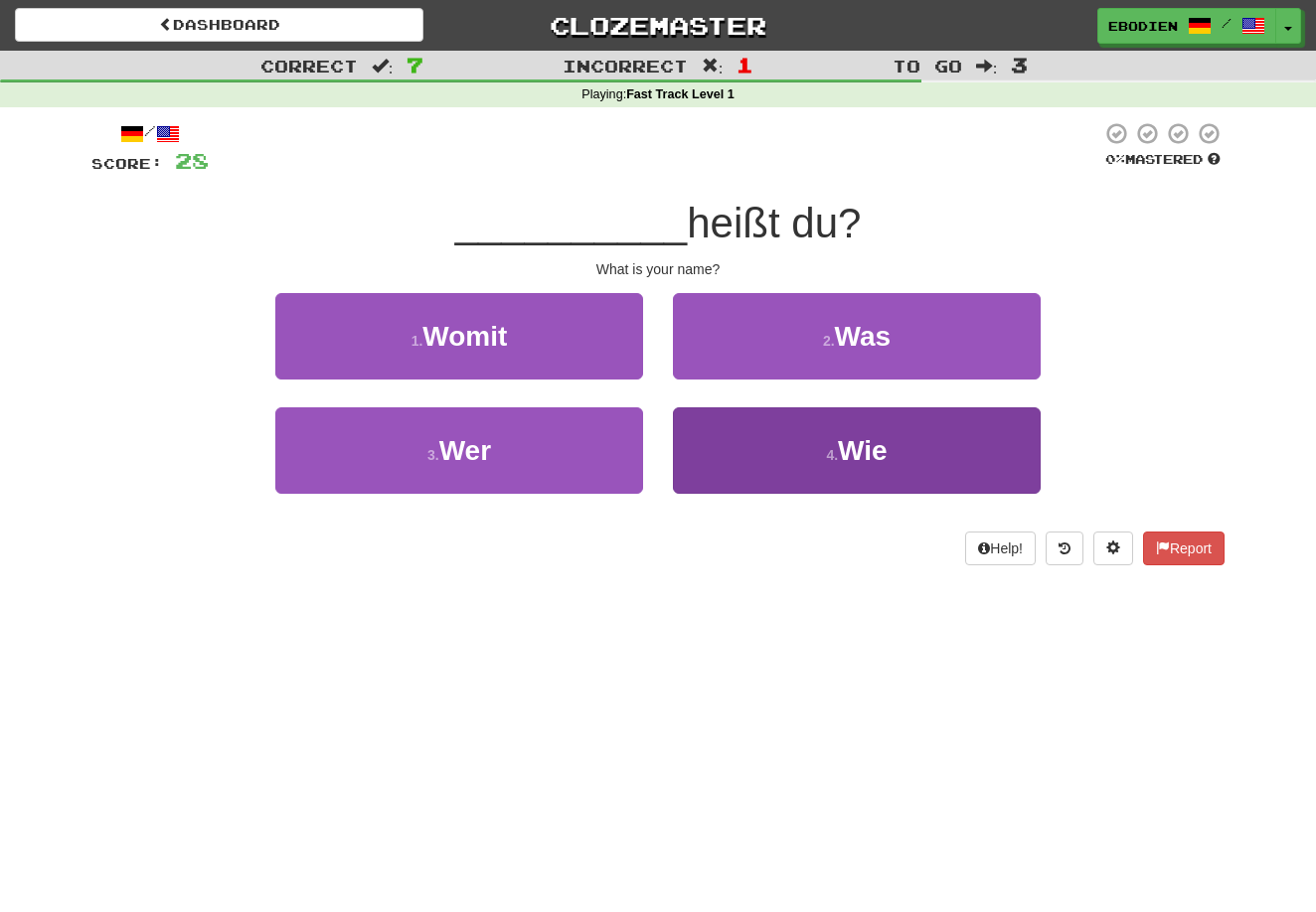 click on "4 .  Wie" at bounding box center [857, 450] 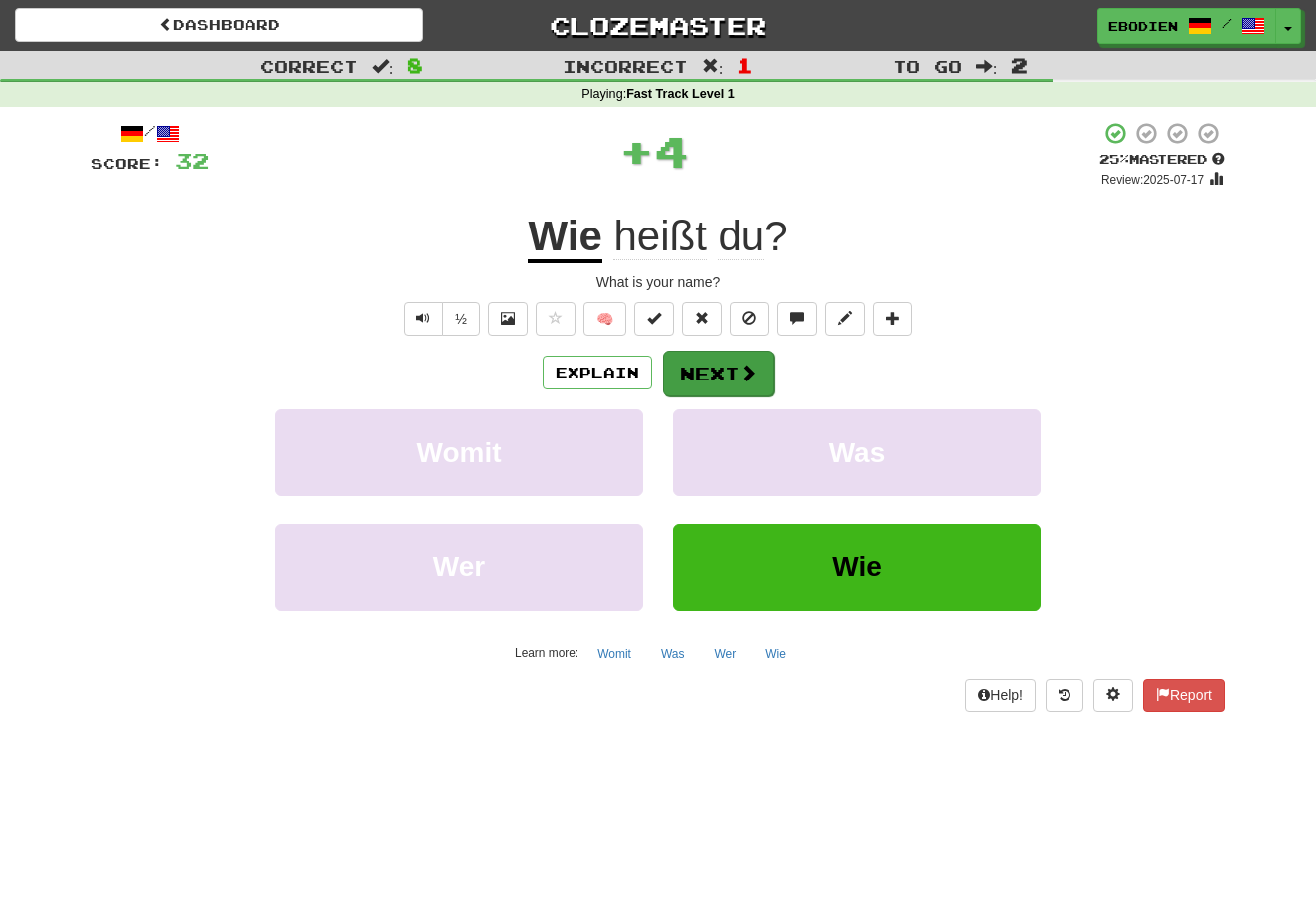 click on "Next" at bounding box center (719, 374) 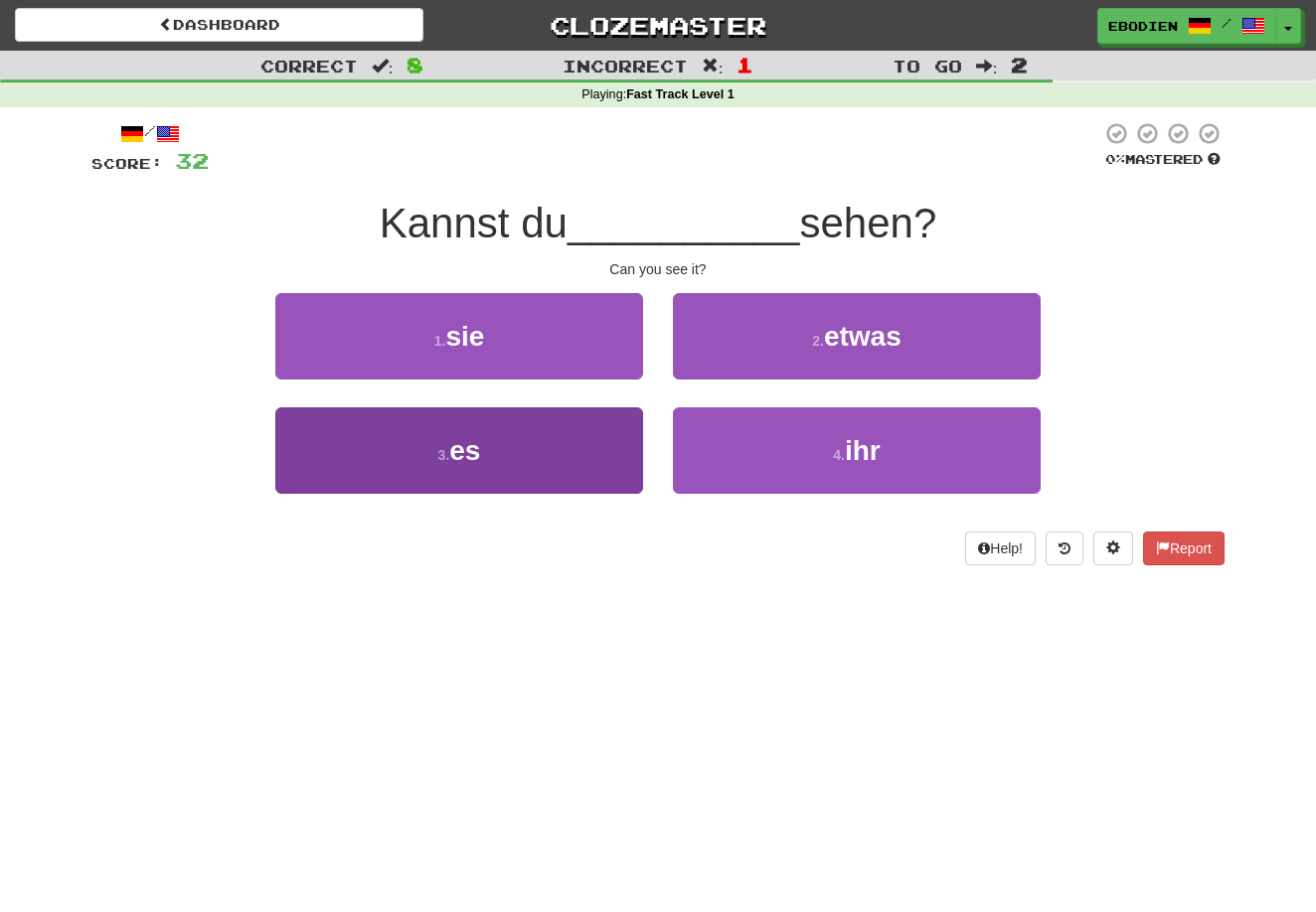 click on "3 .  es" at bounding box center [459, 450] 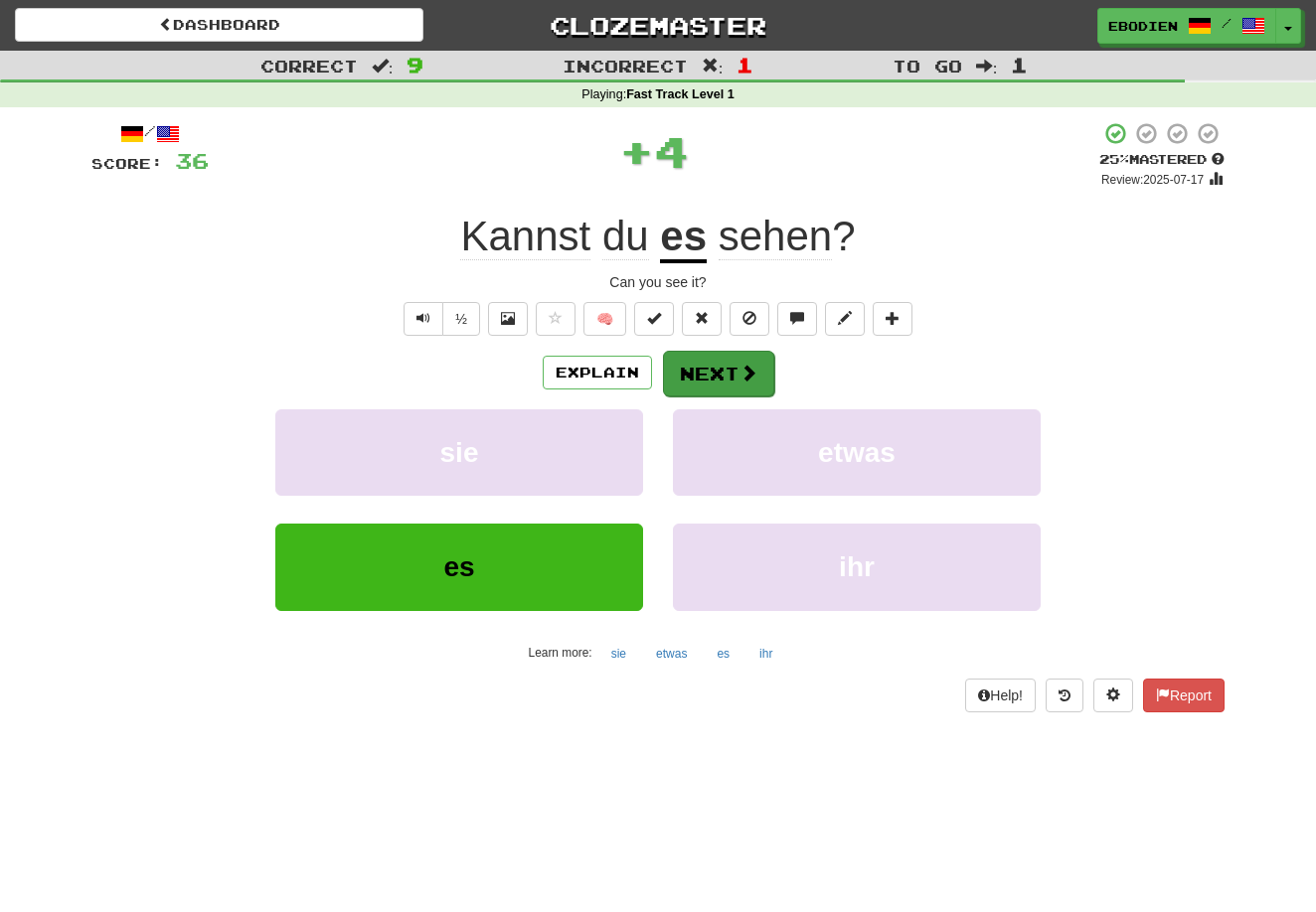 click on "Next" at bounding box center [719, 374] 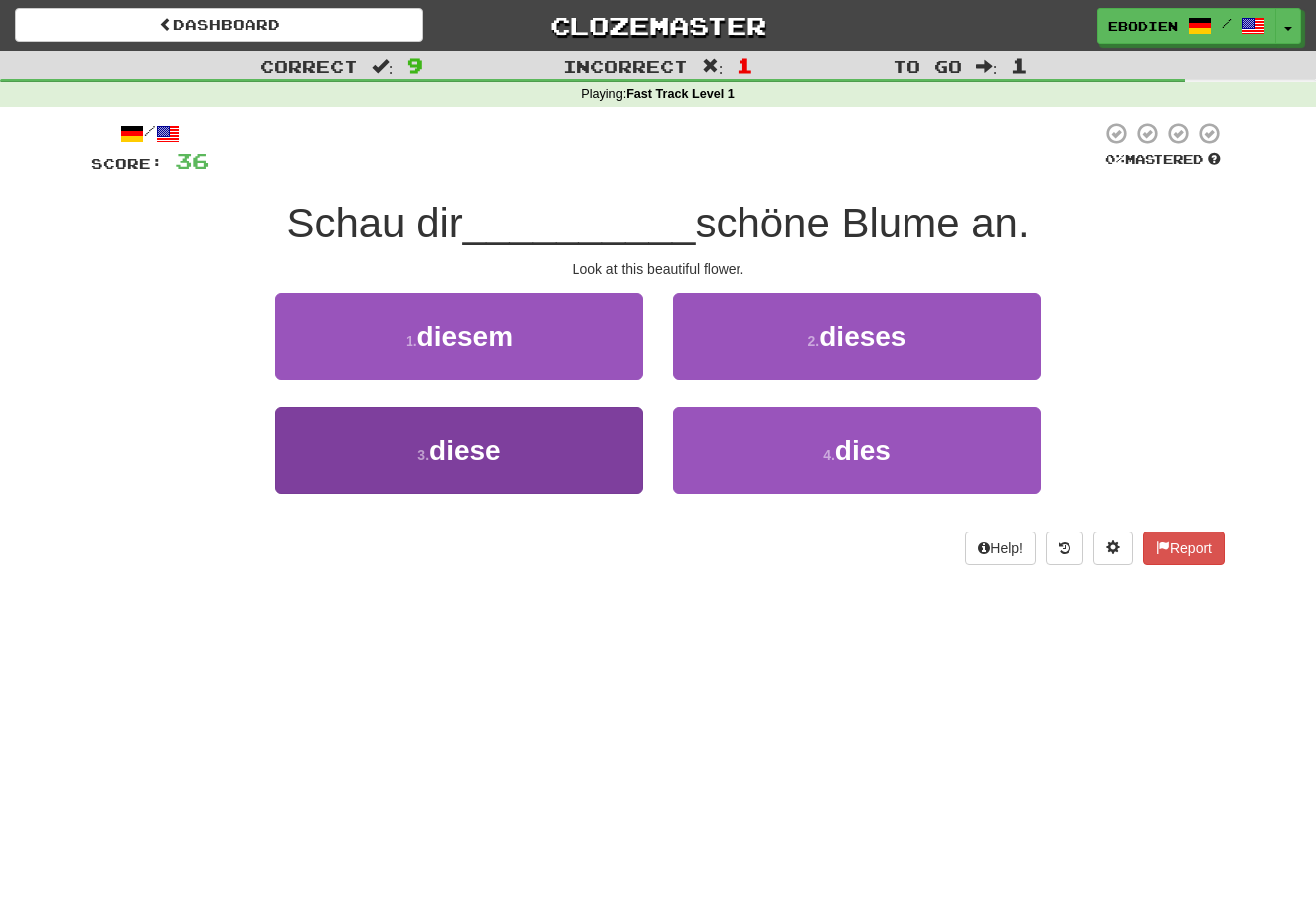 click on "3 .  diese" at bounding box center [459, 450] 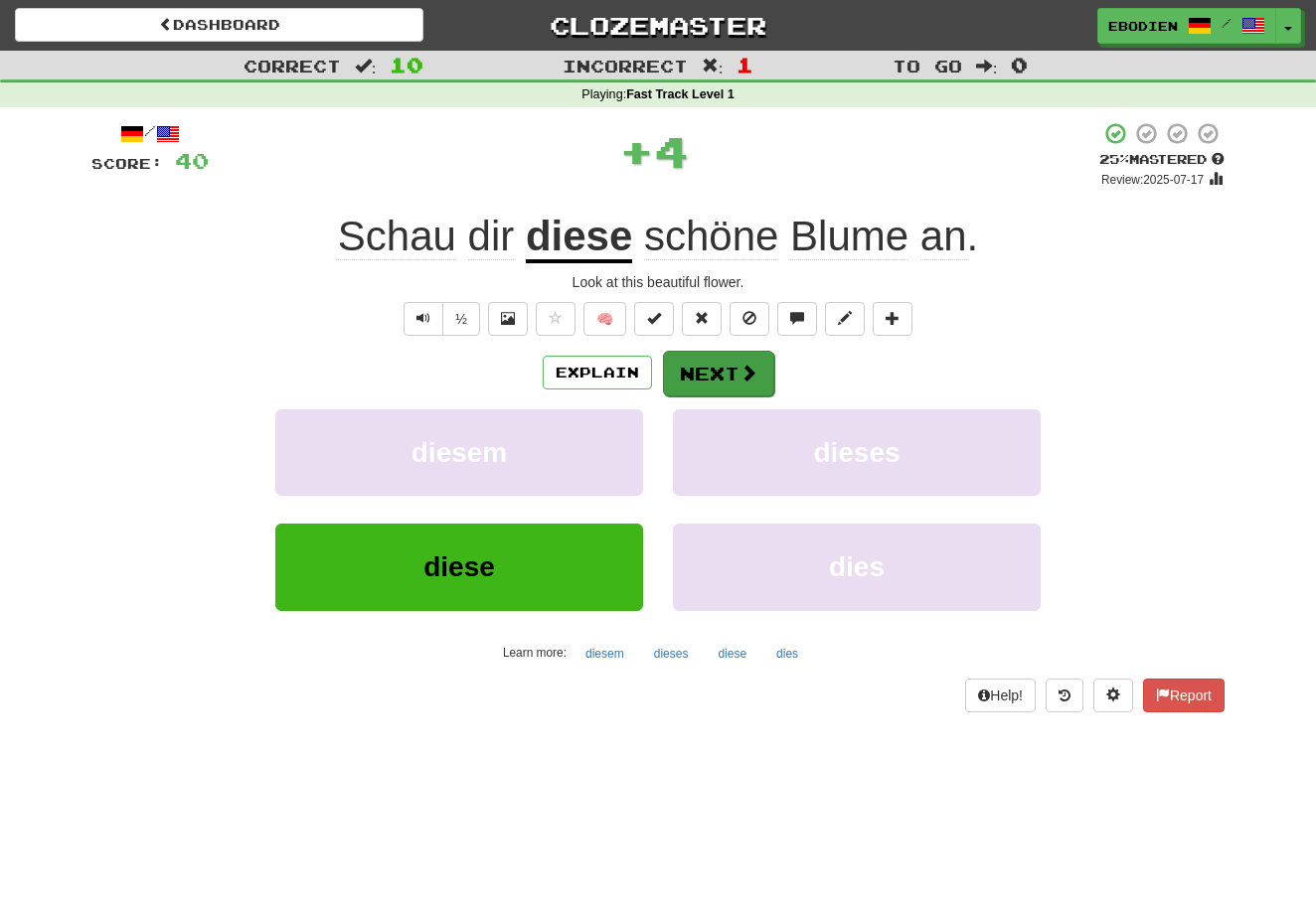 click on "Next" at bounding box center [719, 374] 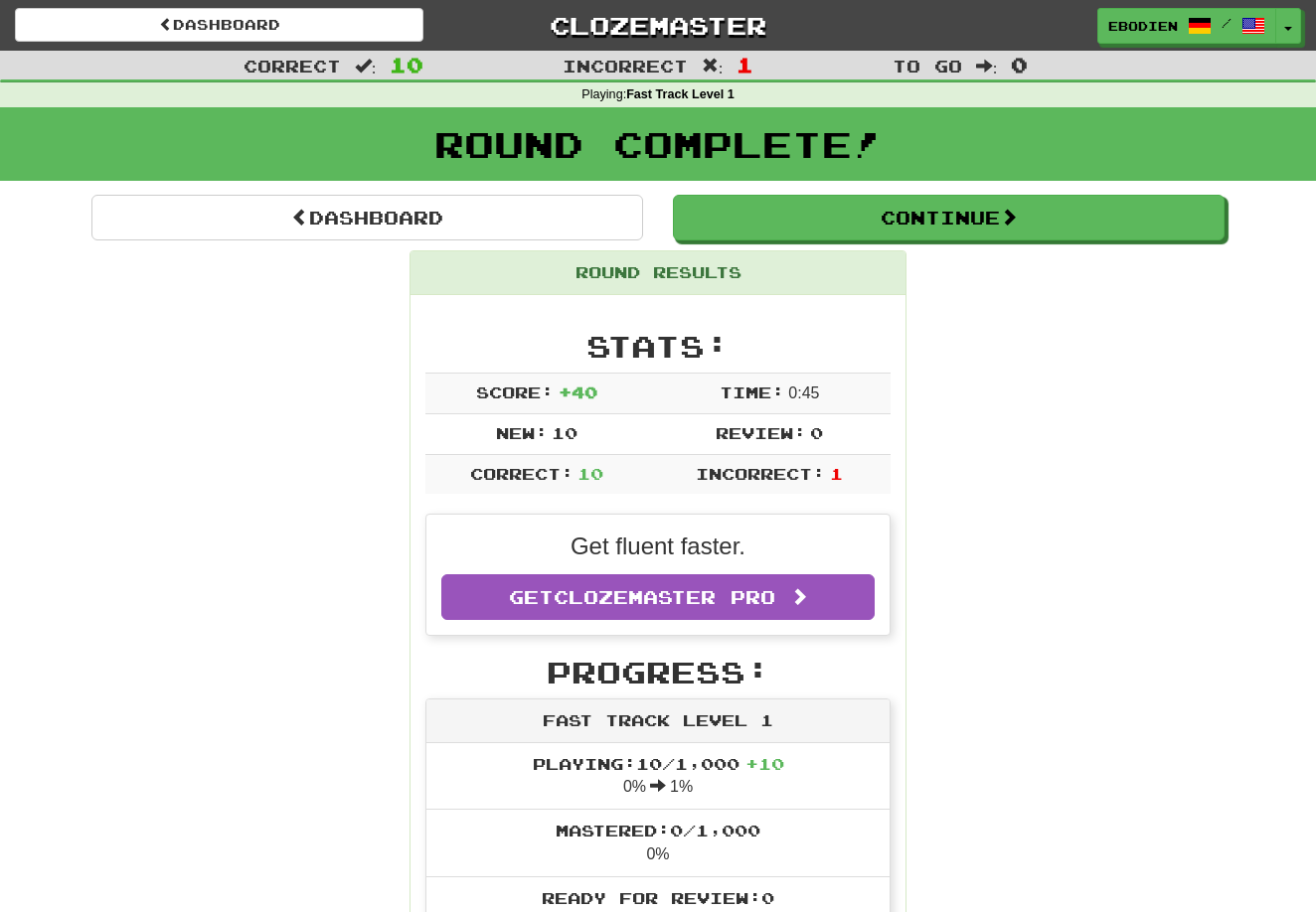 scroll, scrollTop: 0, scrollLeft: 0, axis: both 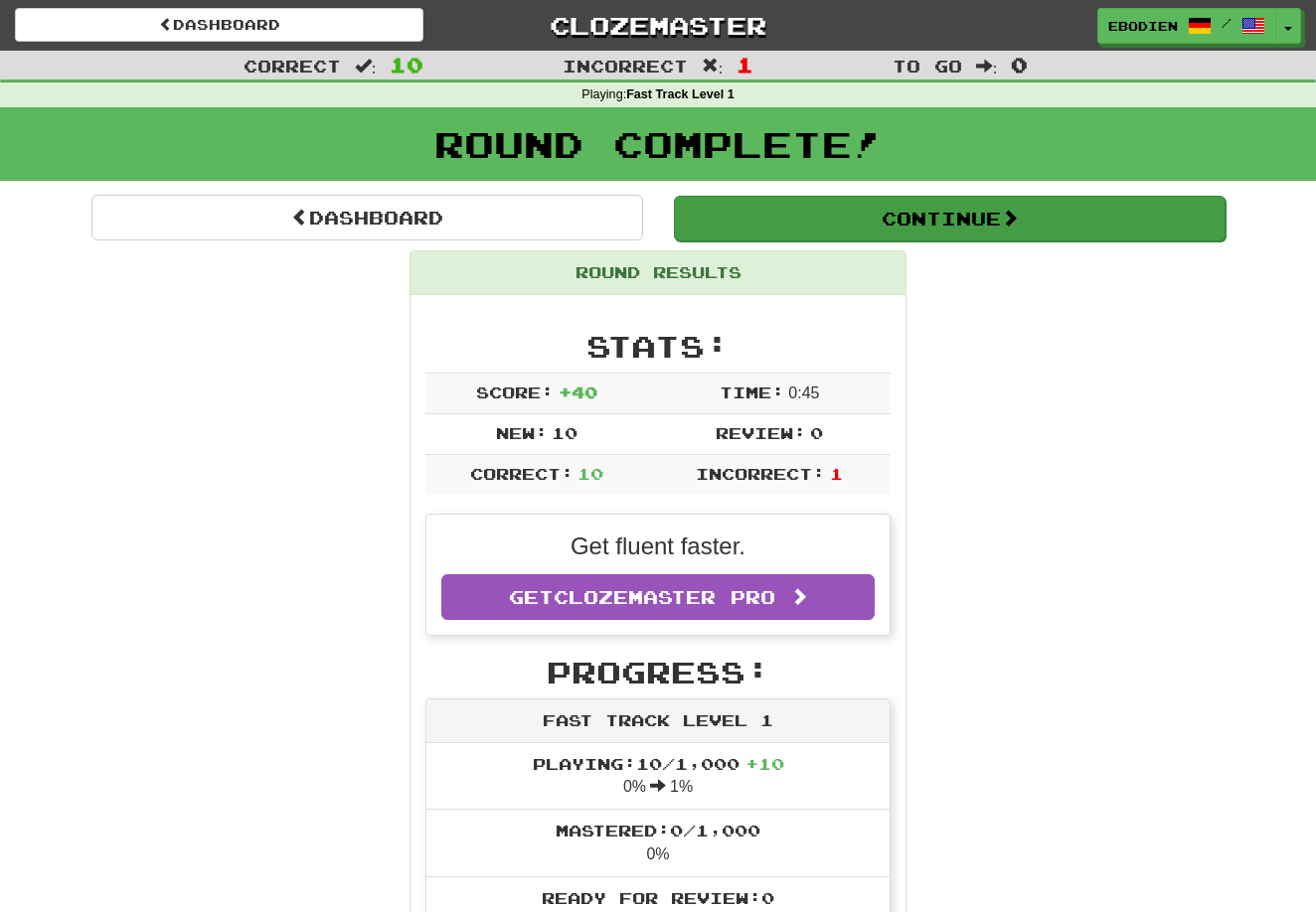 click on "Continue" at bounding box center (949, 219) 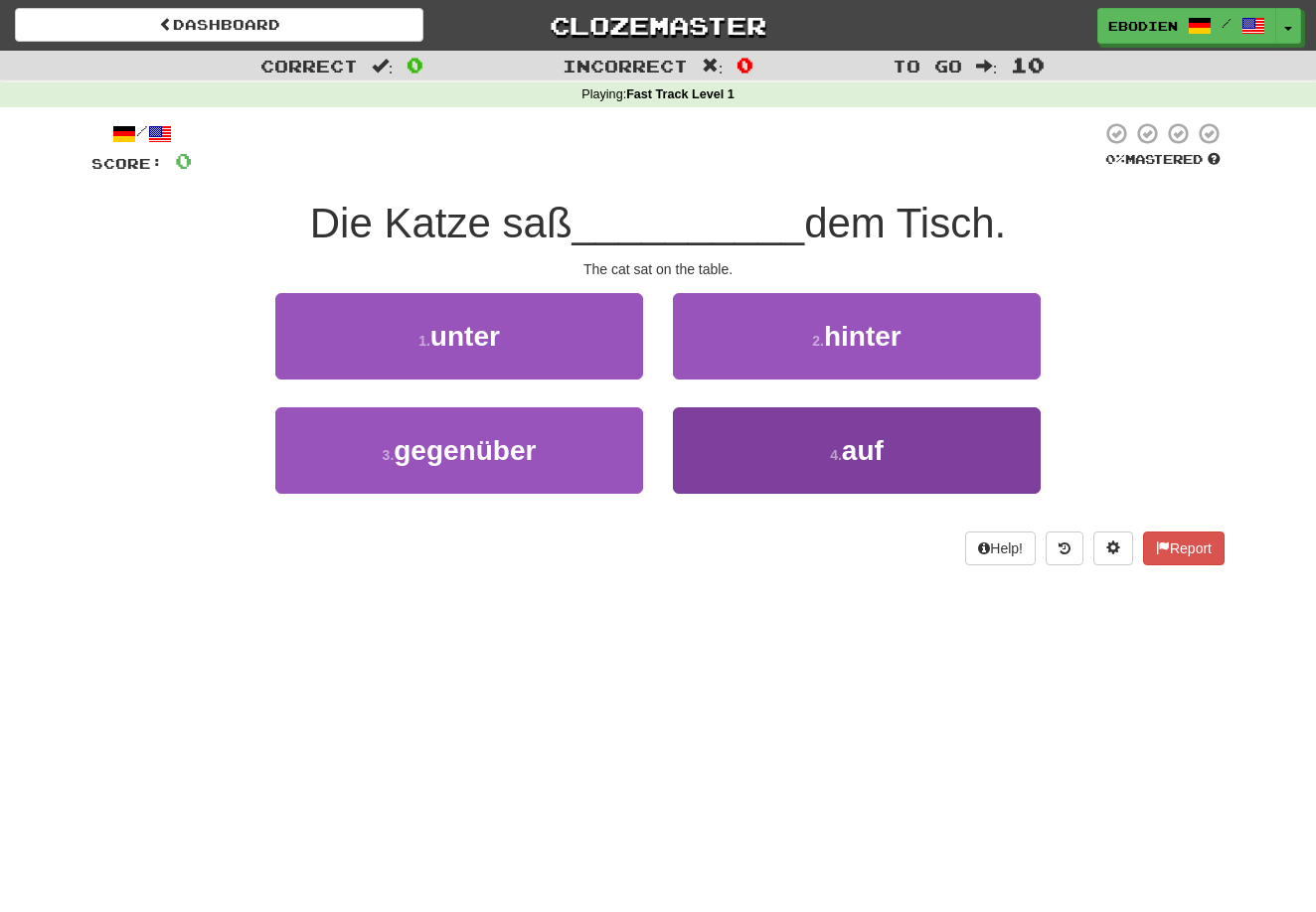 click on "4 .  auf" at bounding box center (857, 450) 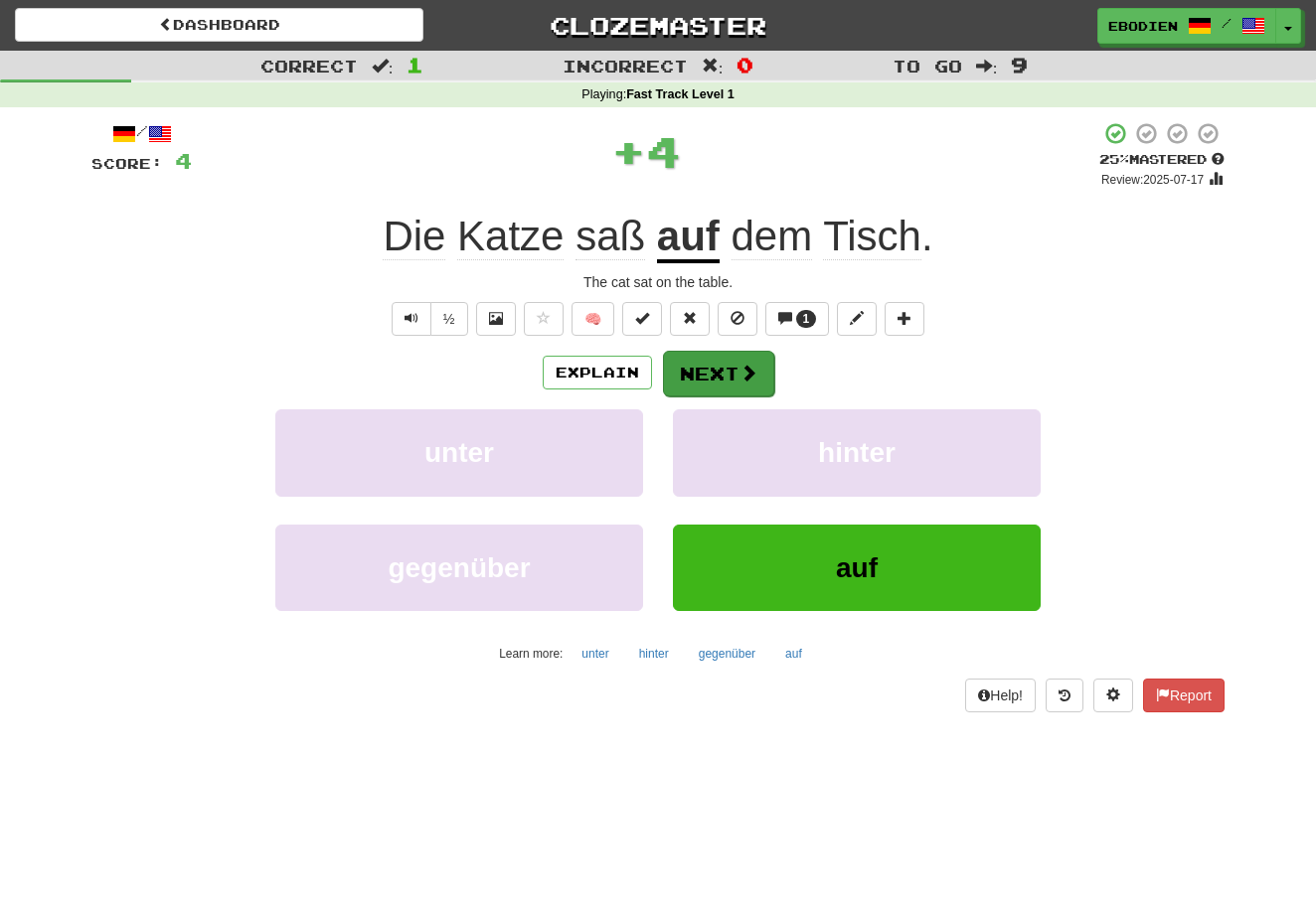 click on "Next" at bounding box center (719, 374) 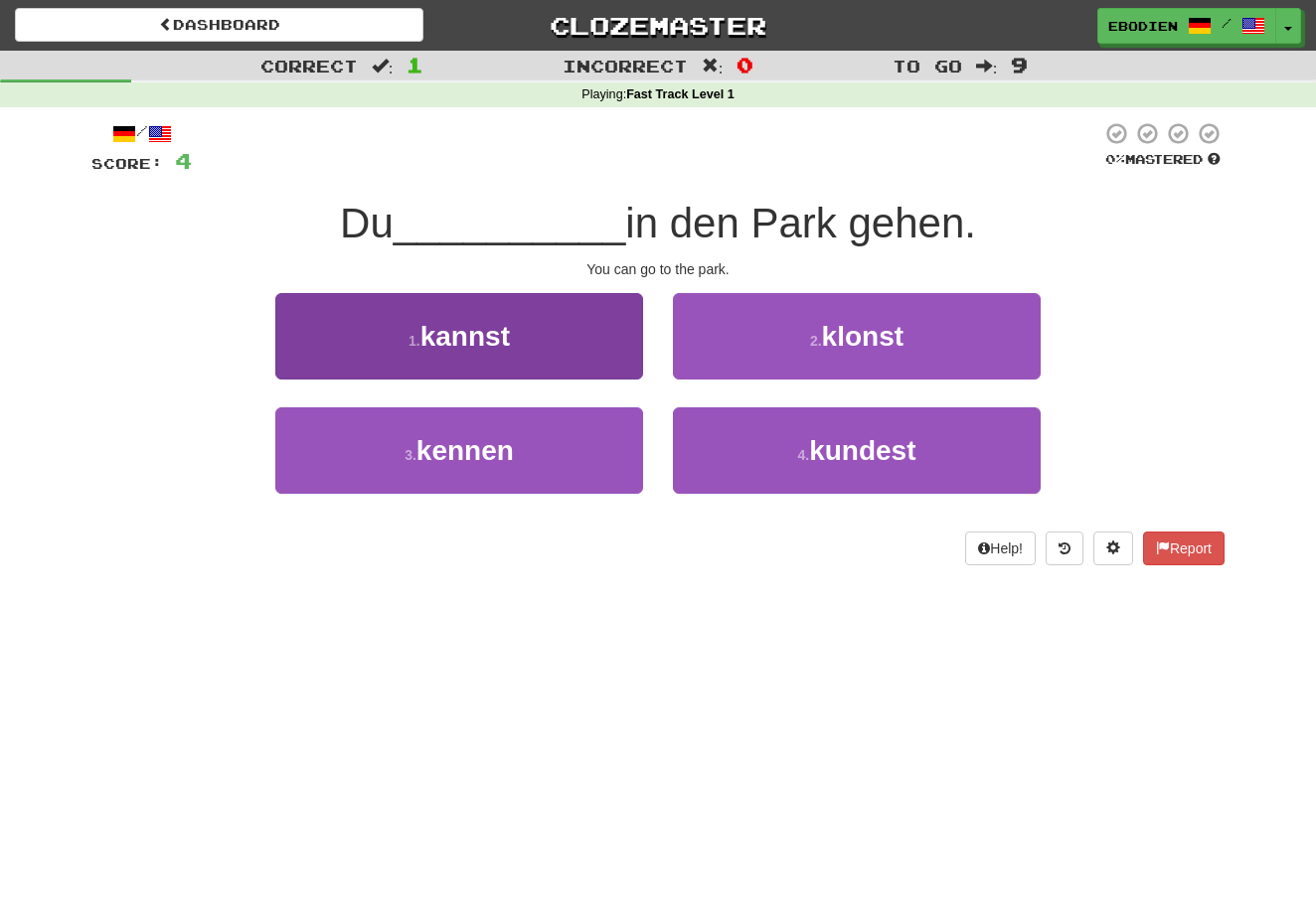 click on "1 .  kannst" at bounding box center (459, 336) 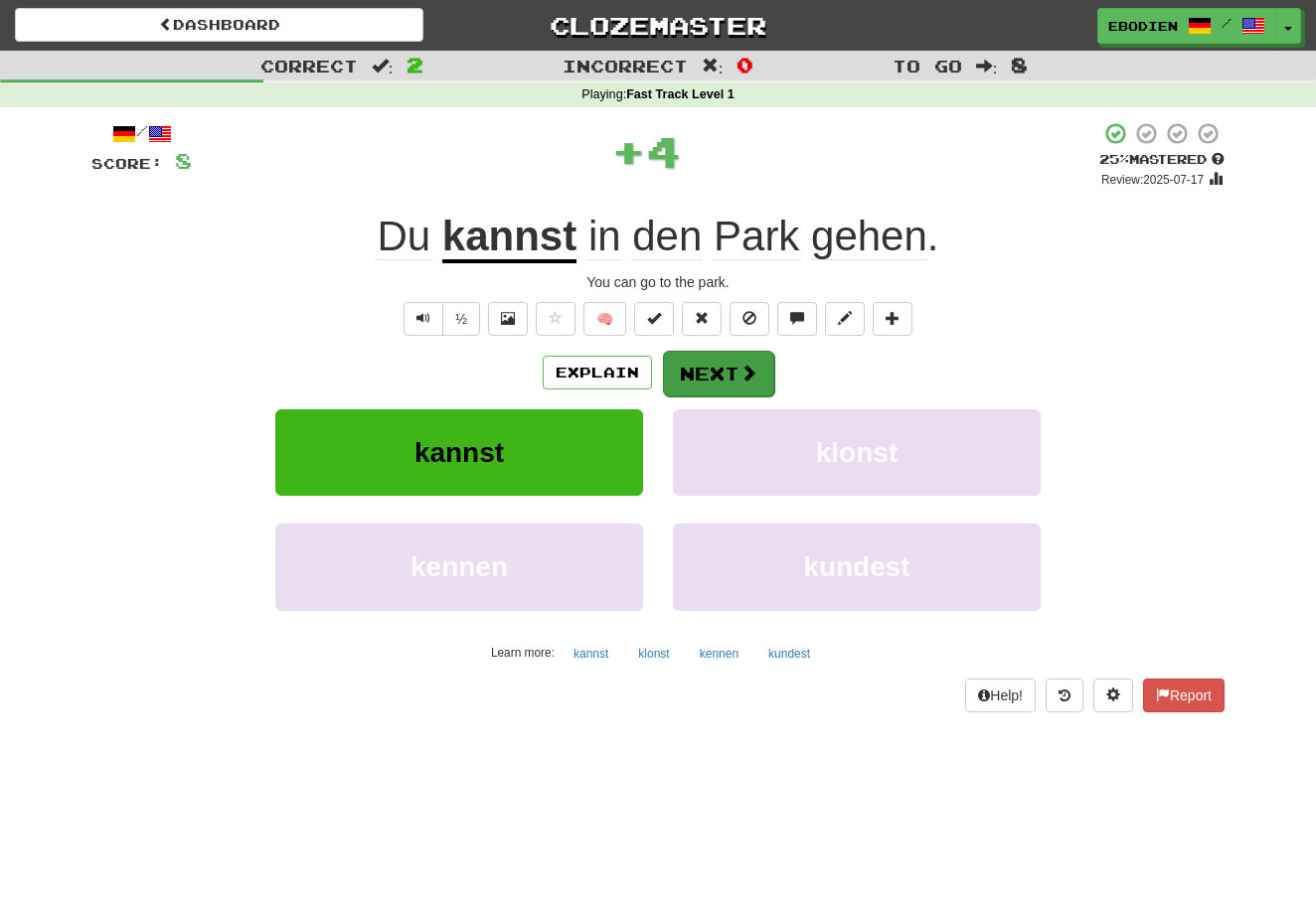 click on "Next" at bounding box center [719, 374] 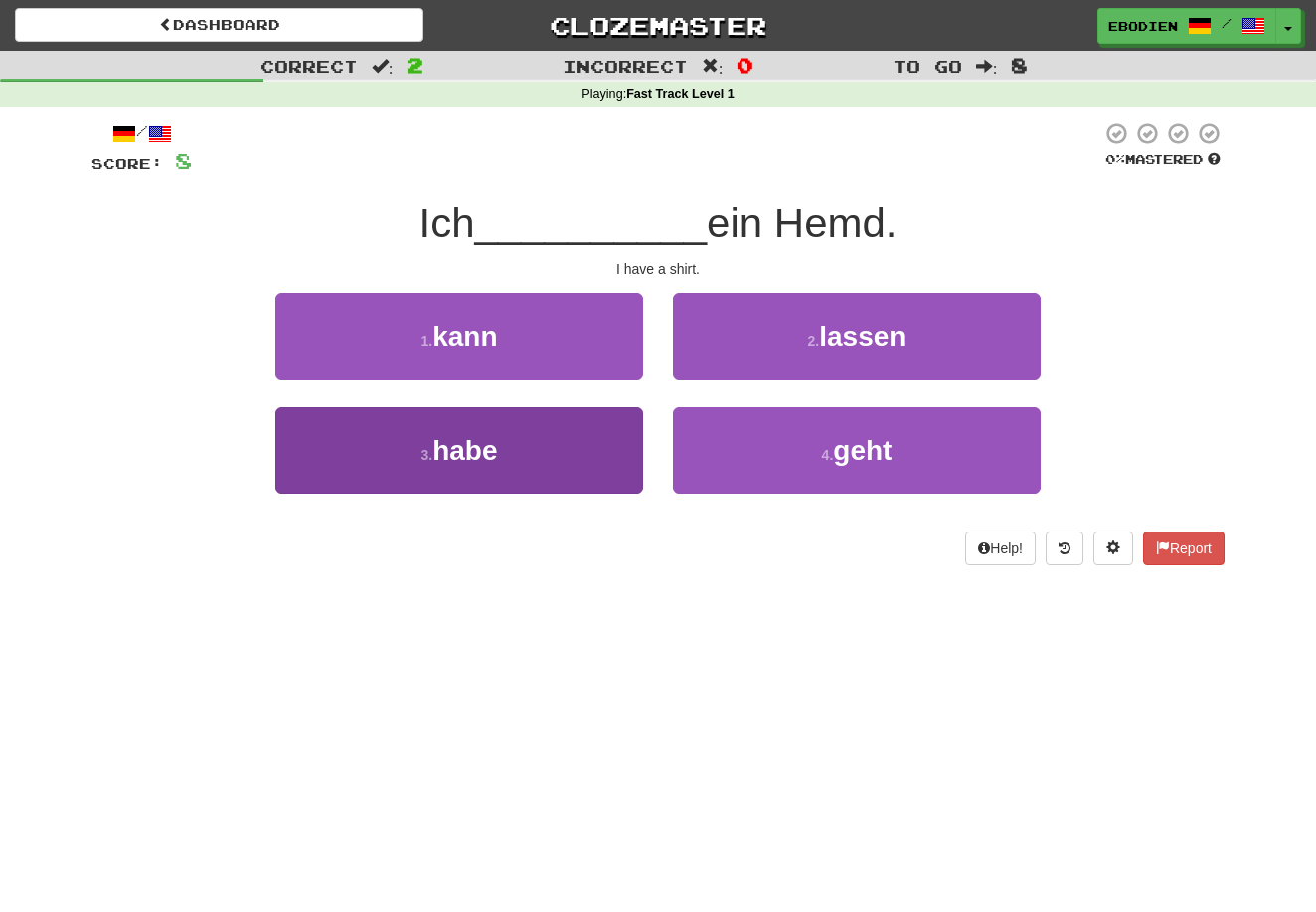 click on "habe" at bounding box center [464, 450] 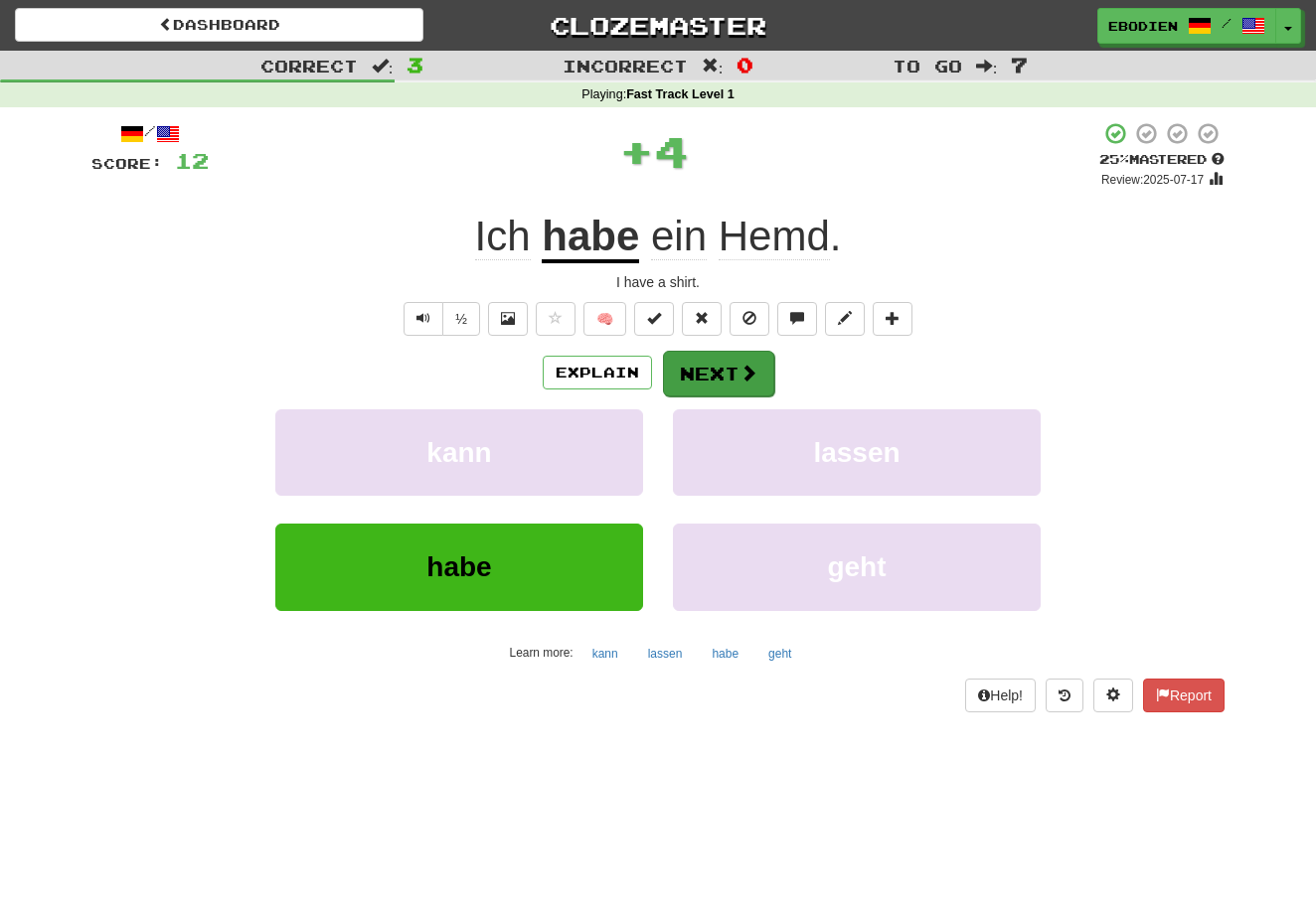 click on "Next" at bounding box center [719, 374] 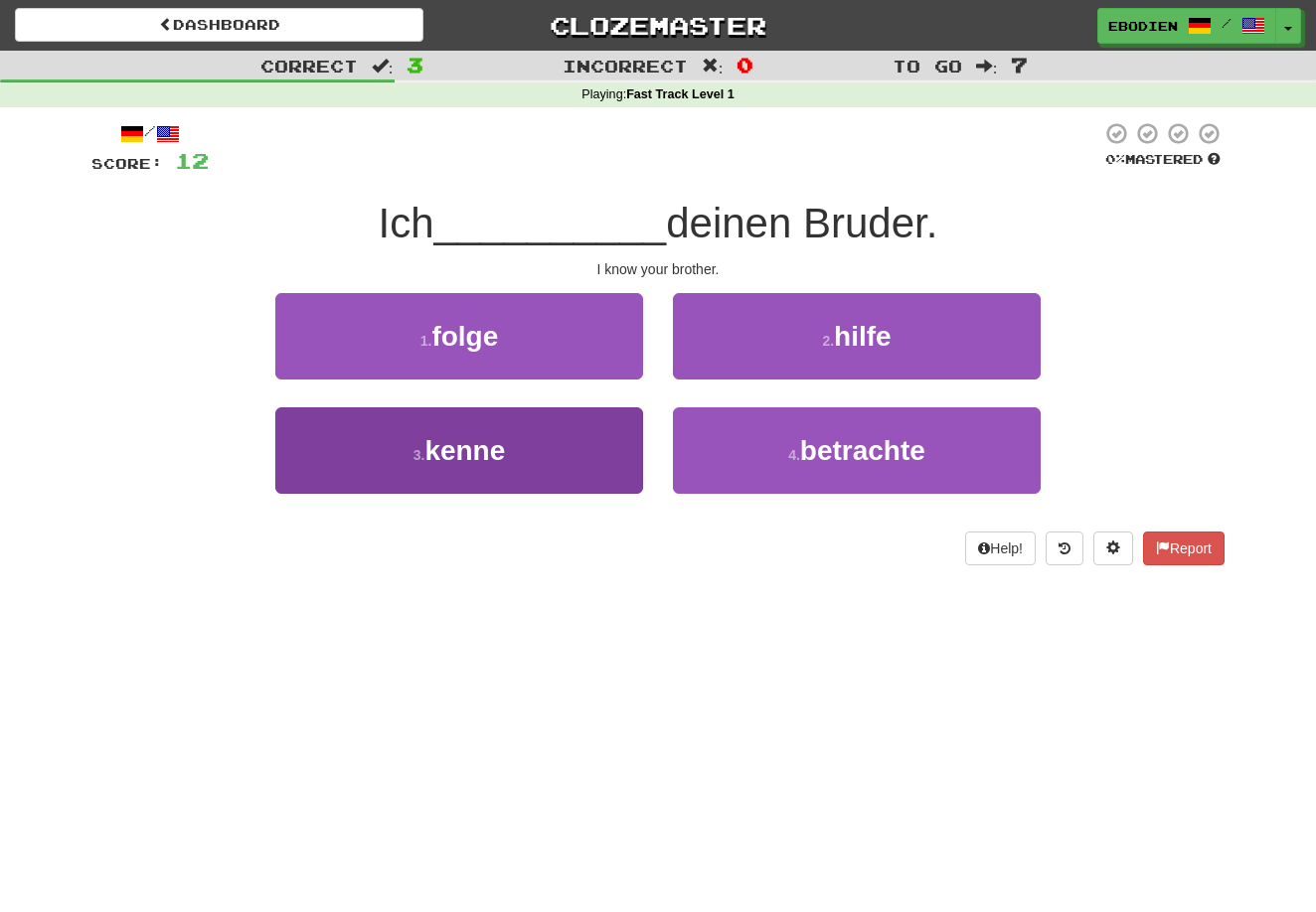 click on "kenne" at bounding box center [464, 450] 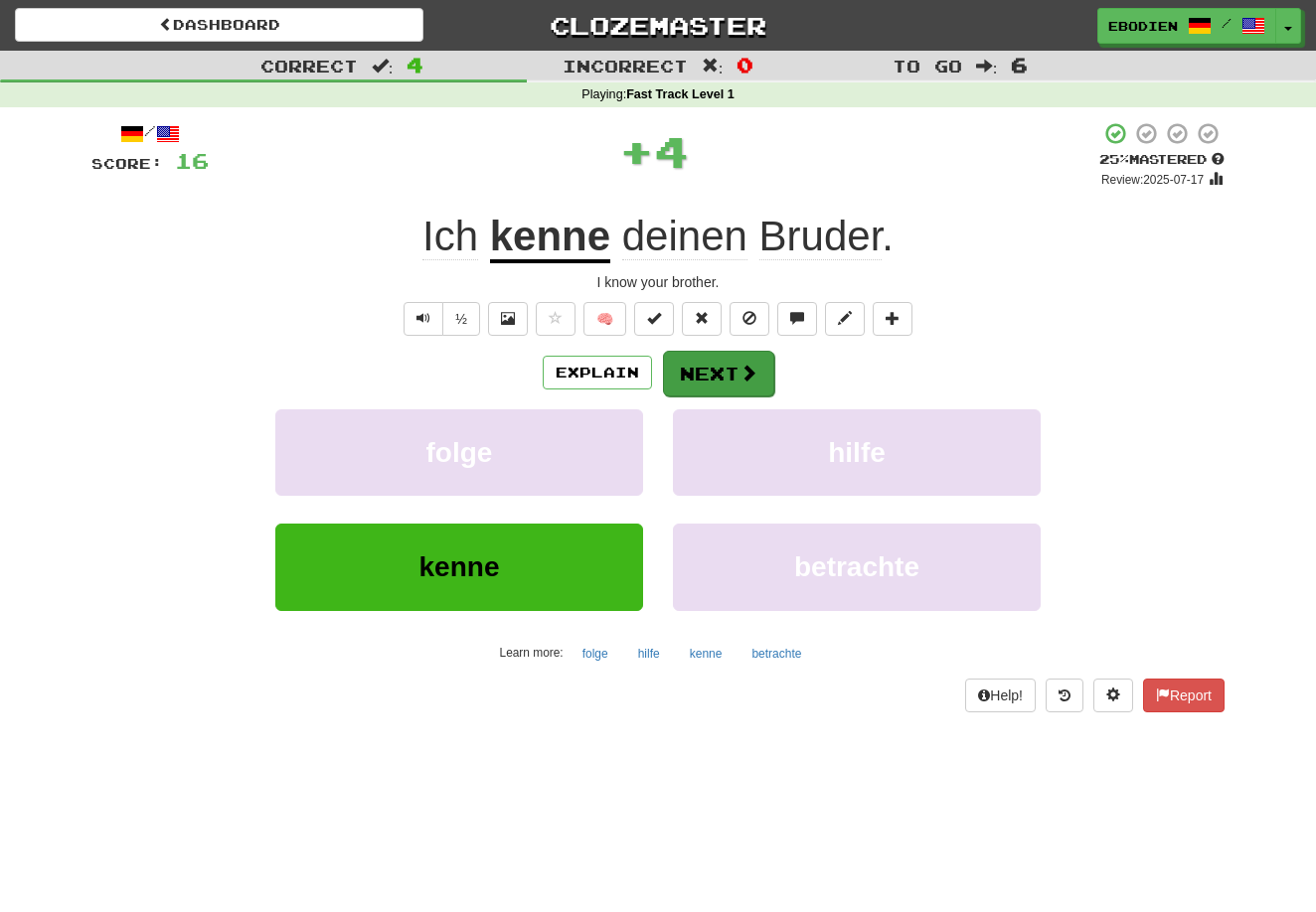 click on "Next" at bounding box center (719, 374) 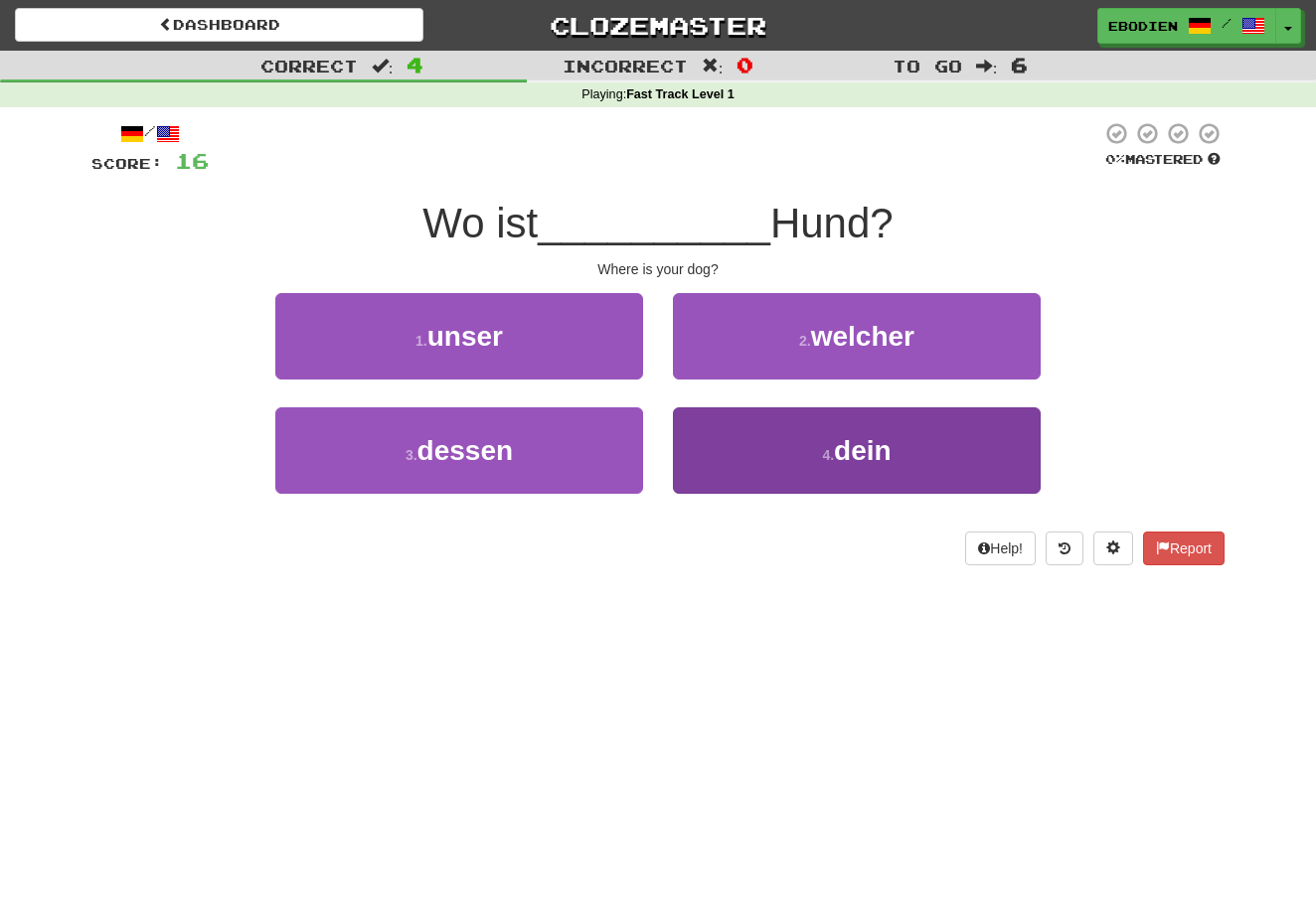 click on "4 ." at bounding box center [828, 455] 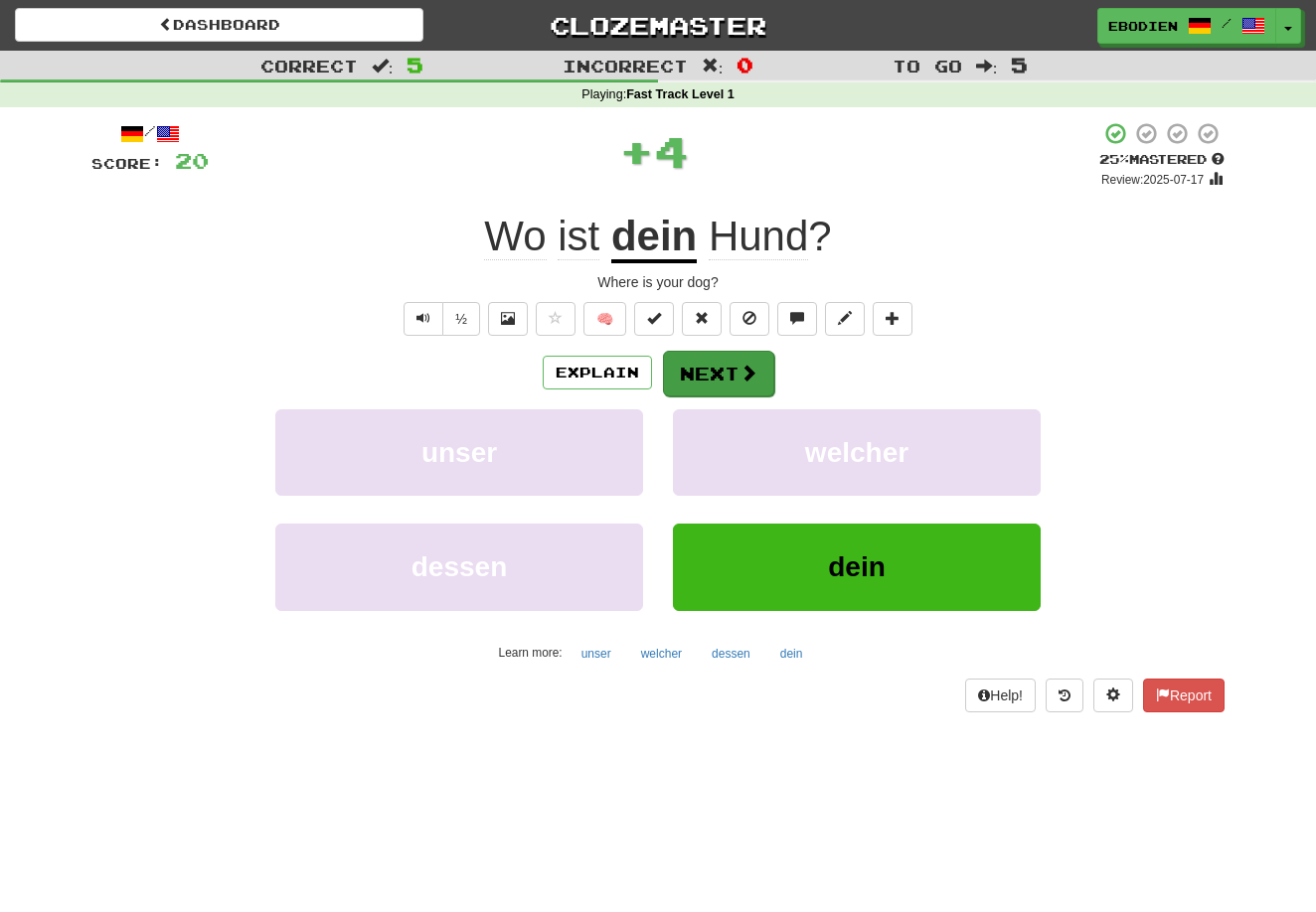 click on "Next" at bounding box center (719, 374) 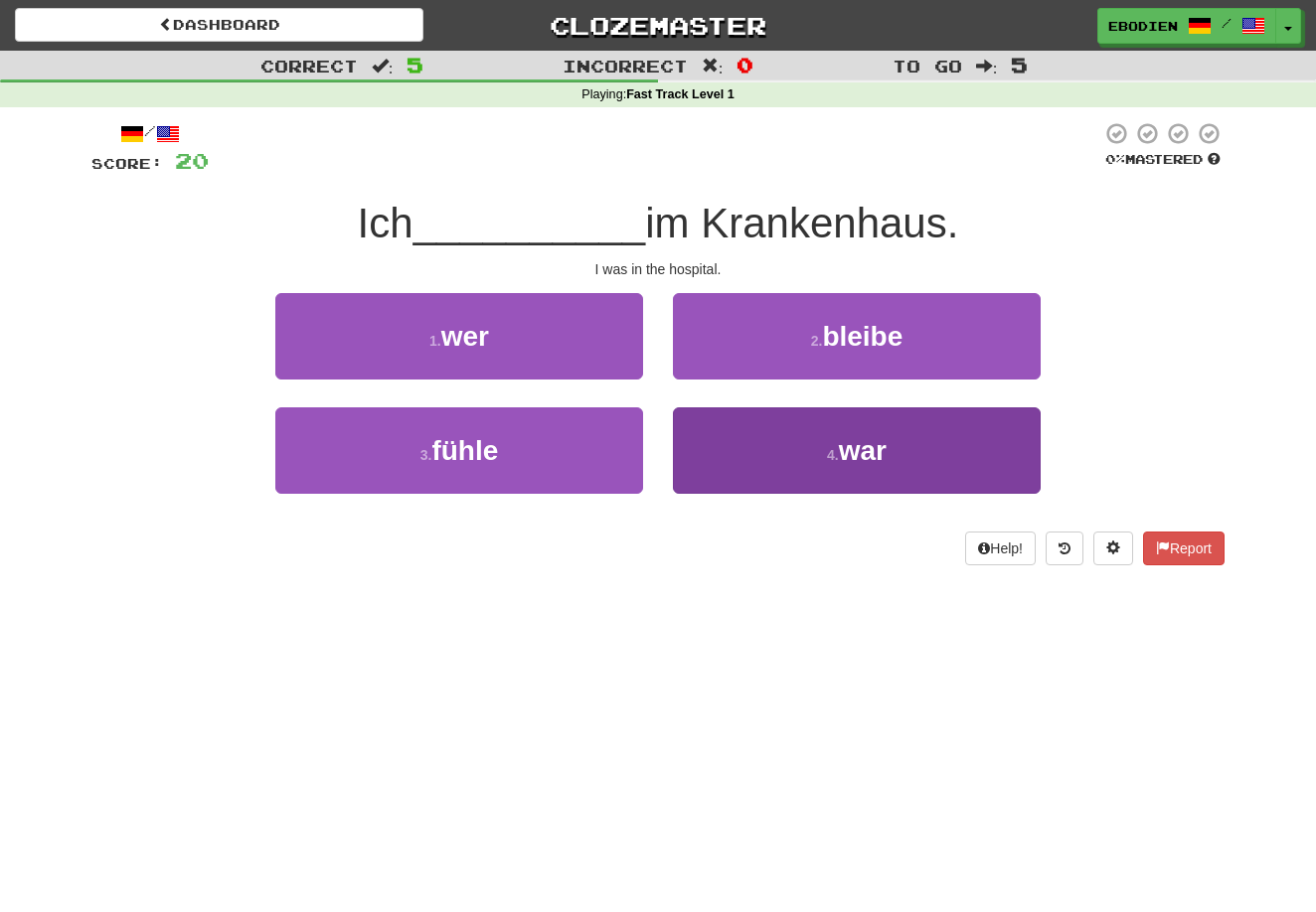 click on "4 .  war" at bounding box center (857, 450) 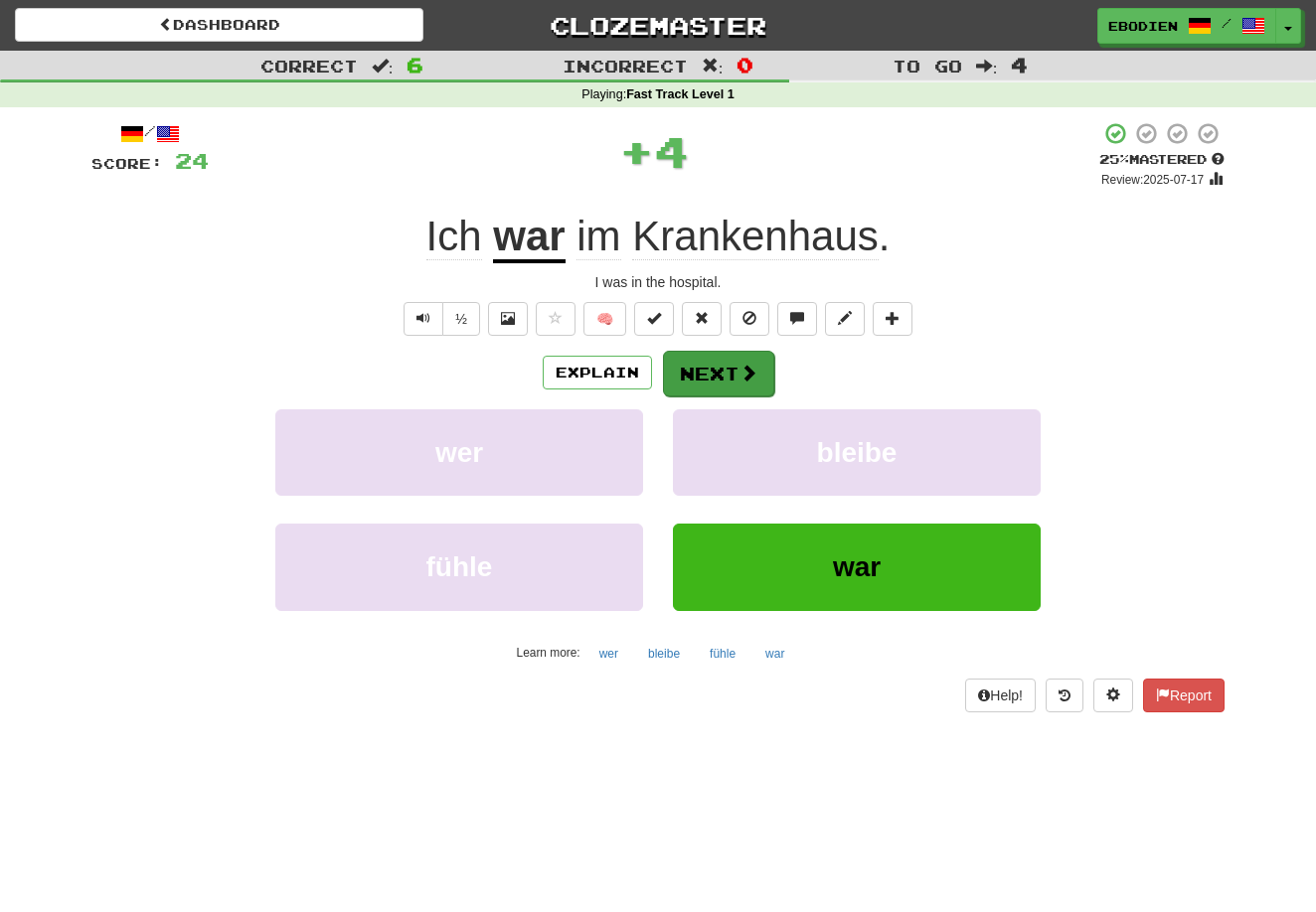 click on "Next" at bounding box center [719, 374] 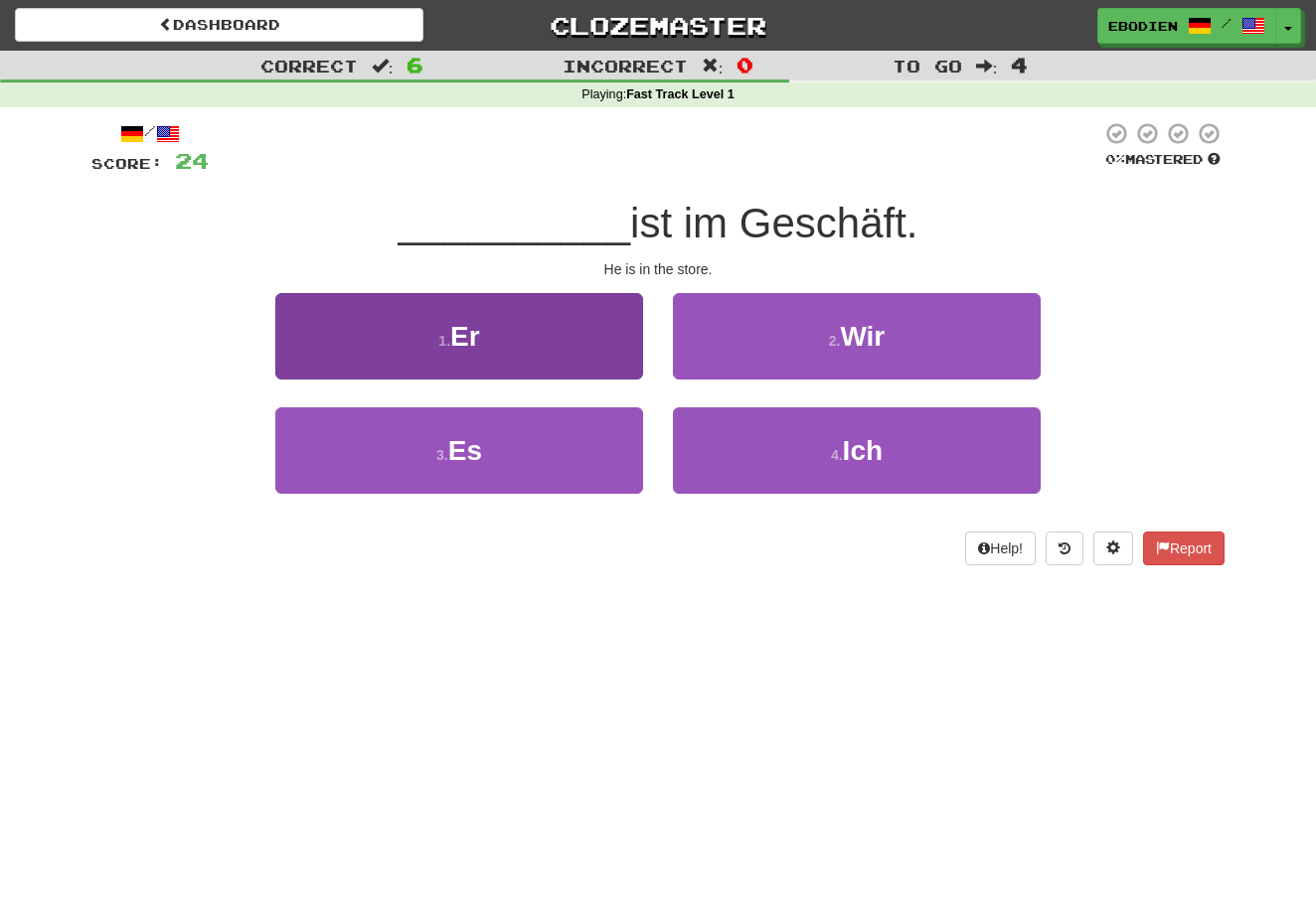 click on "1 .  Er" at bounding box center (459, 336) 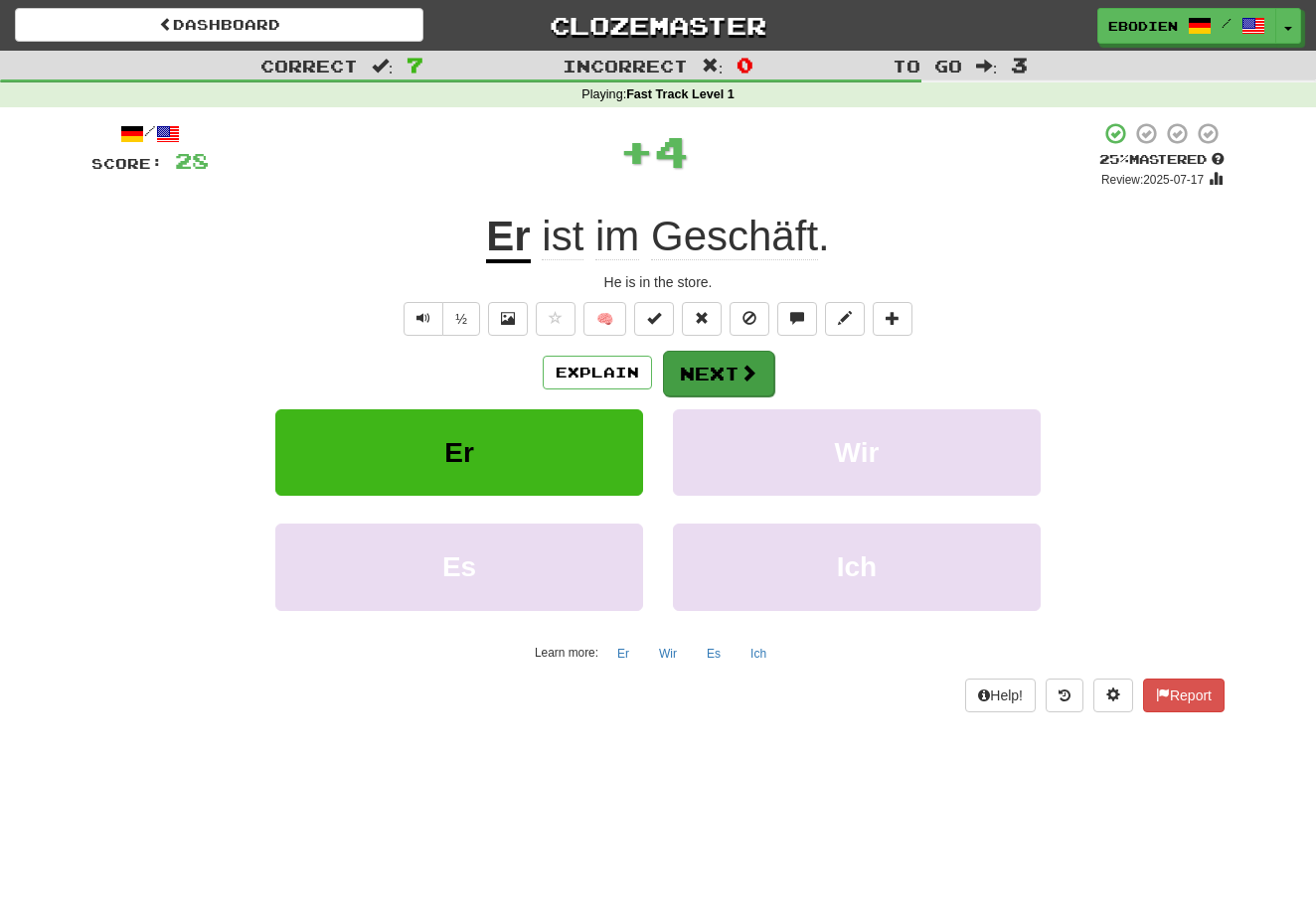 click on "Next" at bounding box center [719, 374] 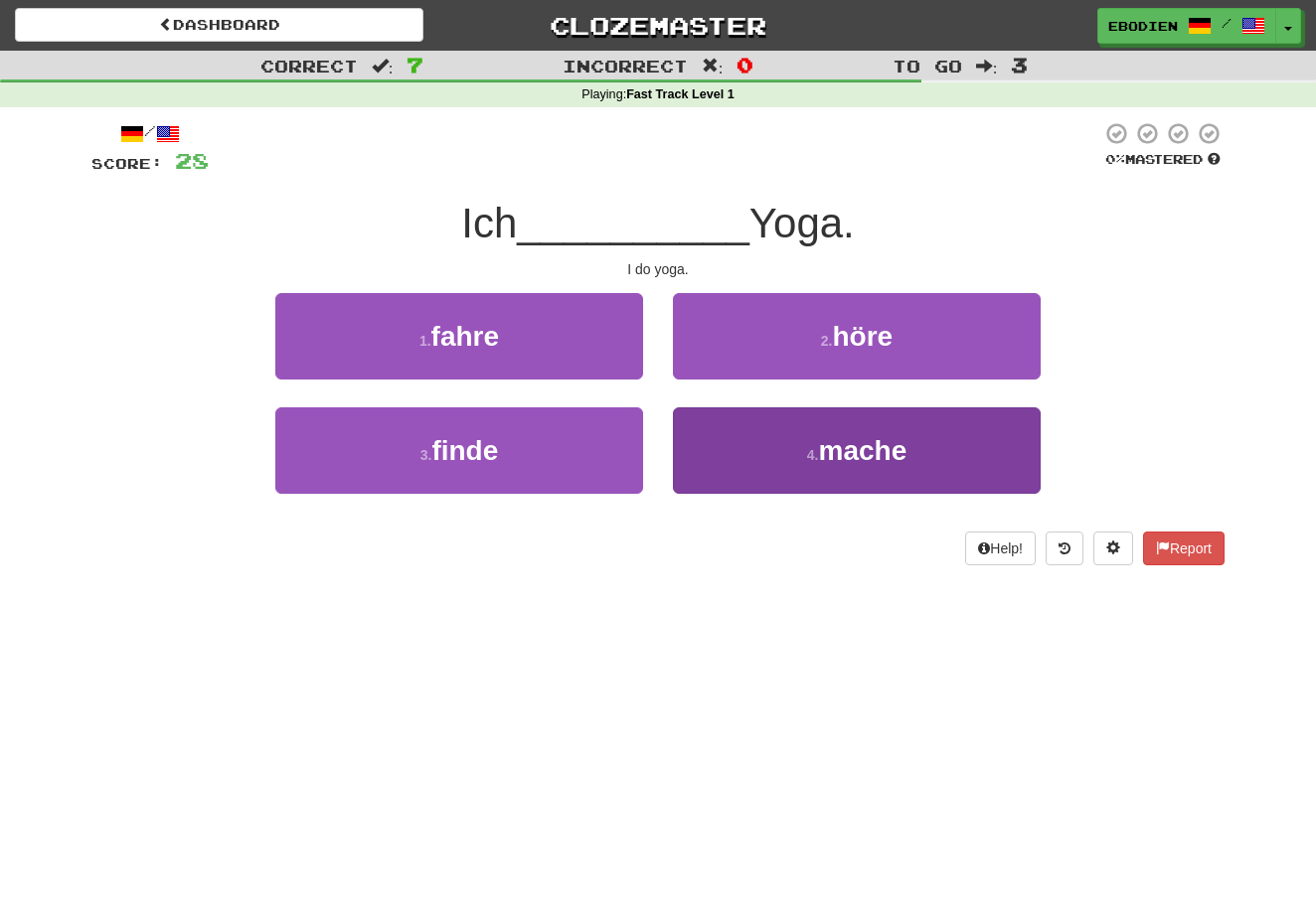 click on "4 .  mache" at bounding box center (857, 450) 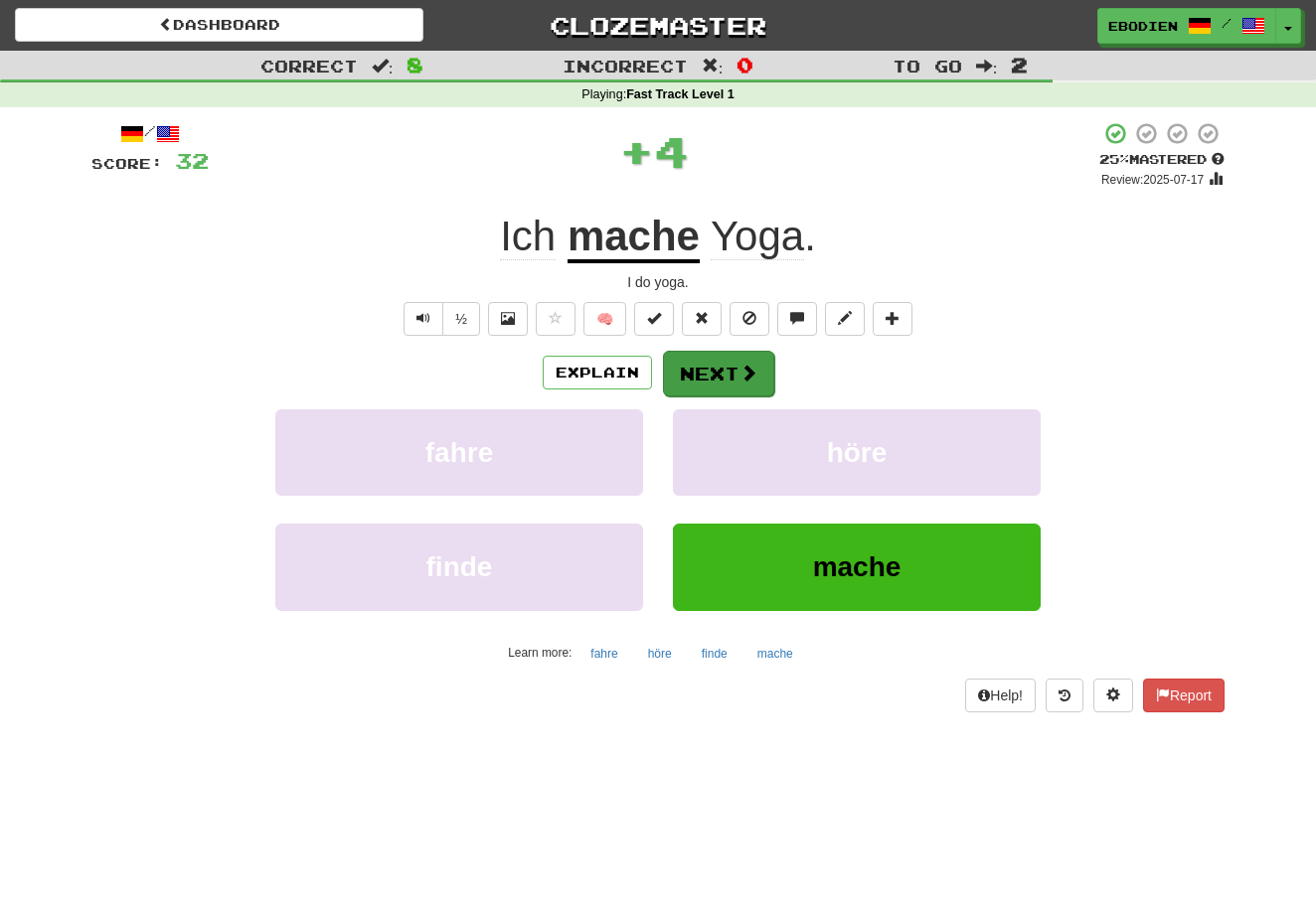 click on "Next" at bounding box center [719, 374] 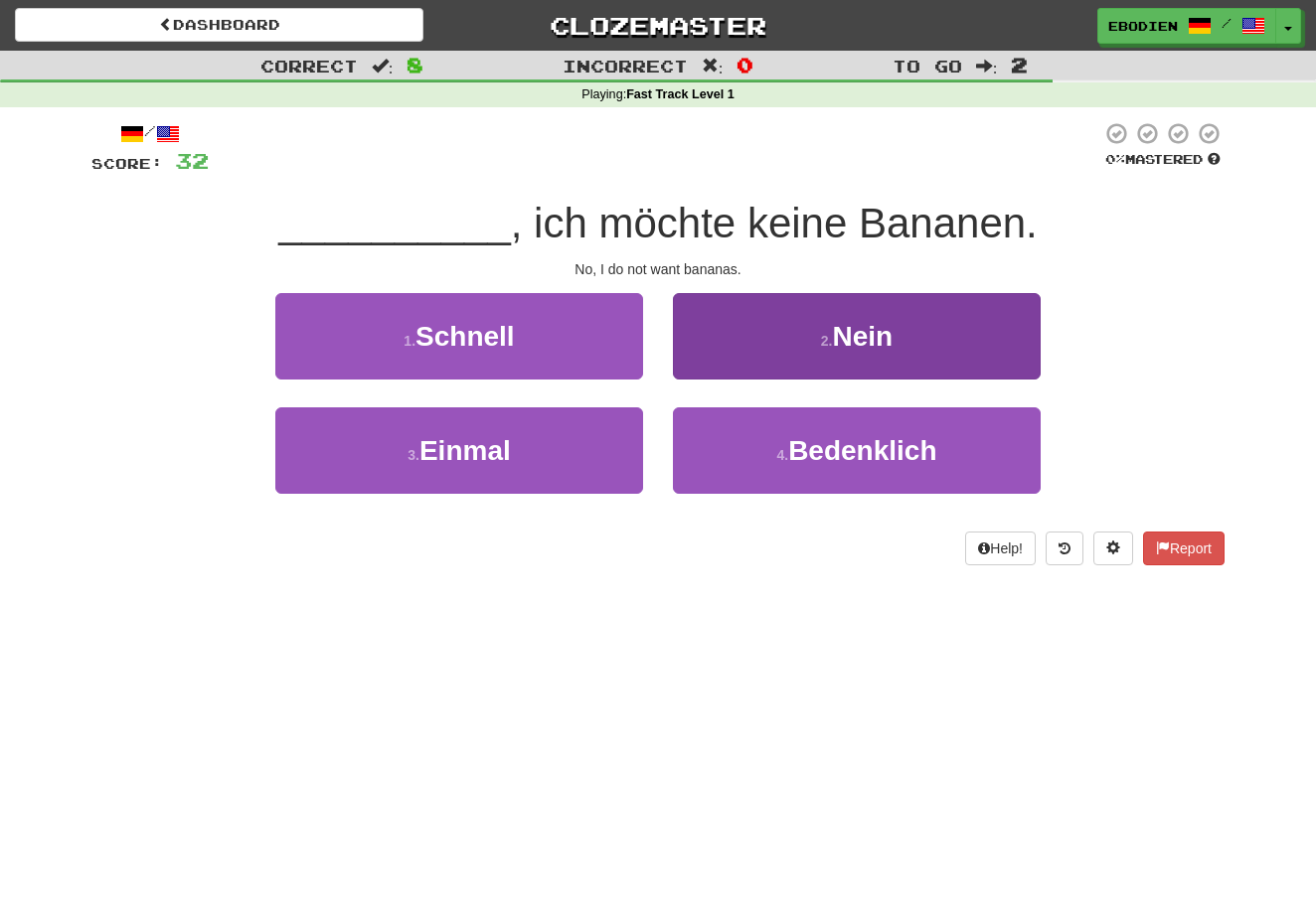 click on "Nein" at bounding box center (863, 336) 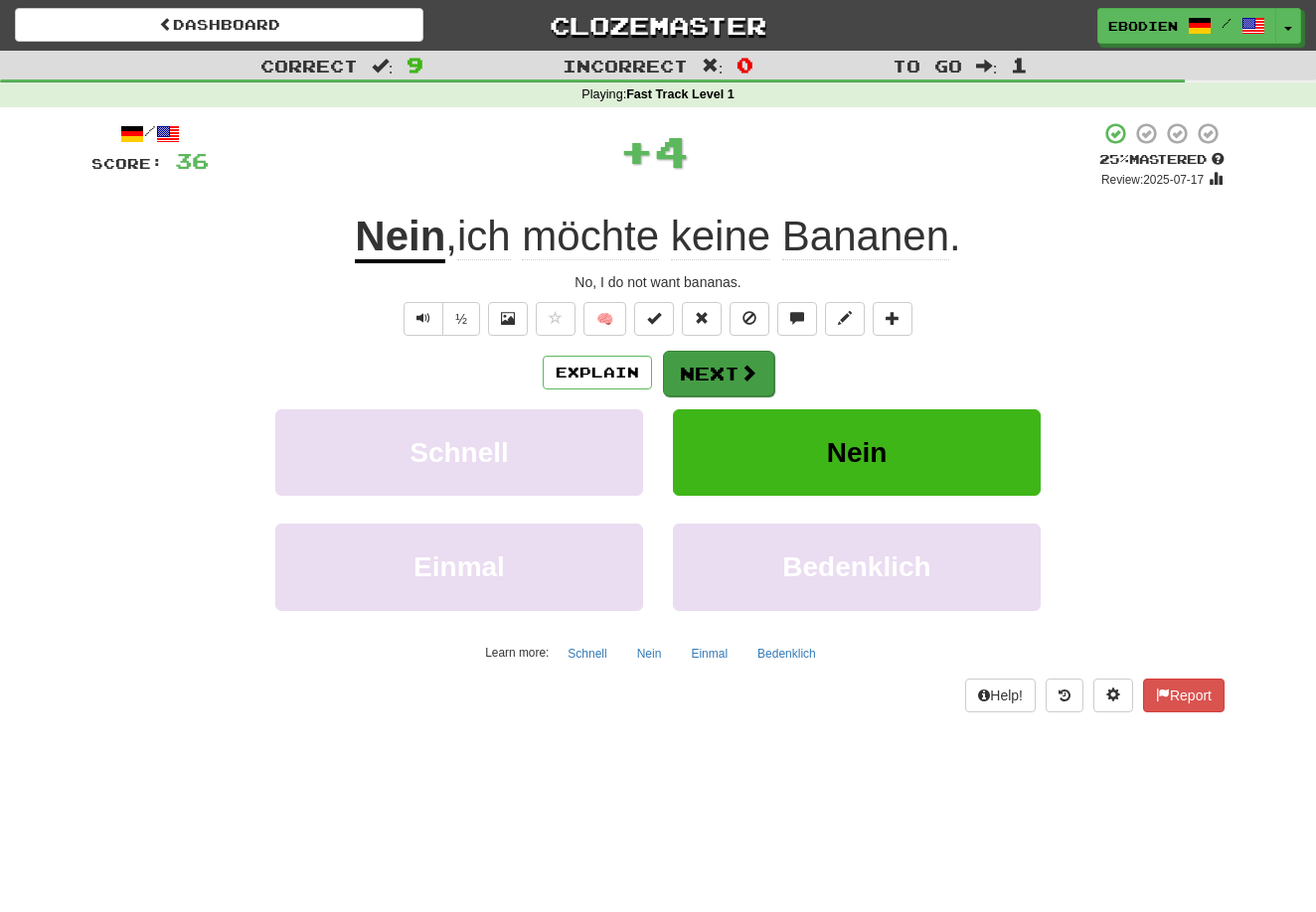 click on "Next" at bounding box center [719, 374] 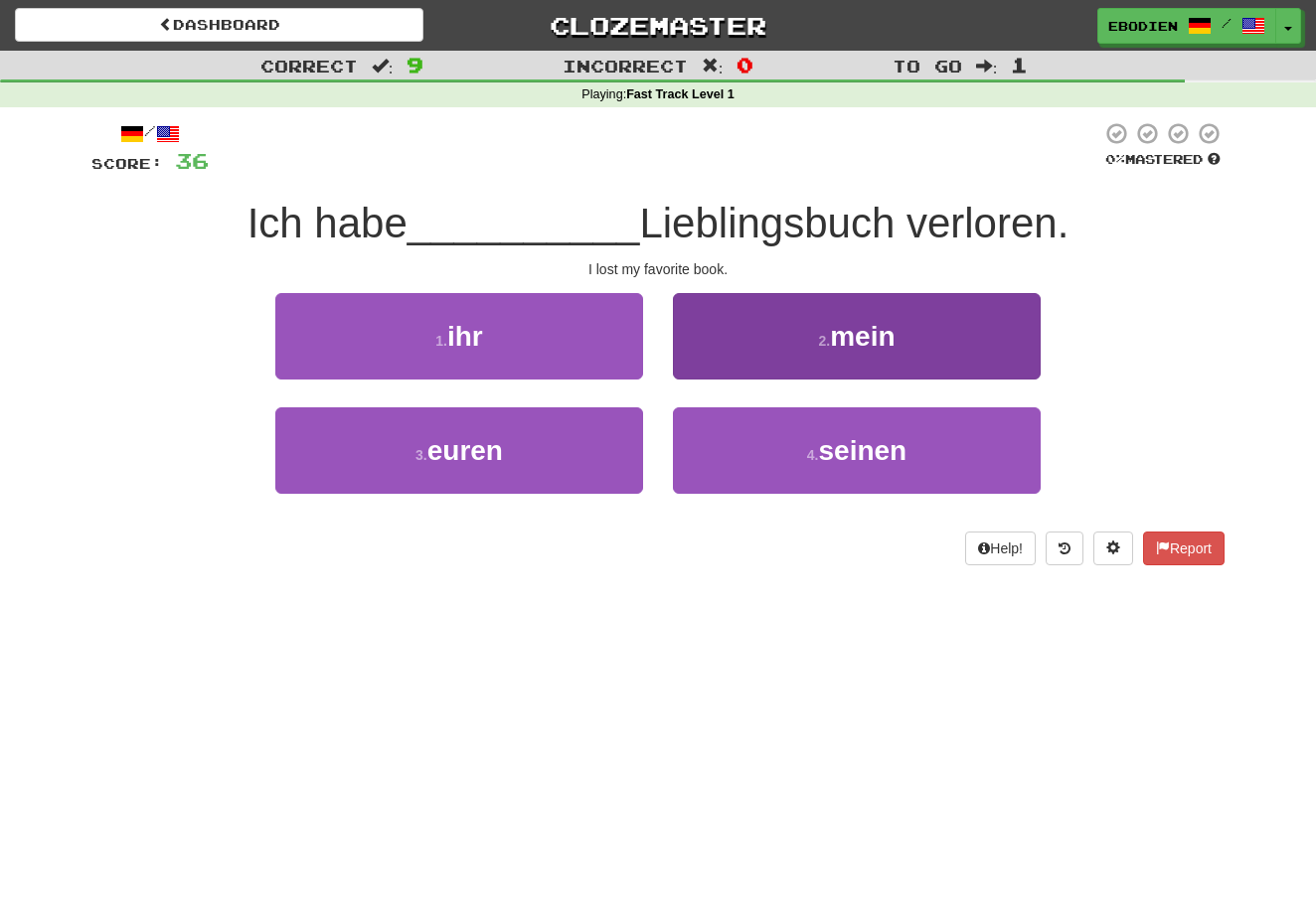 click on "2 .  mein" at bounding box center (857, 336) 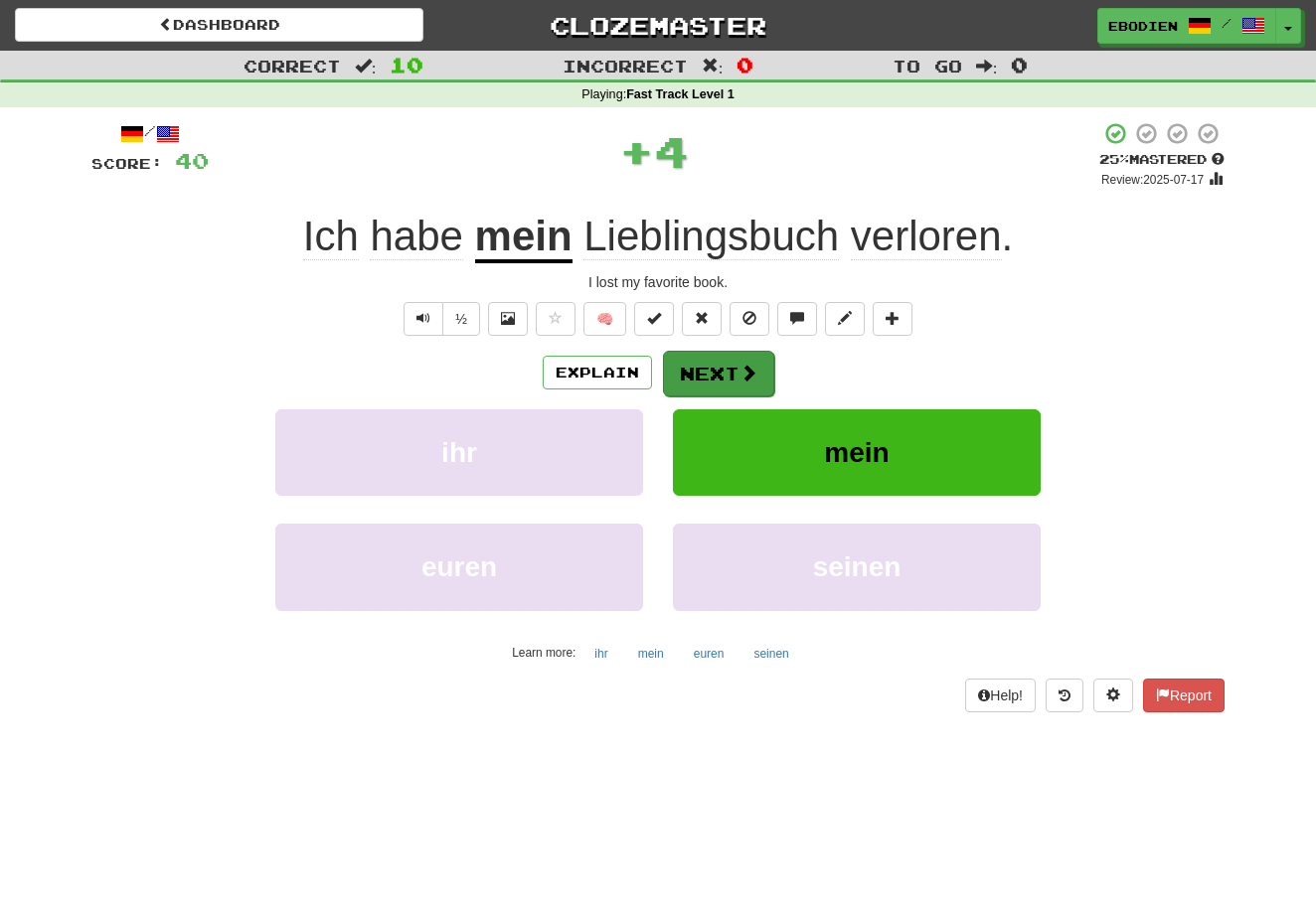click on "Next" at bounding box center (719, 374) 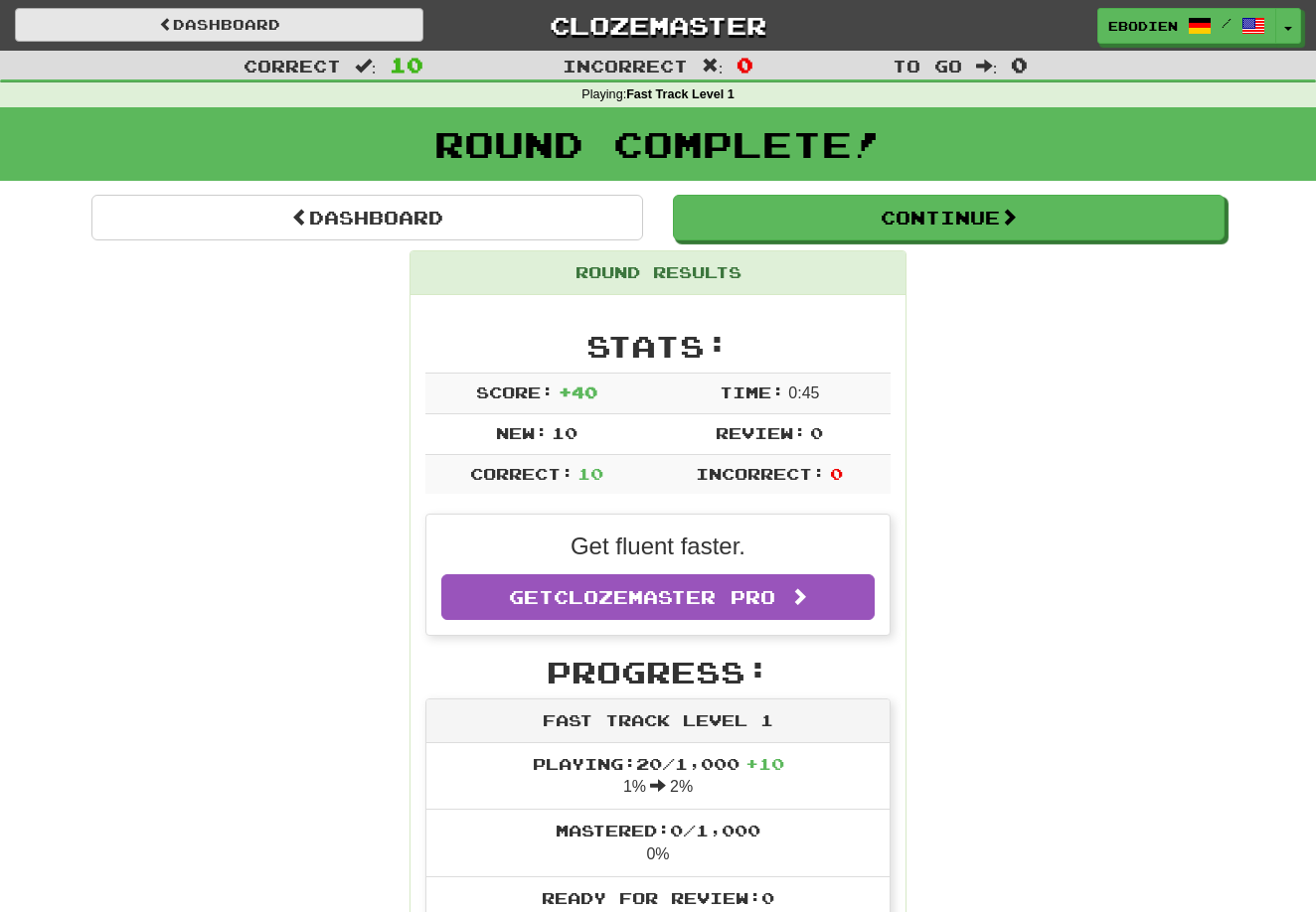 click on "Dashboard" at bounding box center (219, 25) 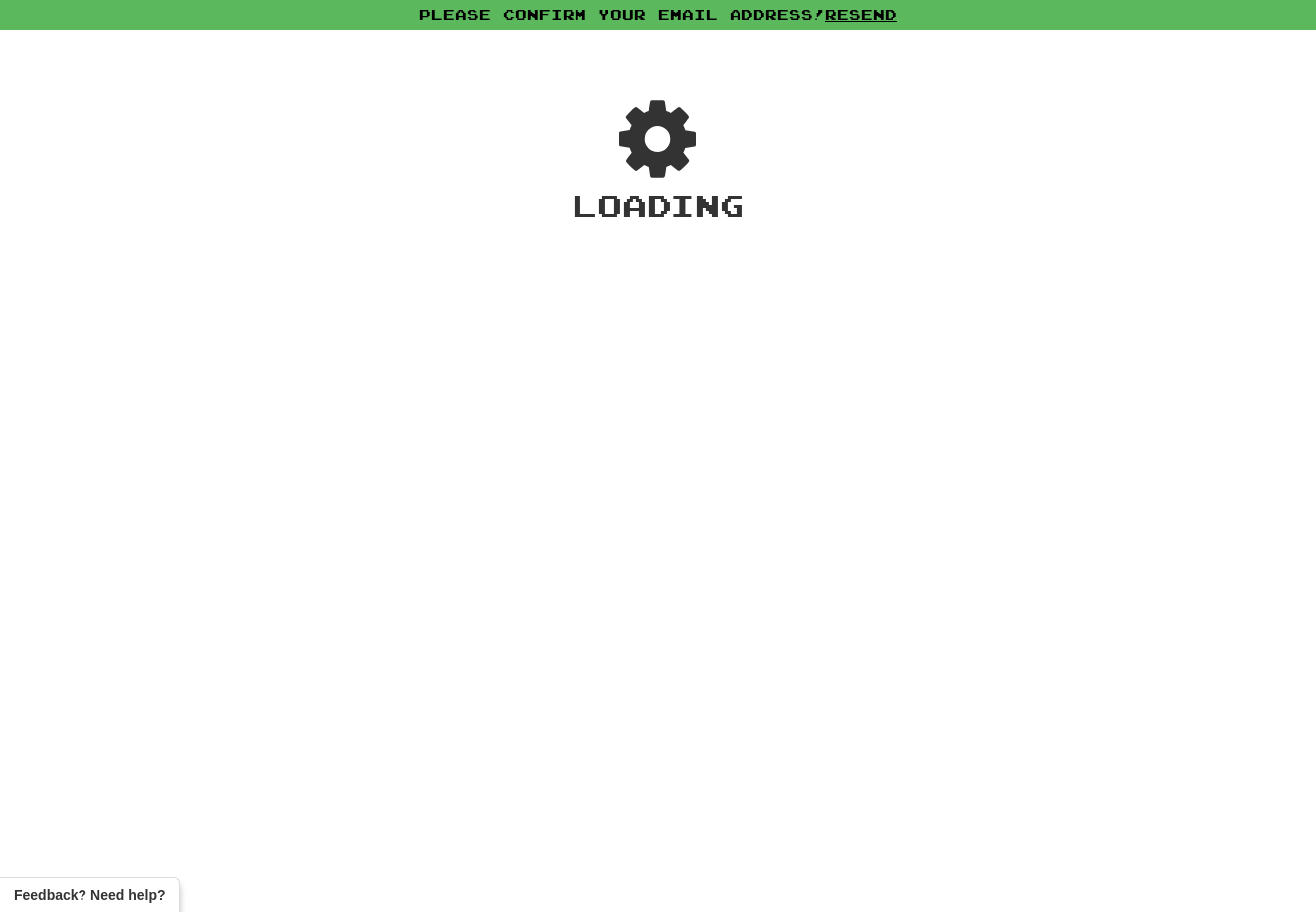 scroll, scrollTop: 0, scrollLeft: 0, axis: both 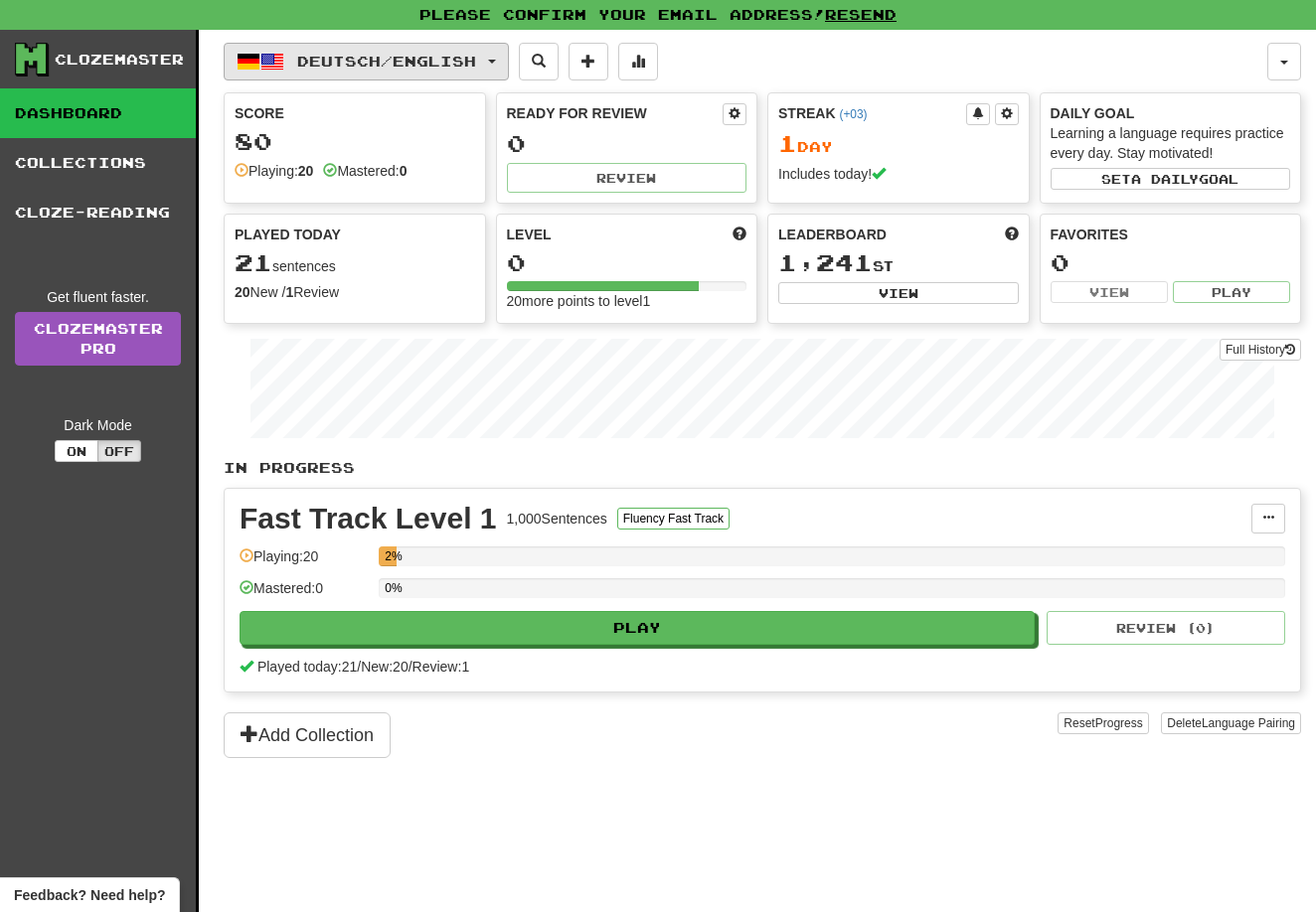 click on "Deutsch  /  English" at bounding box center (366, 62) 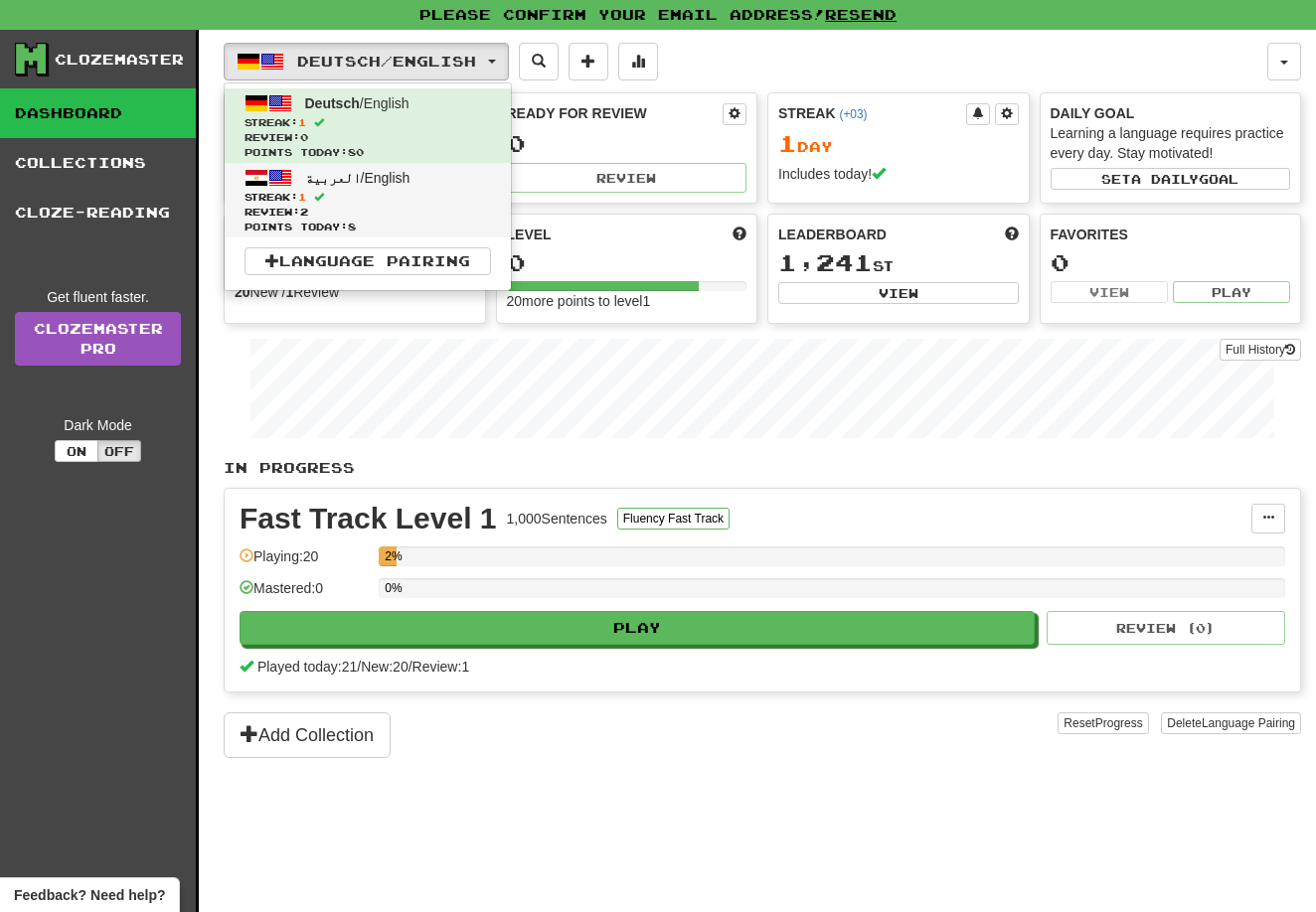 click on "Streak:  1" at bounding box center [368, 197] 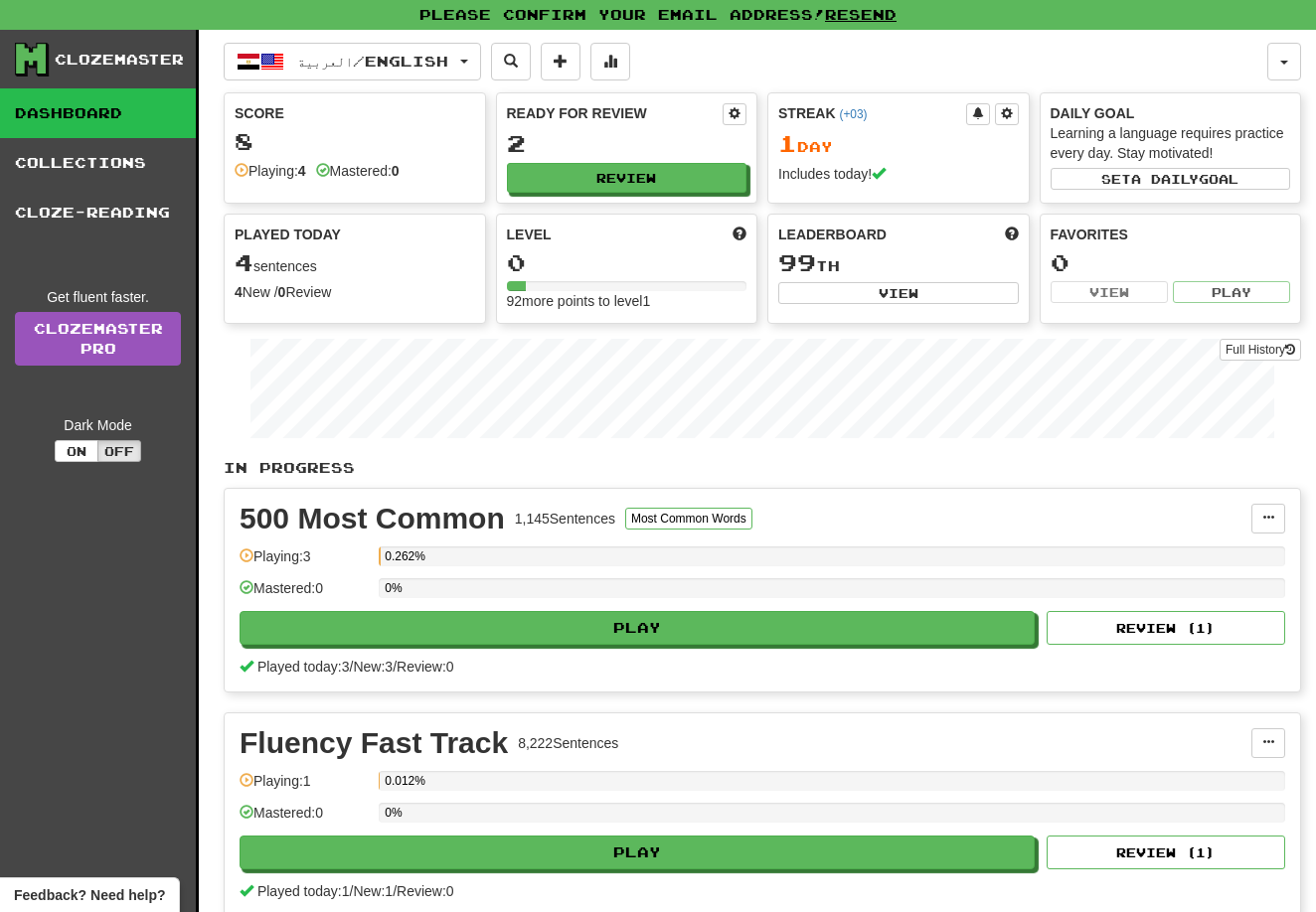 scroll, scrollTop: 0, scrollLeft: 0, axis: both 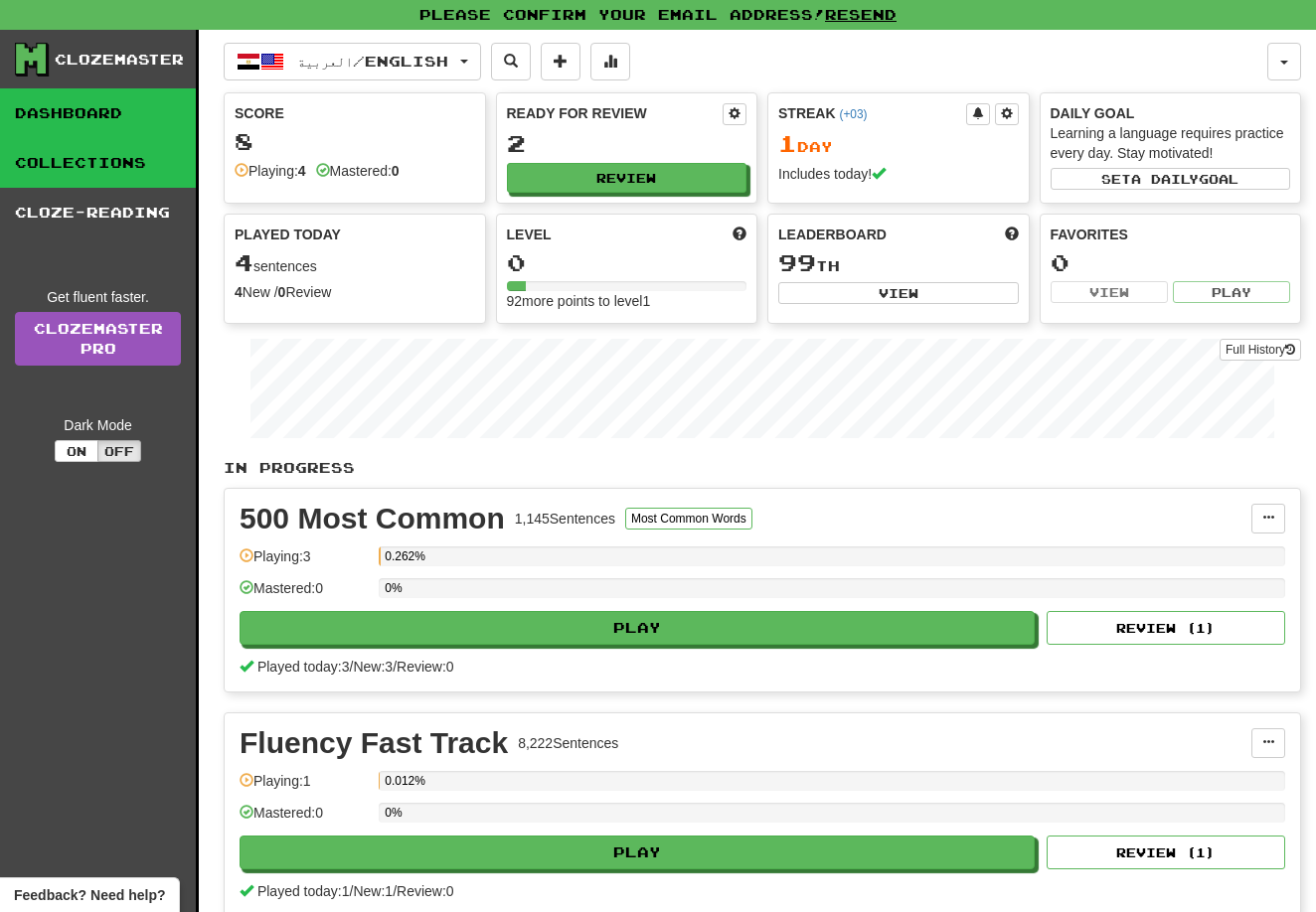 click on "Collections" at bounding box center [97, 163] 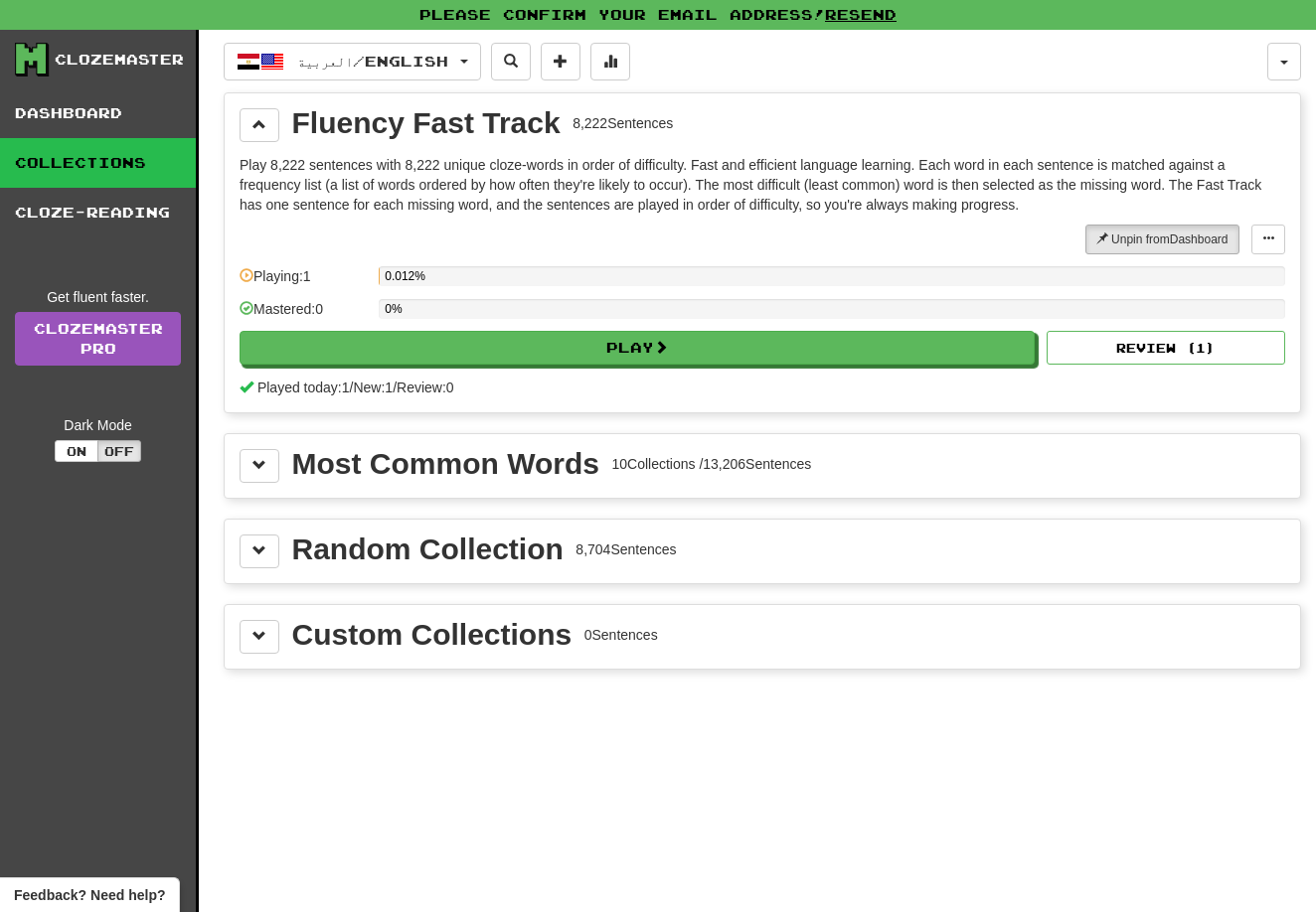 click on "Most Common Words" at bounding box center (445, 464) 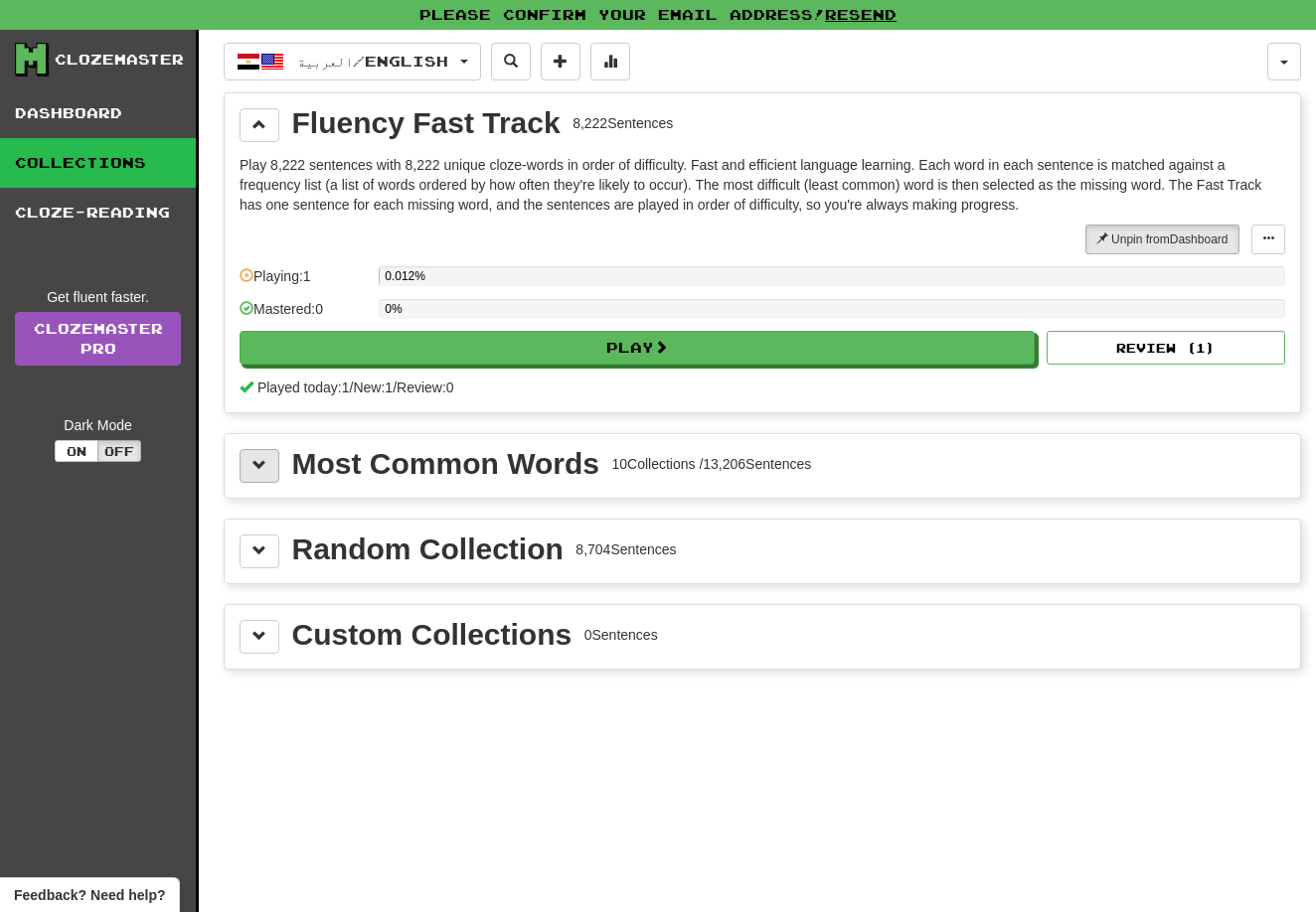 click at bounding box center (259, 466) 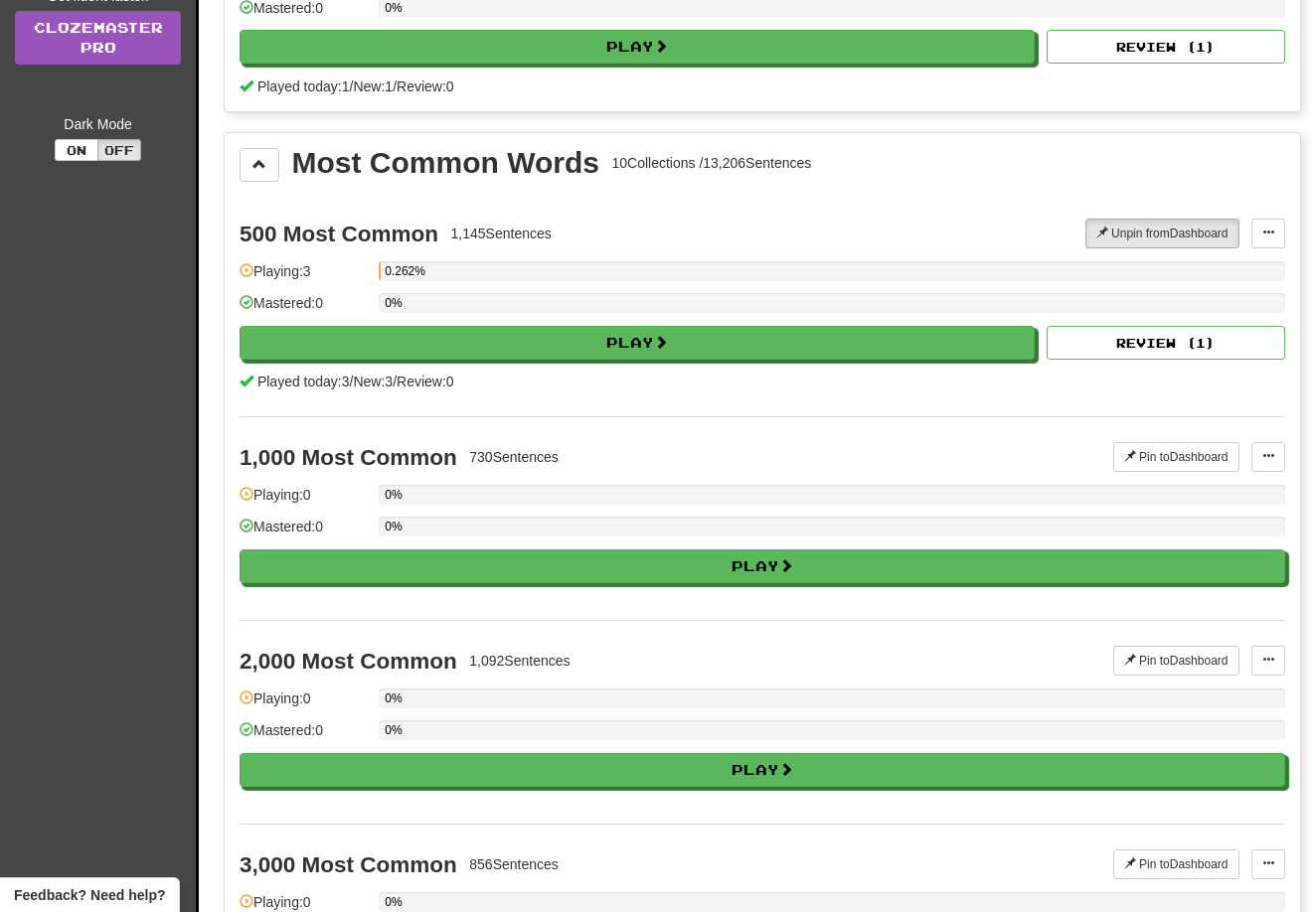 scroll, scrollTop: 299, scrollLeft: 0, axis: vertical 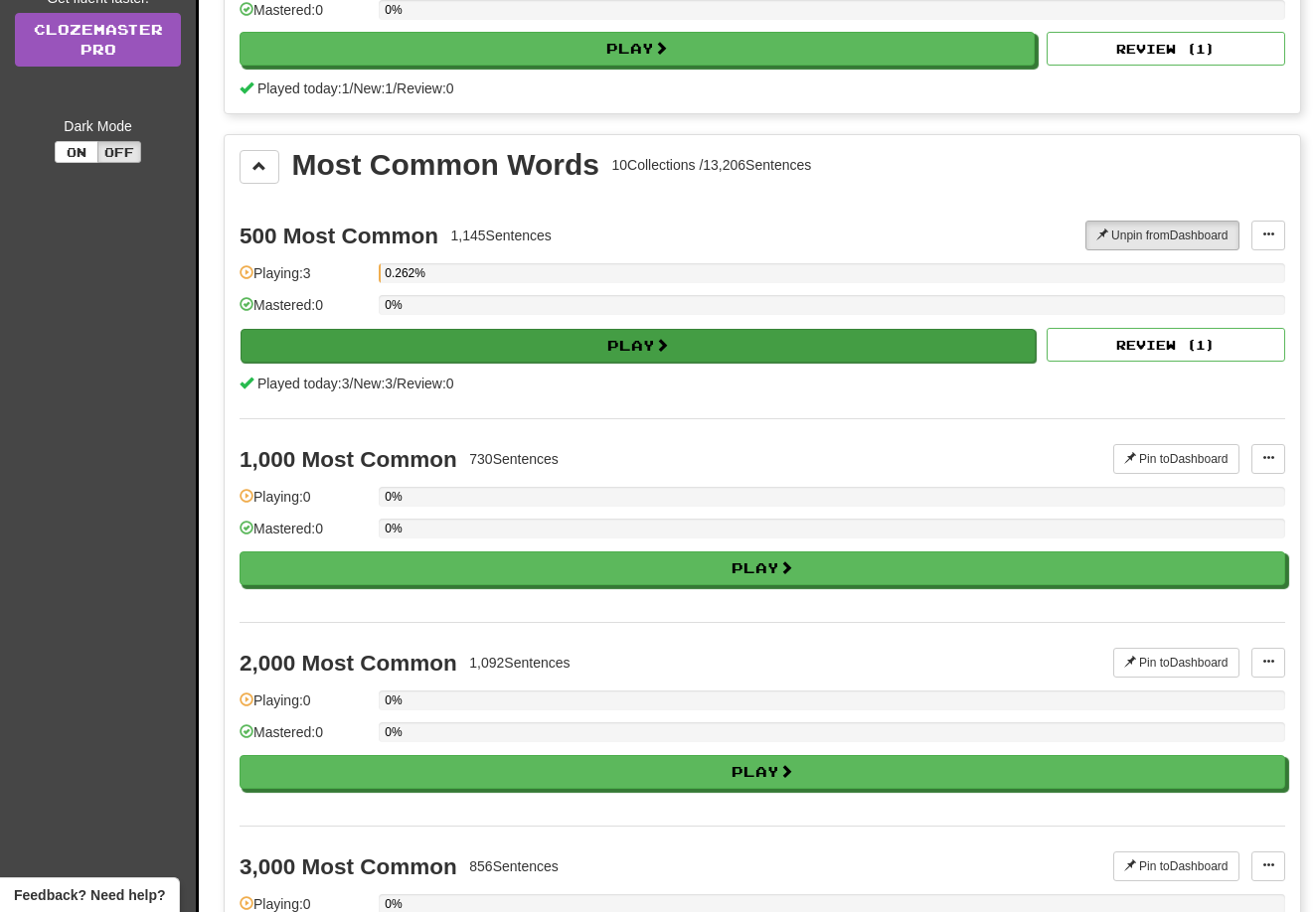 click on "Play" at bounding box center (638, 346) 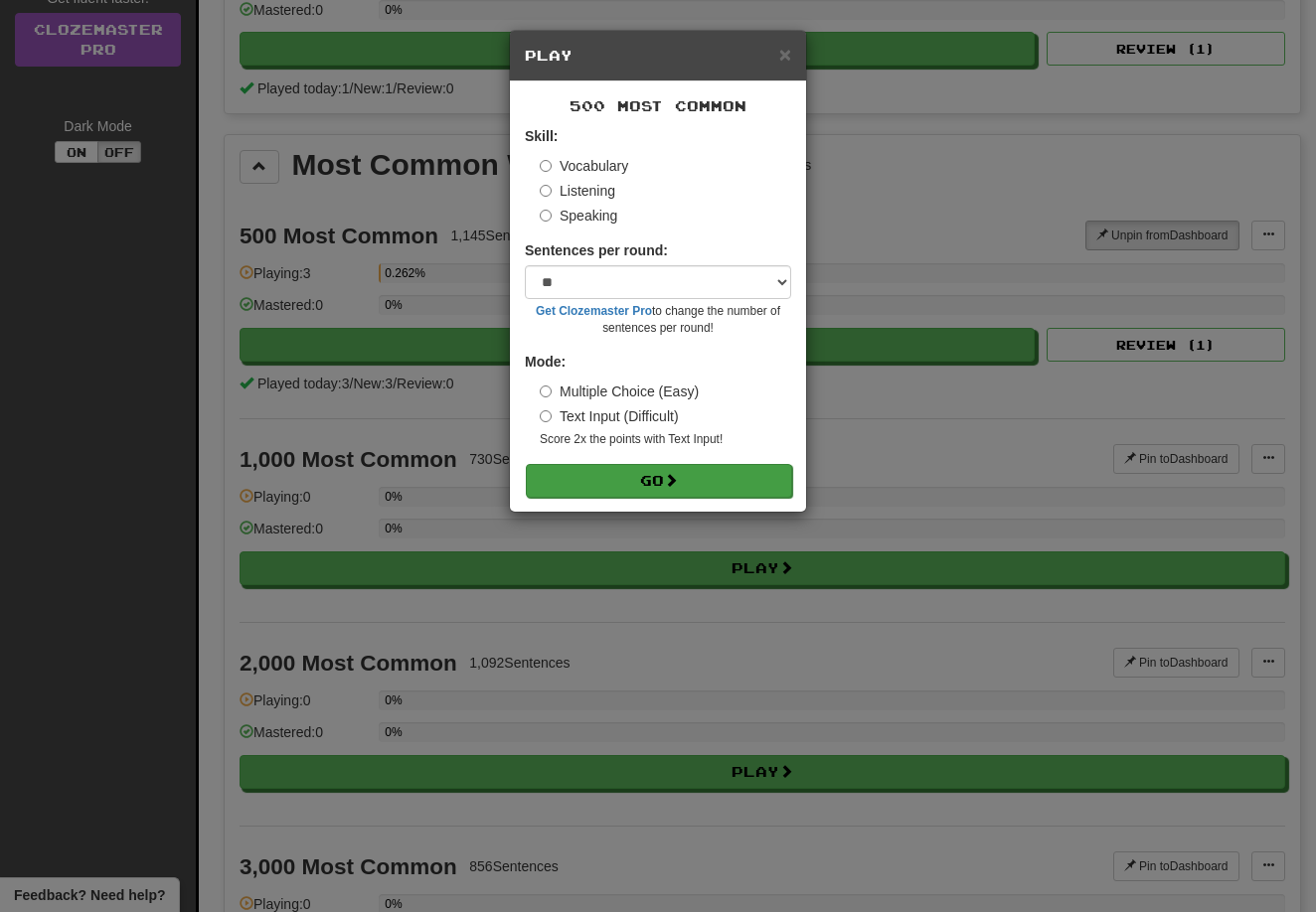 click on "Go" at bounding box center [659, 481] 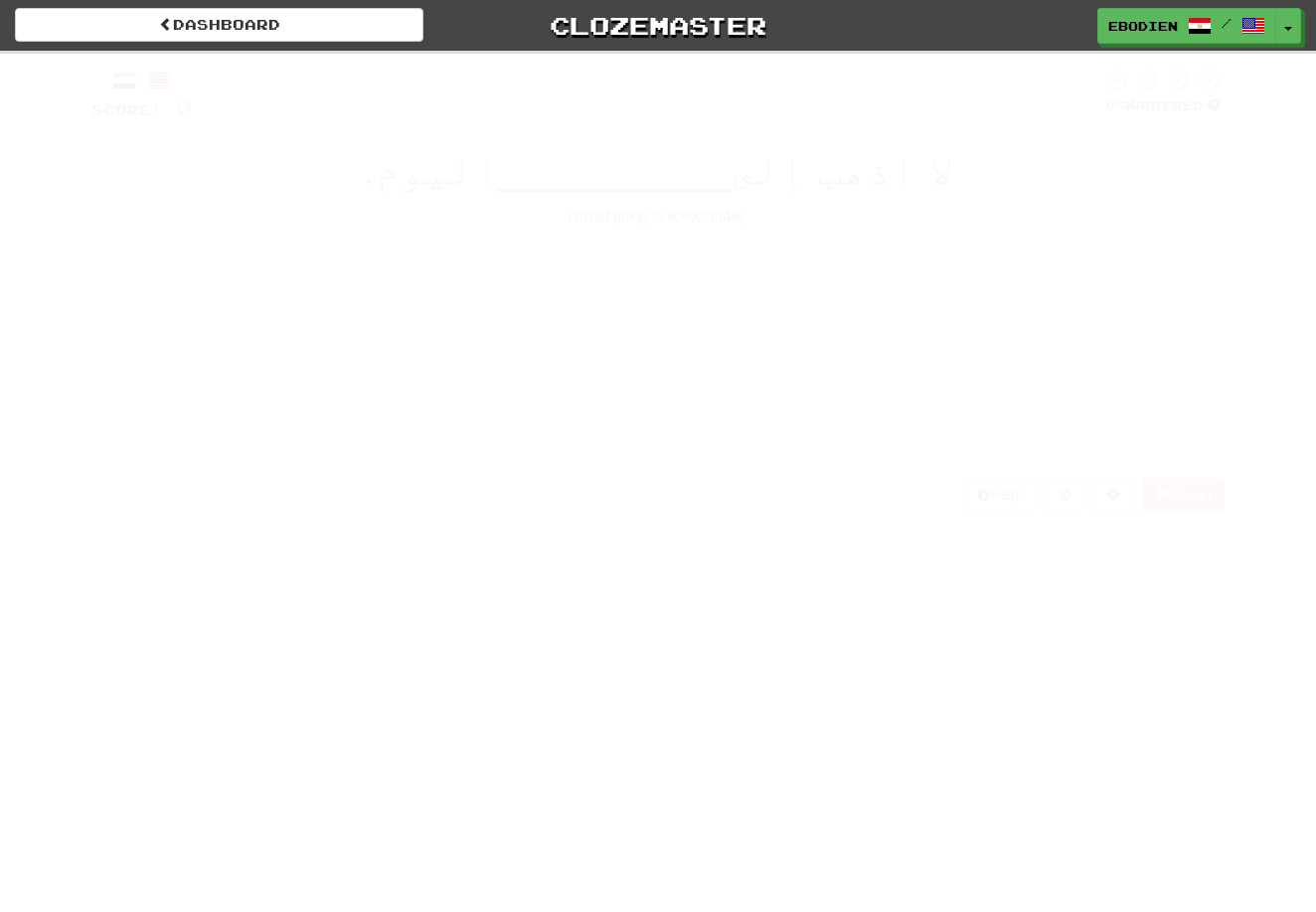 scroll, scrollTop: 0, scrollLeft: 0, axis: both 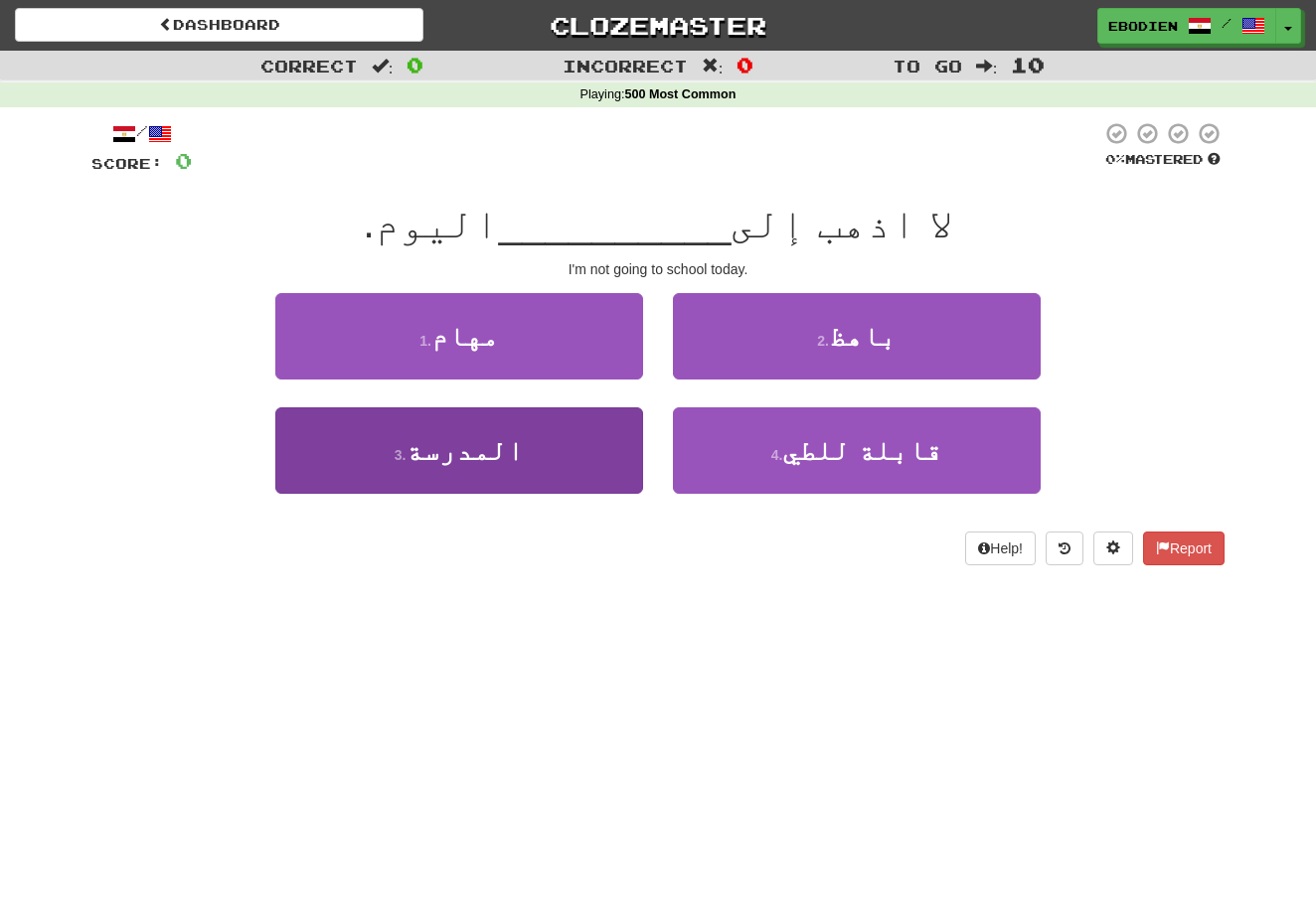 click on "3 .  المدرسة" at bounding box center [459, 450] 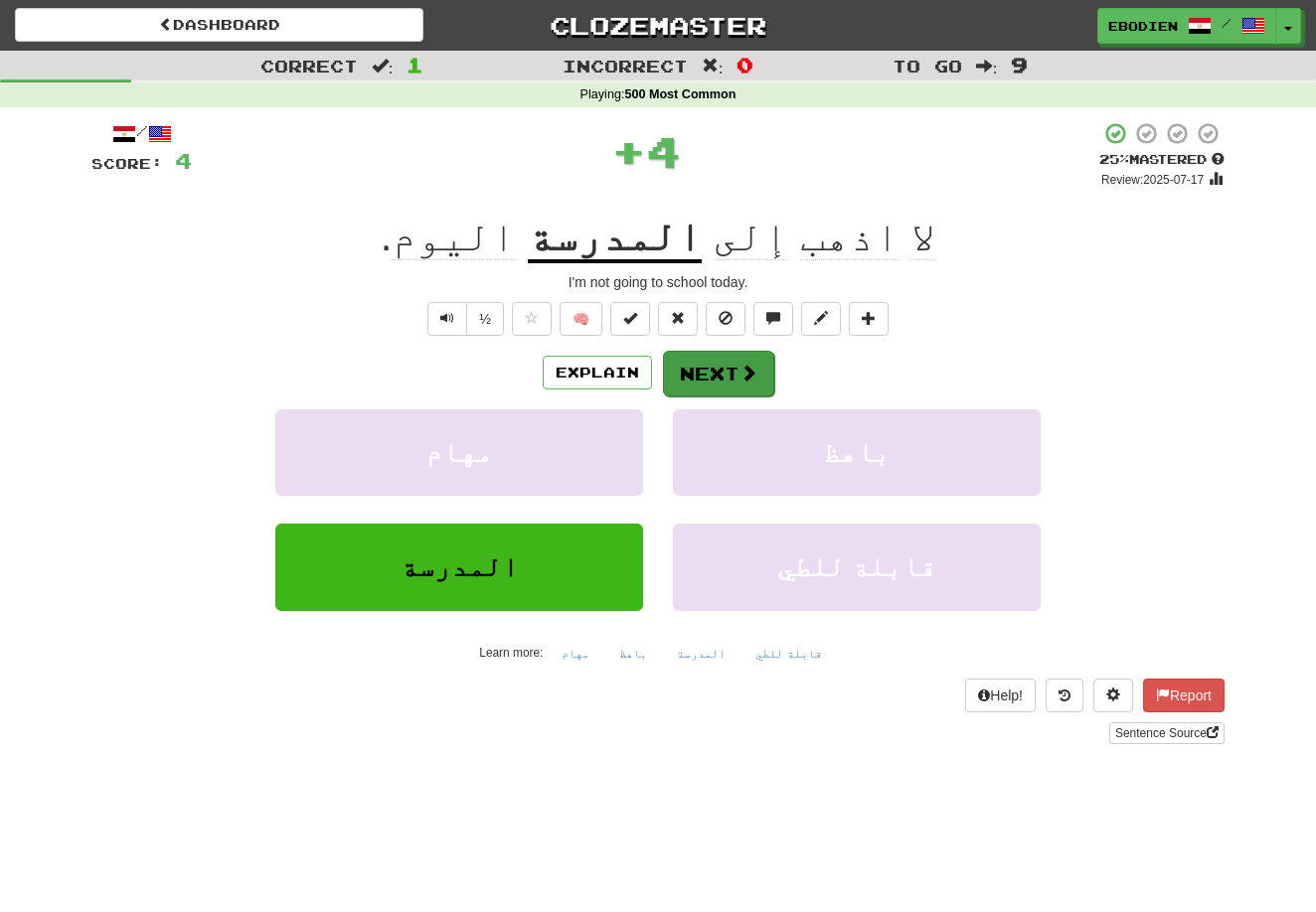 click on "Next" at bounding box center (719, 374) 